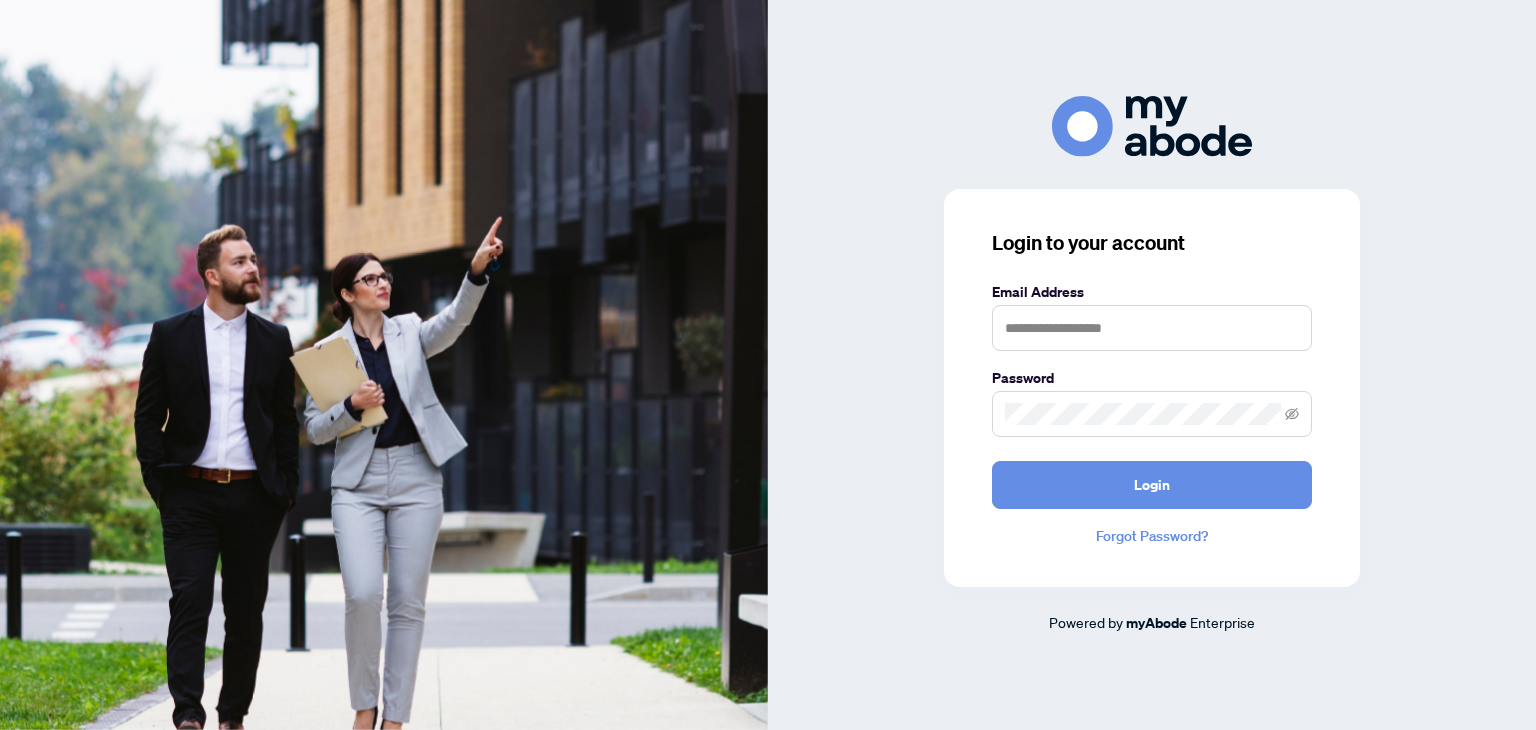 scroll, scrollTop: 0, scrollLeft: 0, axis: both 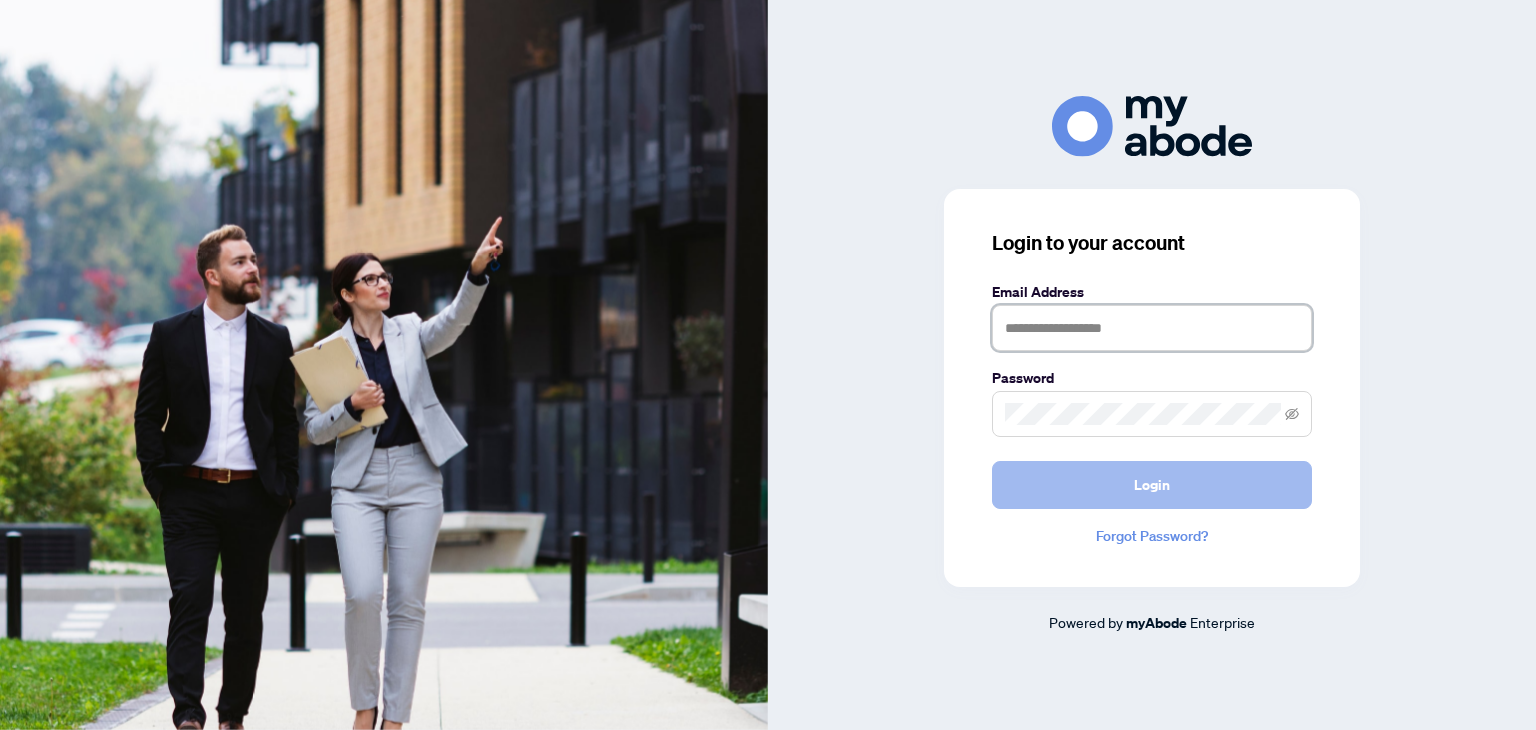 type on "**********" 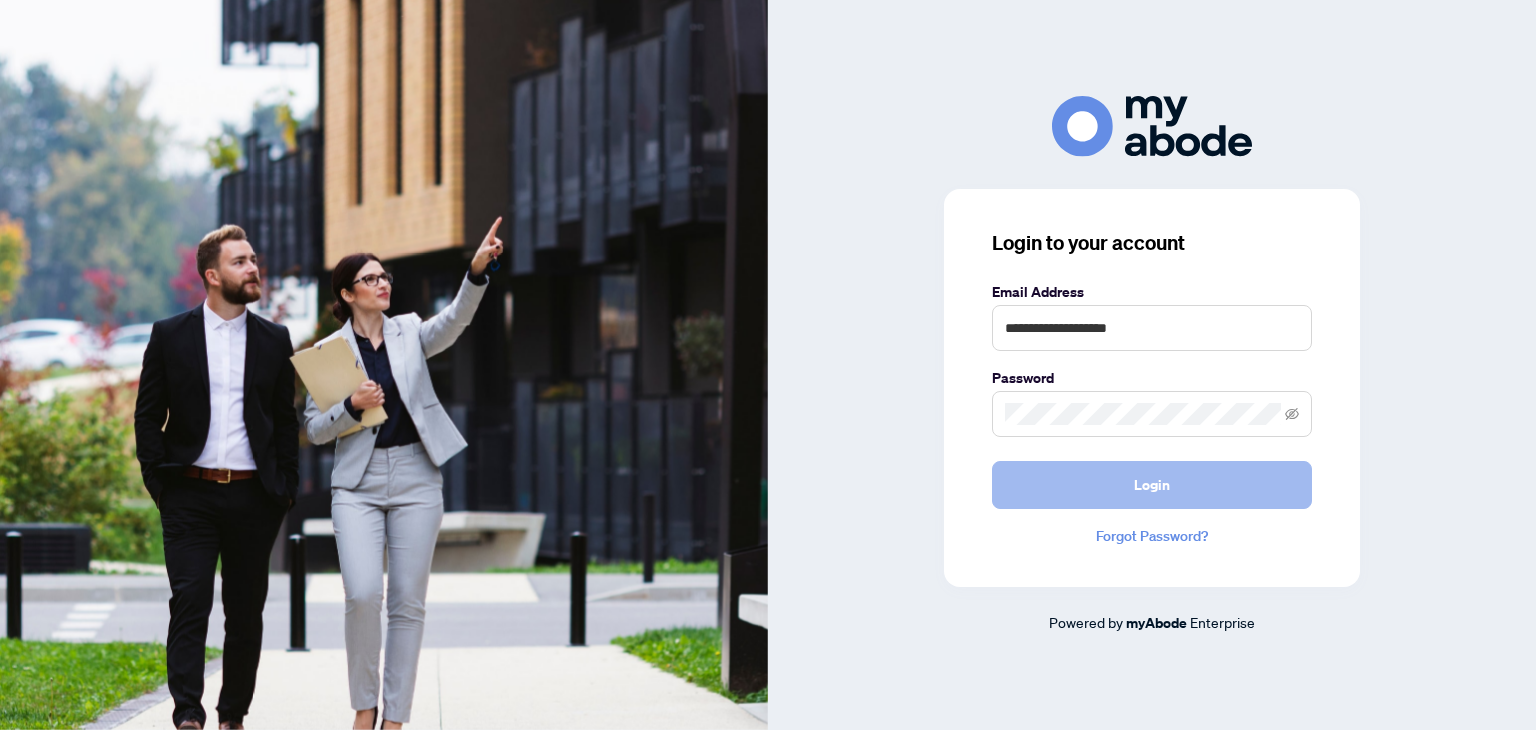 click on "Login" at bounding box center [1152, 485] 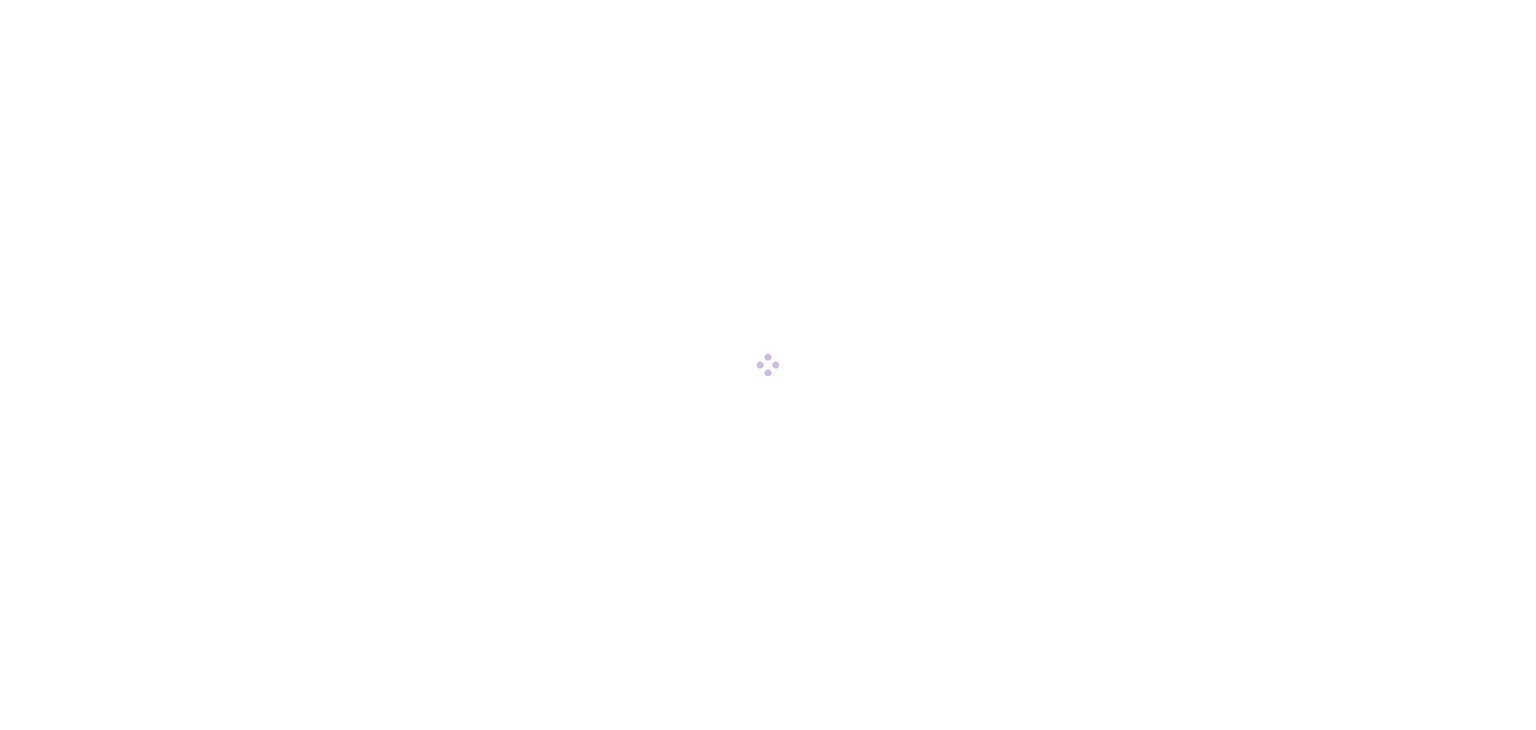 scroll, scrollTop: 0, scrollLeft: 0, axis: both 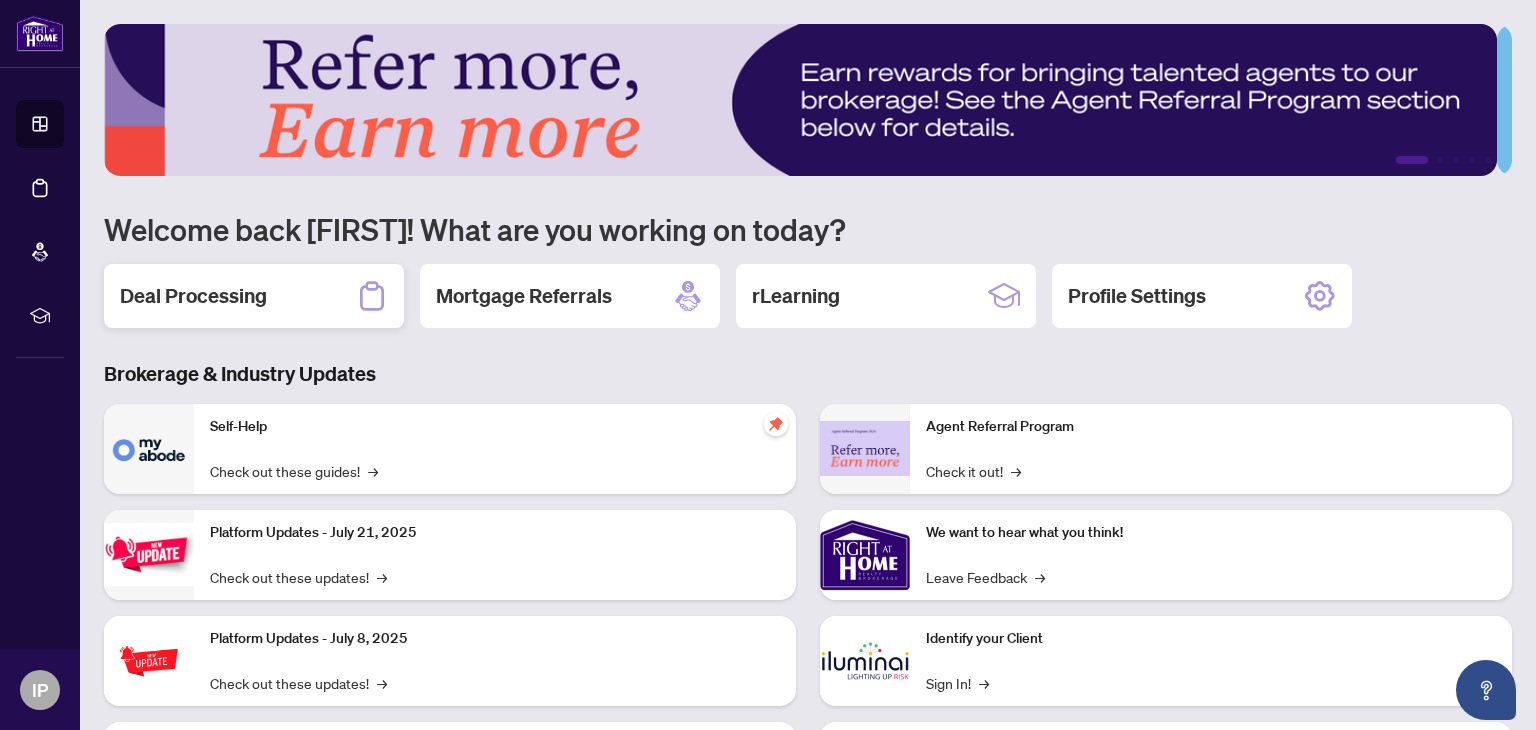 click on "Deal Processing" at bounding box center [193, 296] 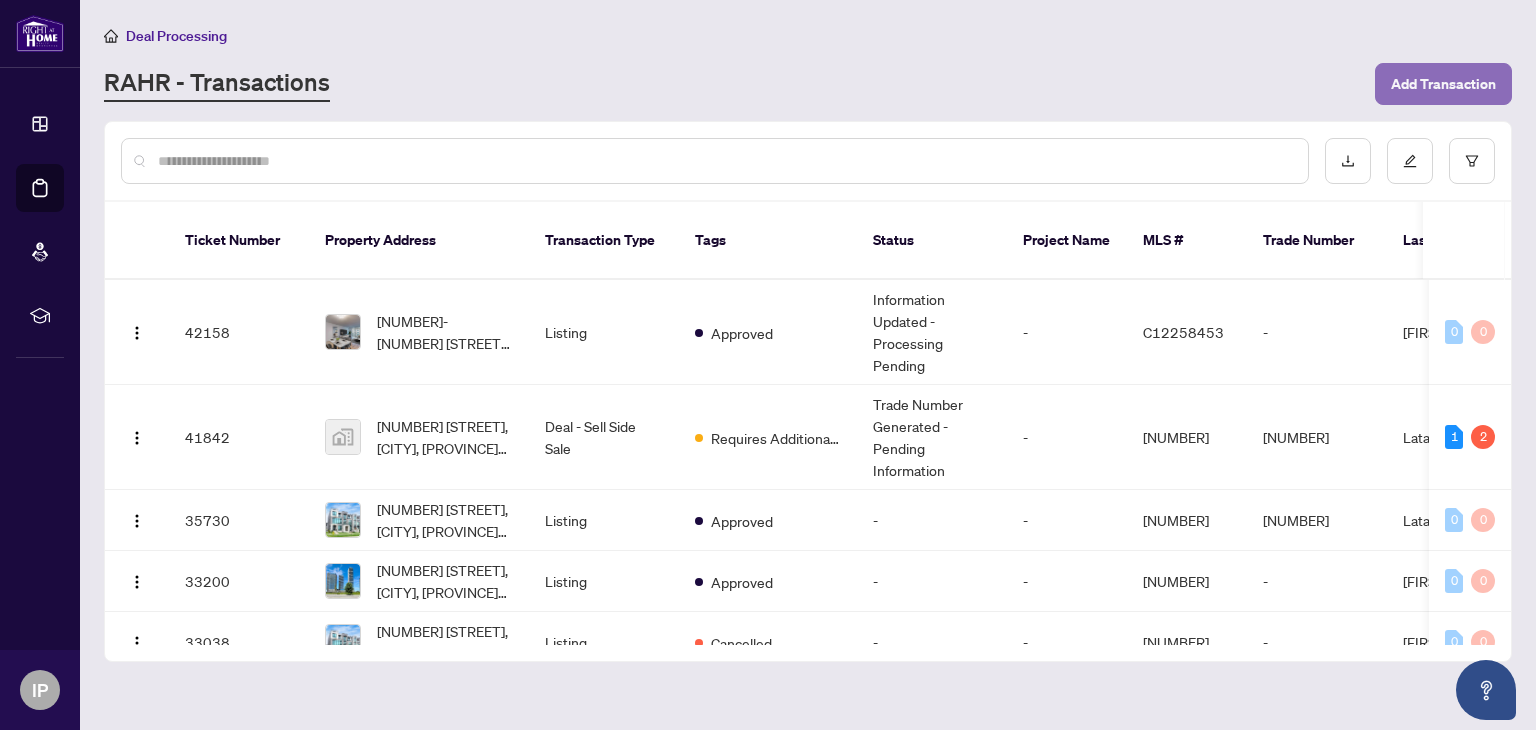 click on "Add Transaction" at bounding box center (1443, 84) 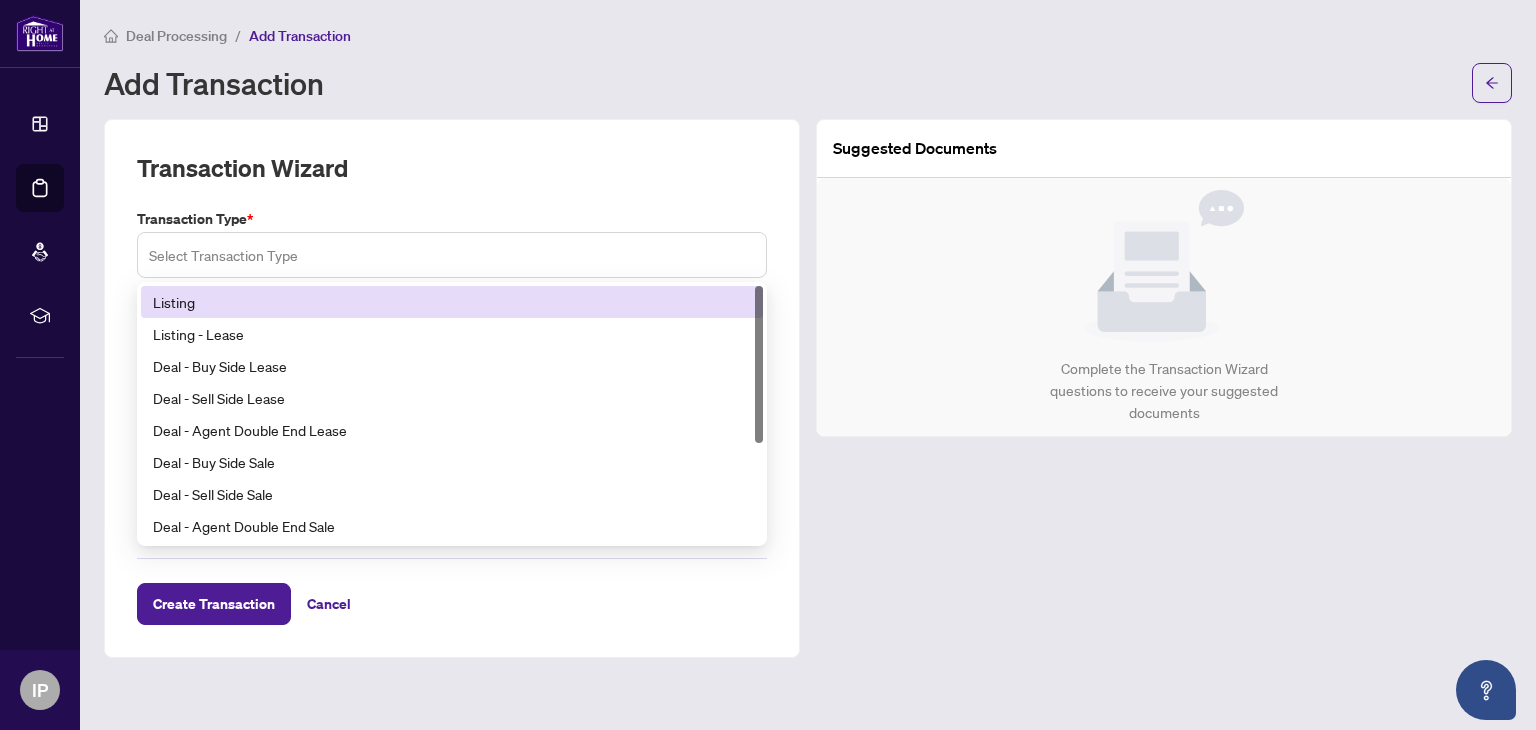 click on "Select Transaction Type" at bounding box center (452, 255) 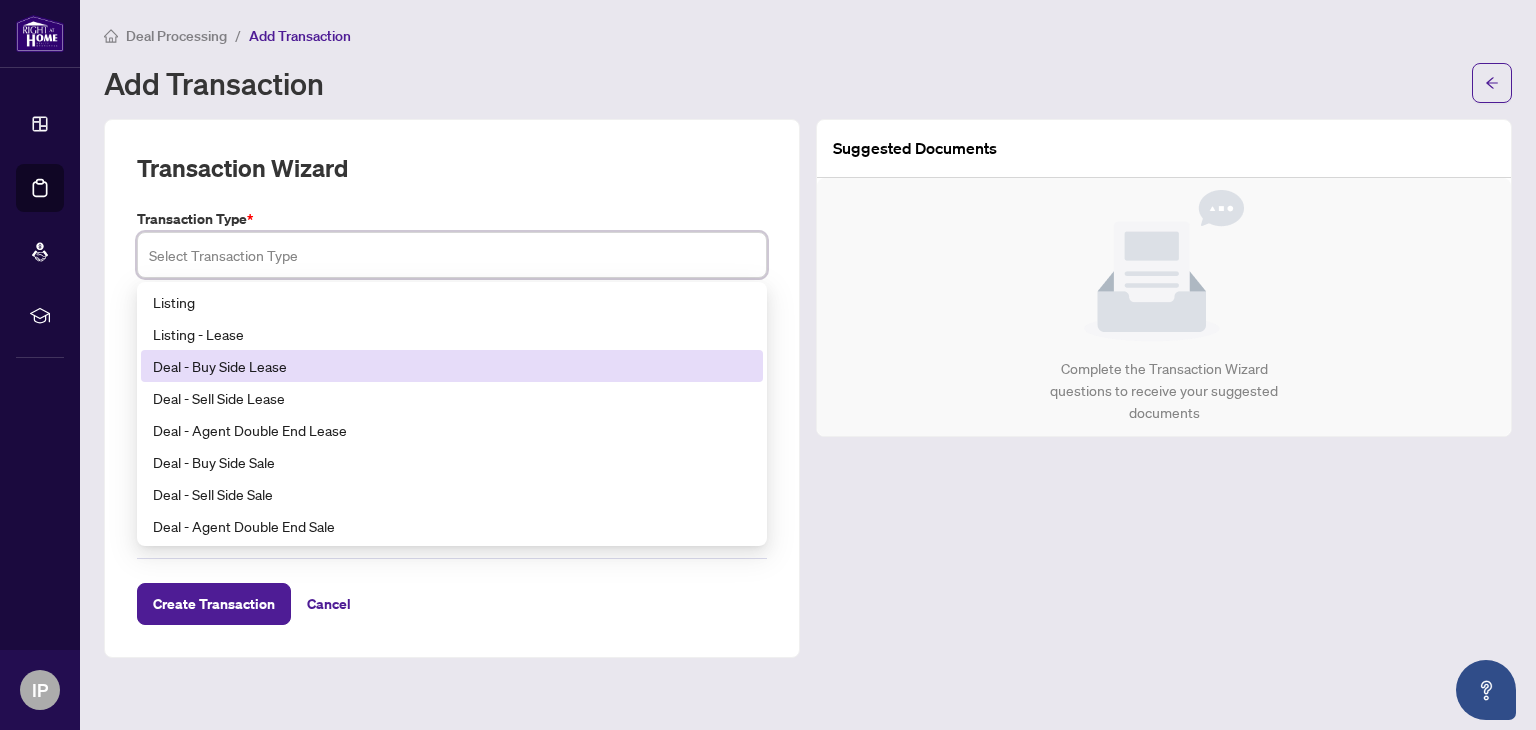 click on "Deal - Buy Side Lease" at bounding box center [452, 366] 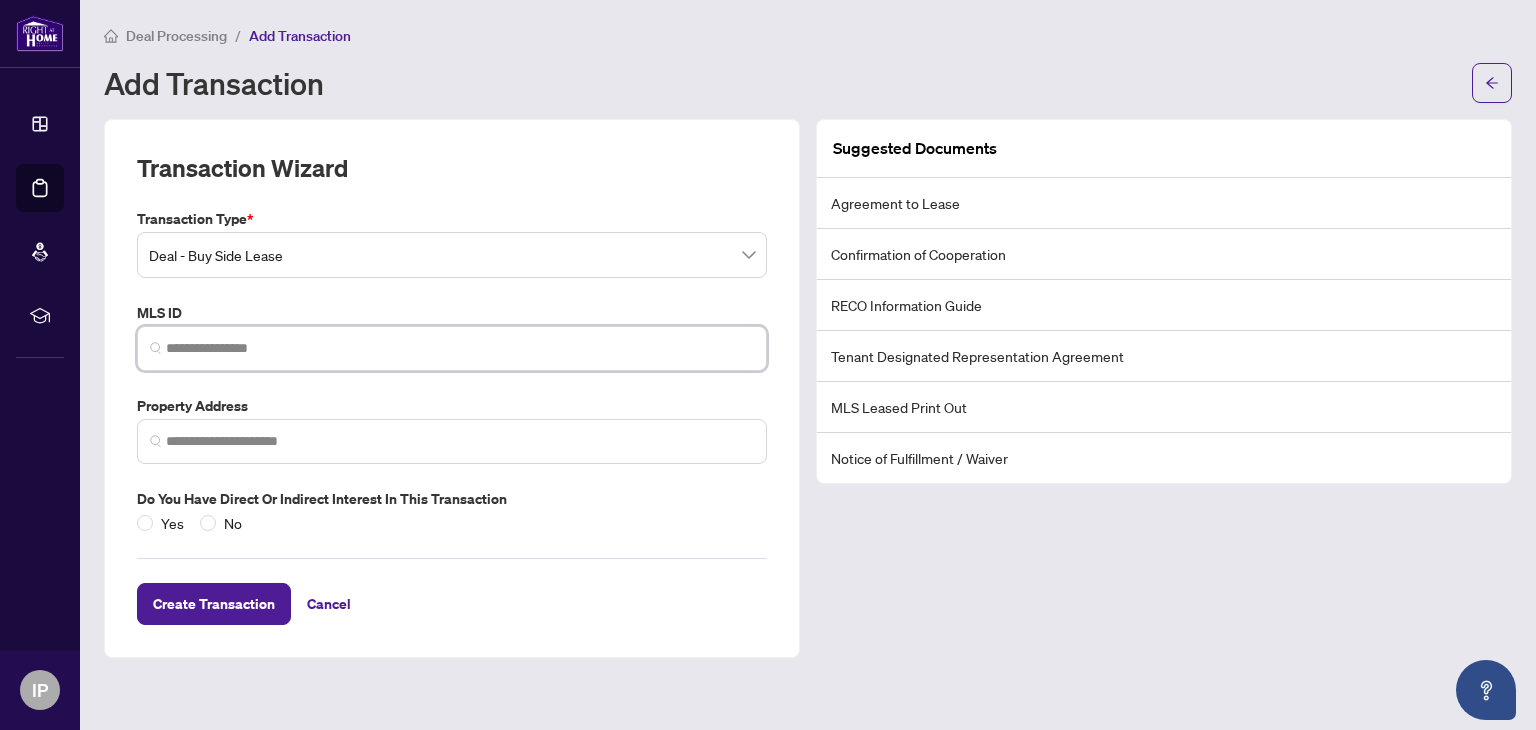 paste on "*********" 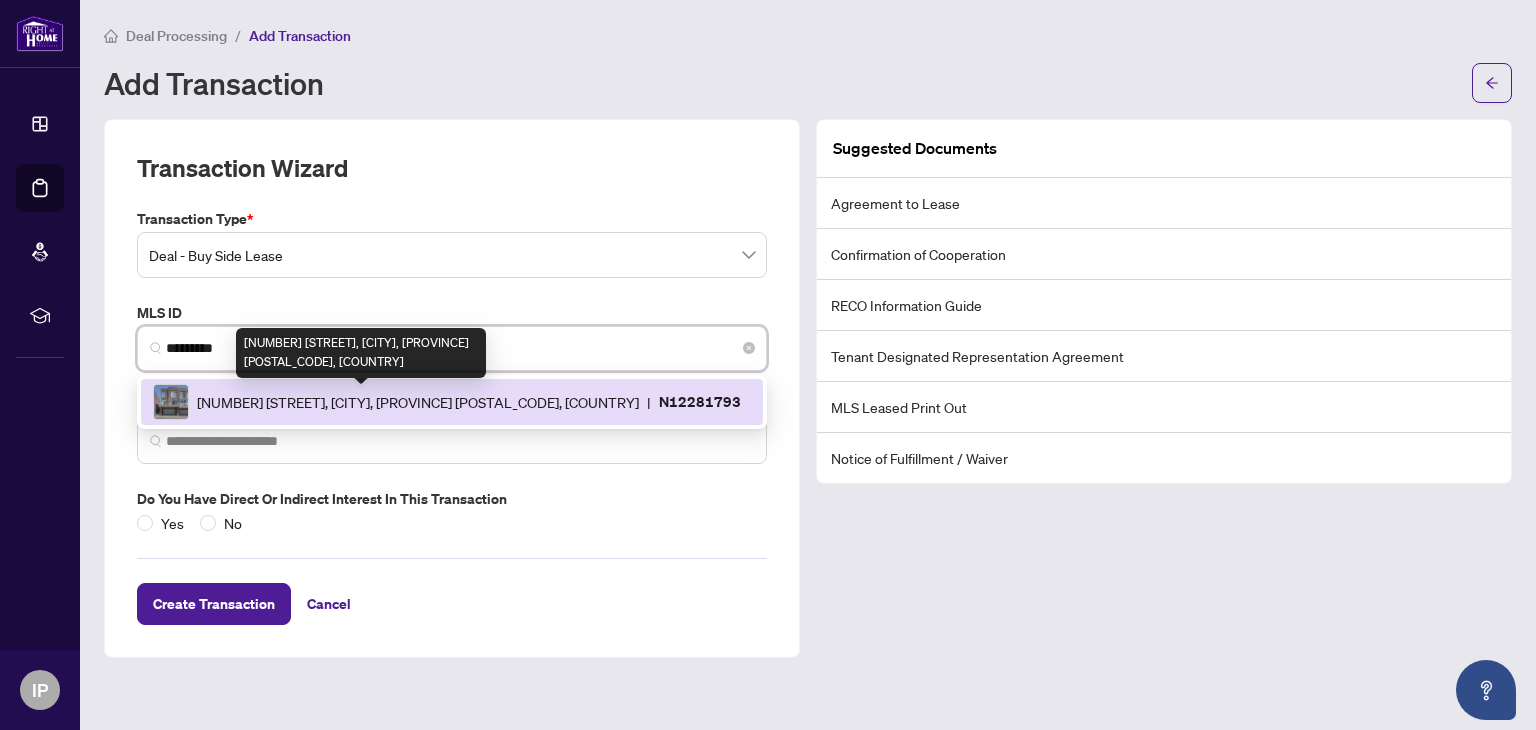 click on "[NUMBER] [STREET], [CITY], [STATE] [POSTAL_CODE], [COUNTRY]" at bounding box center [418, 402] 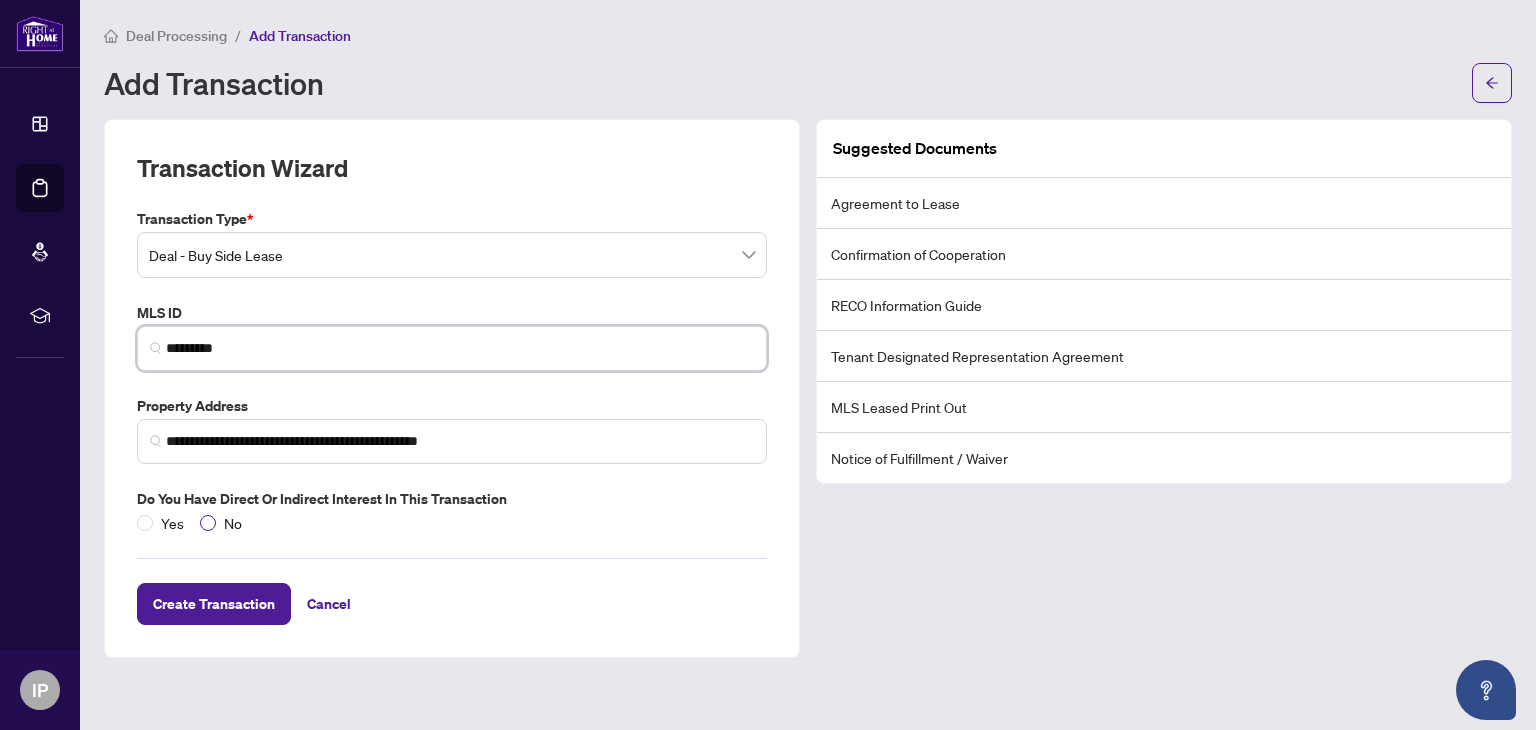 type on "*********" 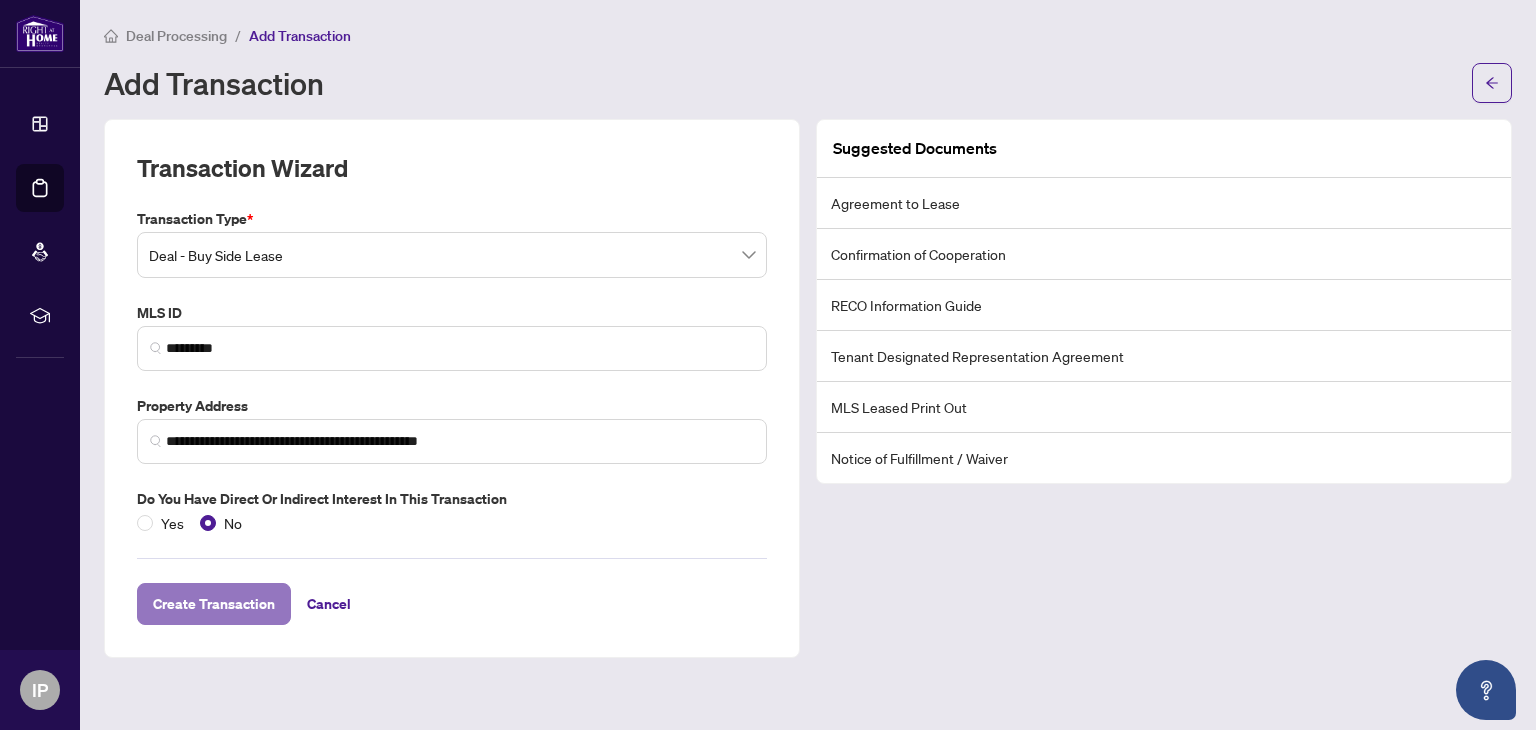 click on "Create Transaction" at bounding box center [214, 604] 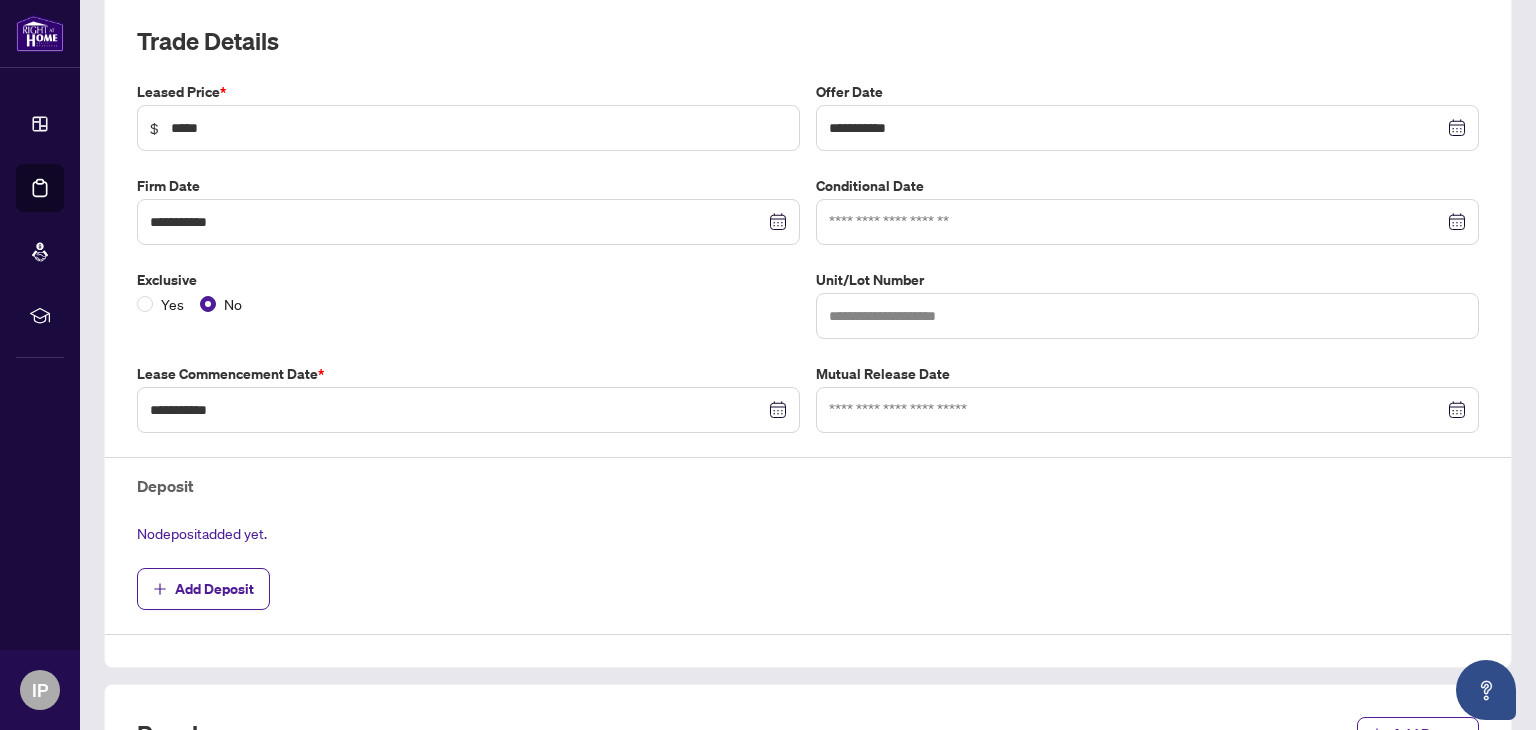 scroll, scrollTop: 400, scrollLeft: 0, axis: vertical 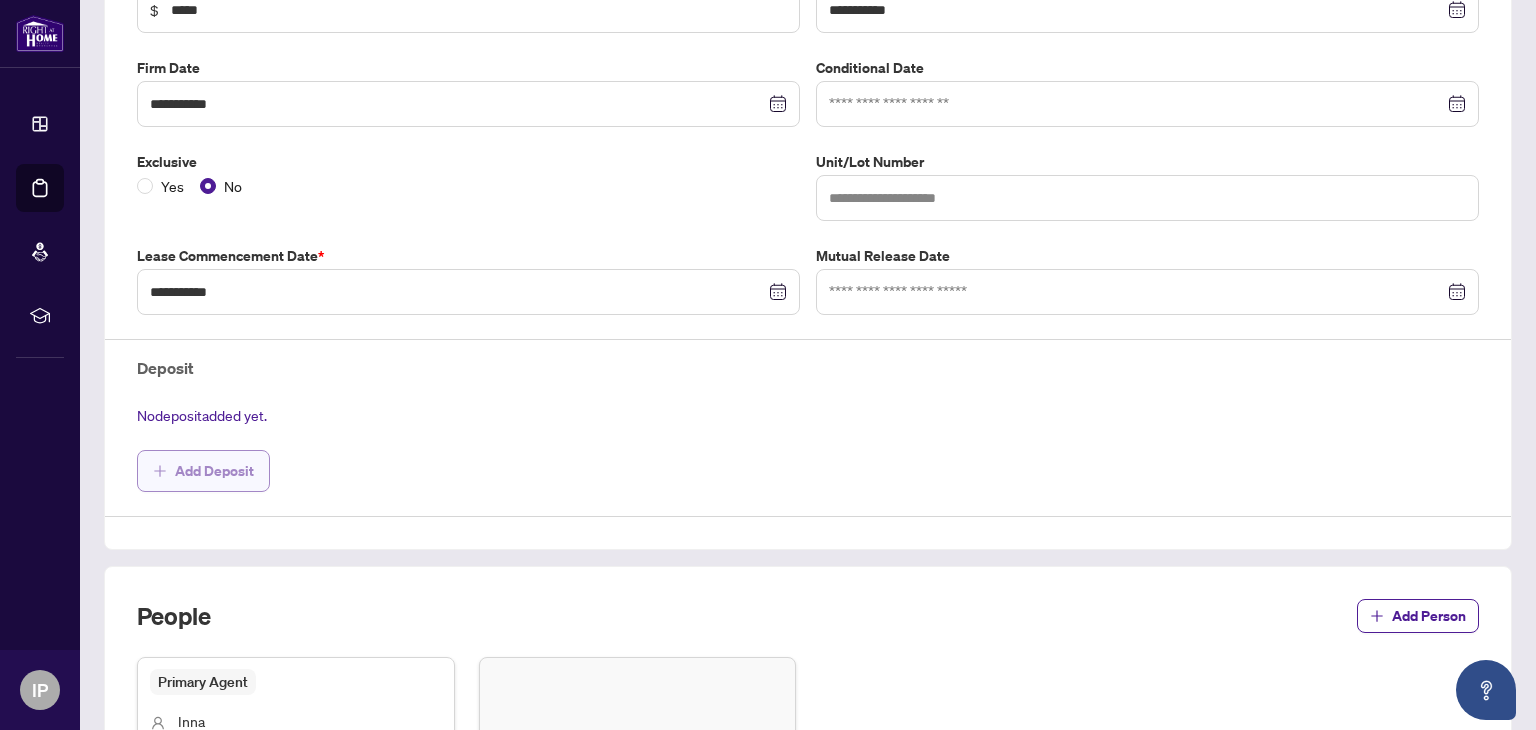 click on "Add Deposit" at bounding box center [214, 471] 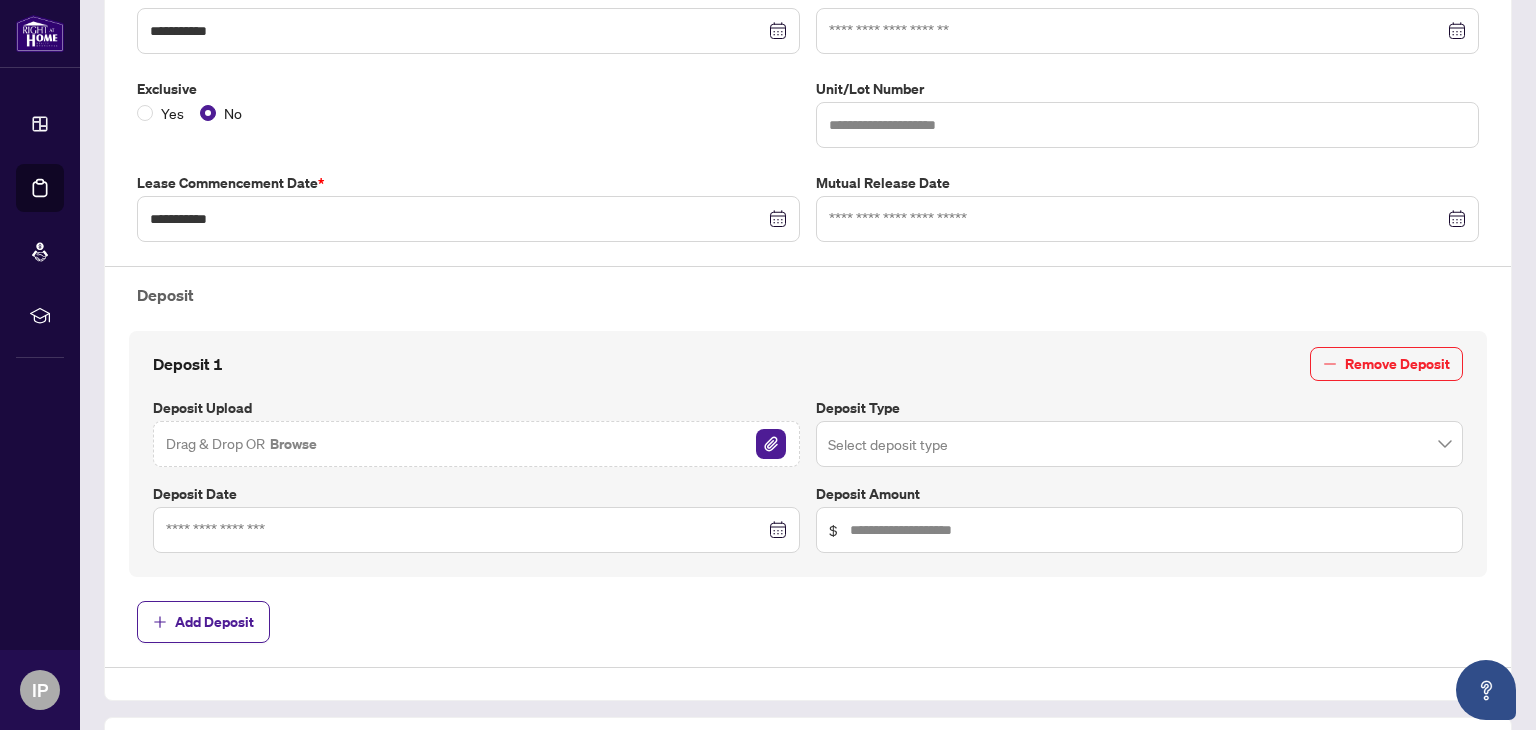 scroll, scrollTop: 500, scrollLeft: 0, axis: vertical 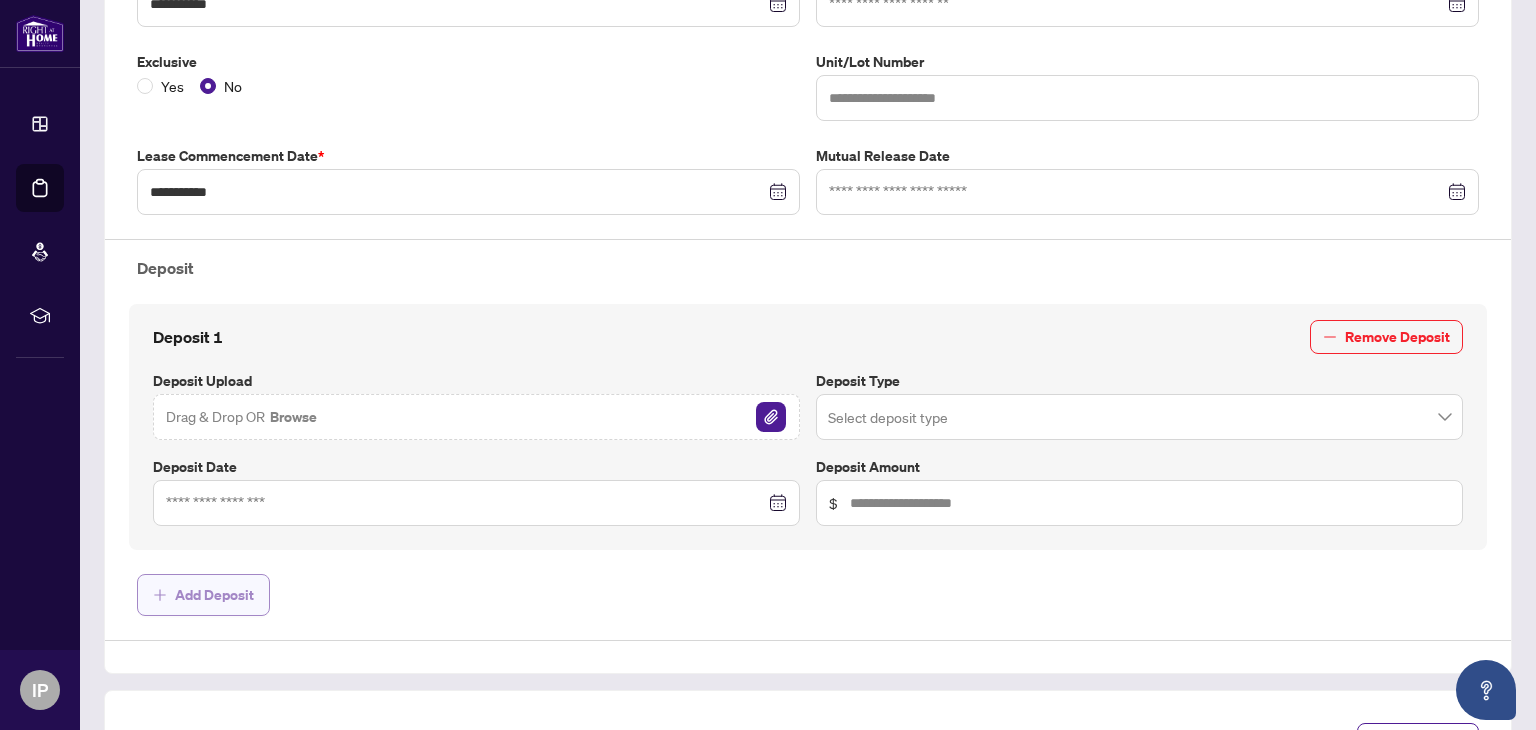click 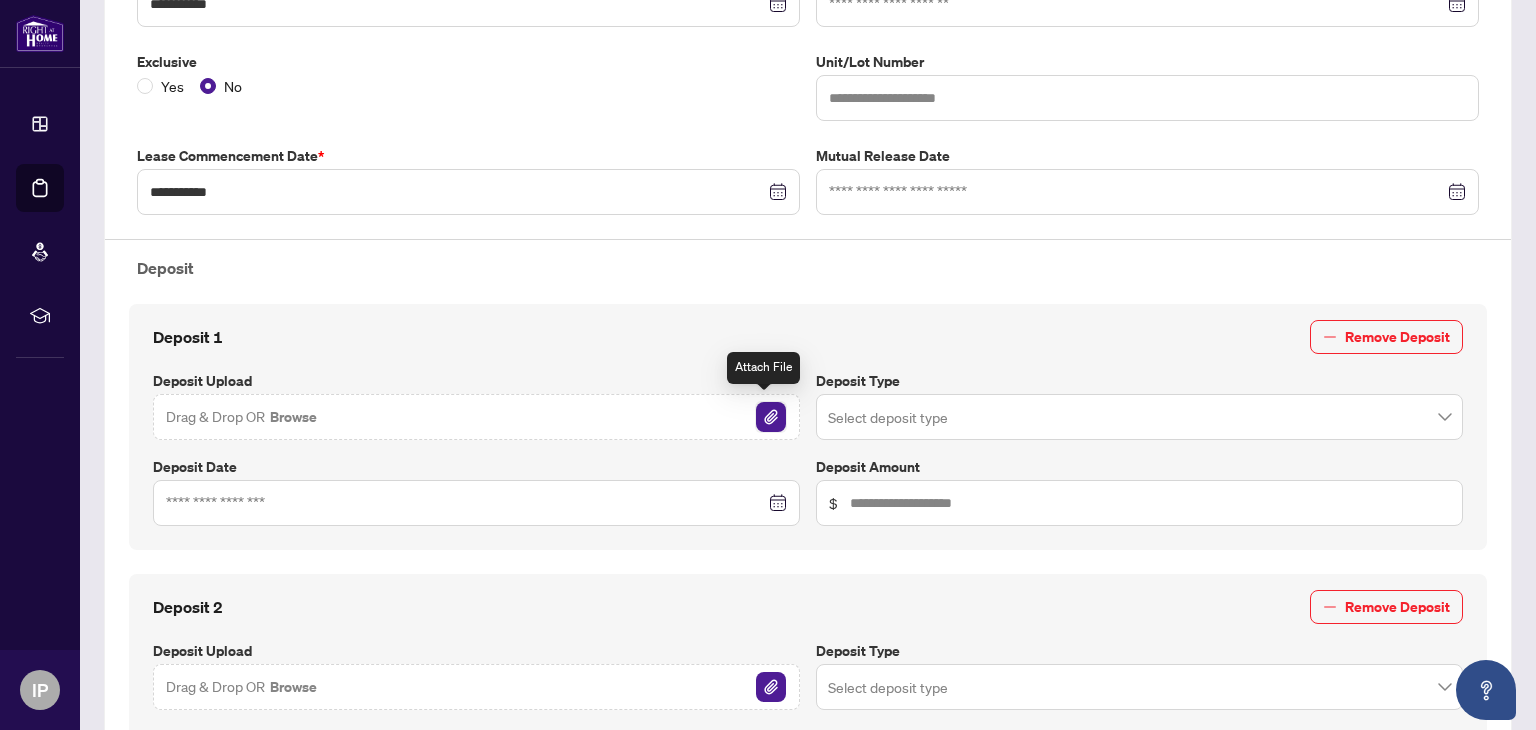 click at bounding box center (771, 417) 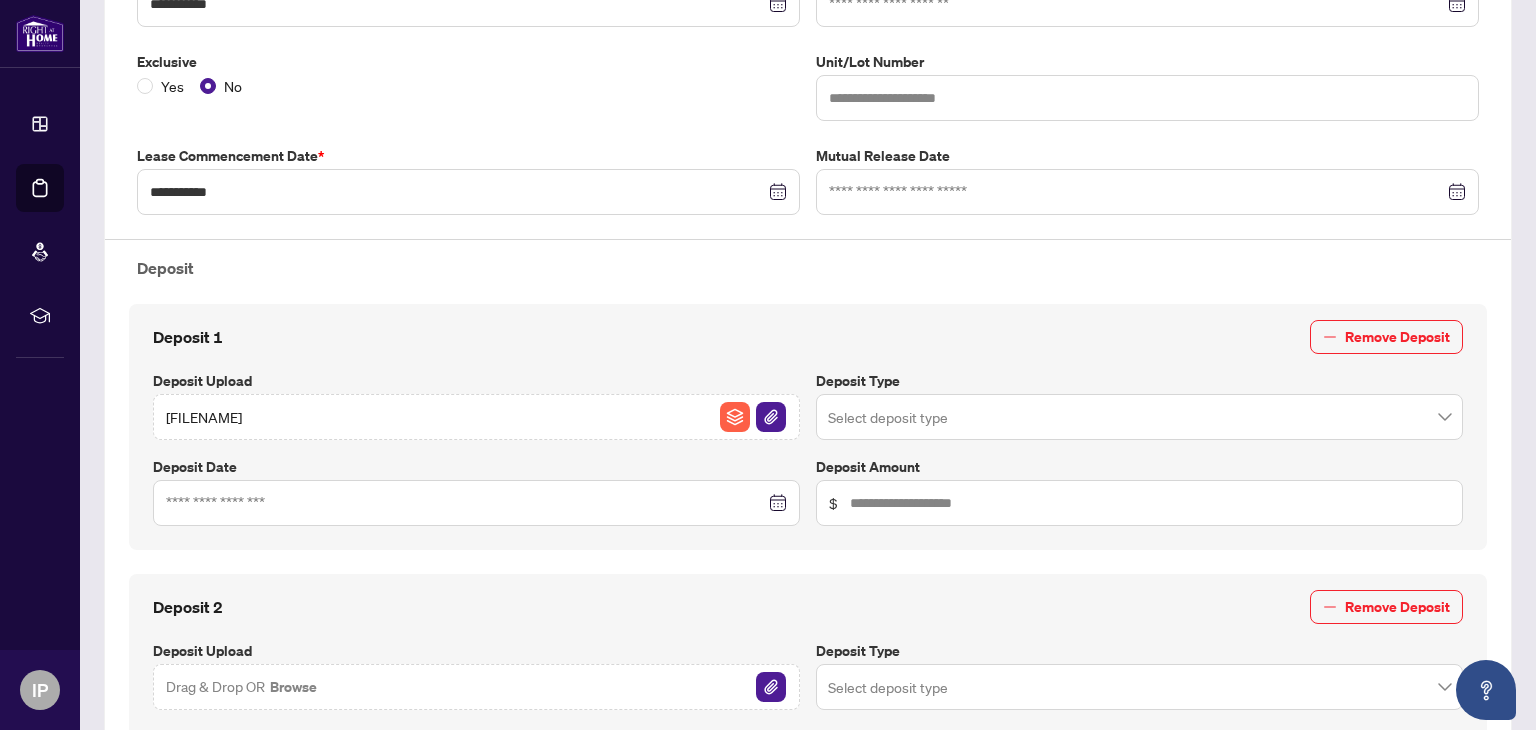 drag, startPoint x: 482, startPoint y: 414, endPoint x: 160, endPoint y: 408, distance: 322.0559 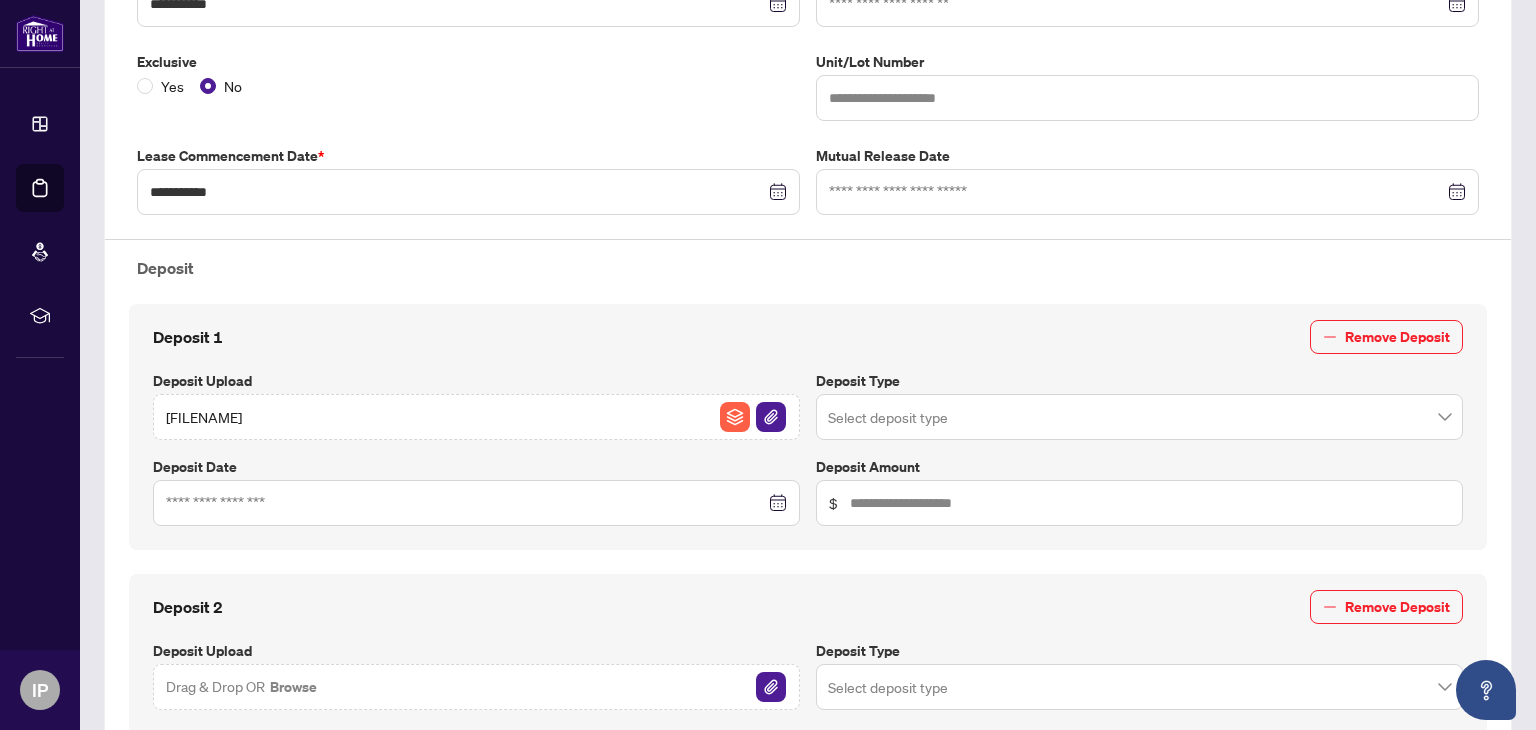 click on "21723dd5-51f2-4cb5-88c7-c396c20affe3.JPG" at bounding box center (476, 417) 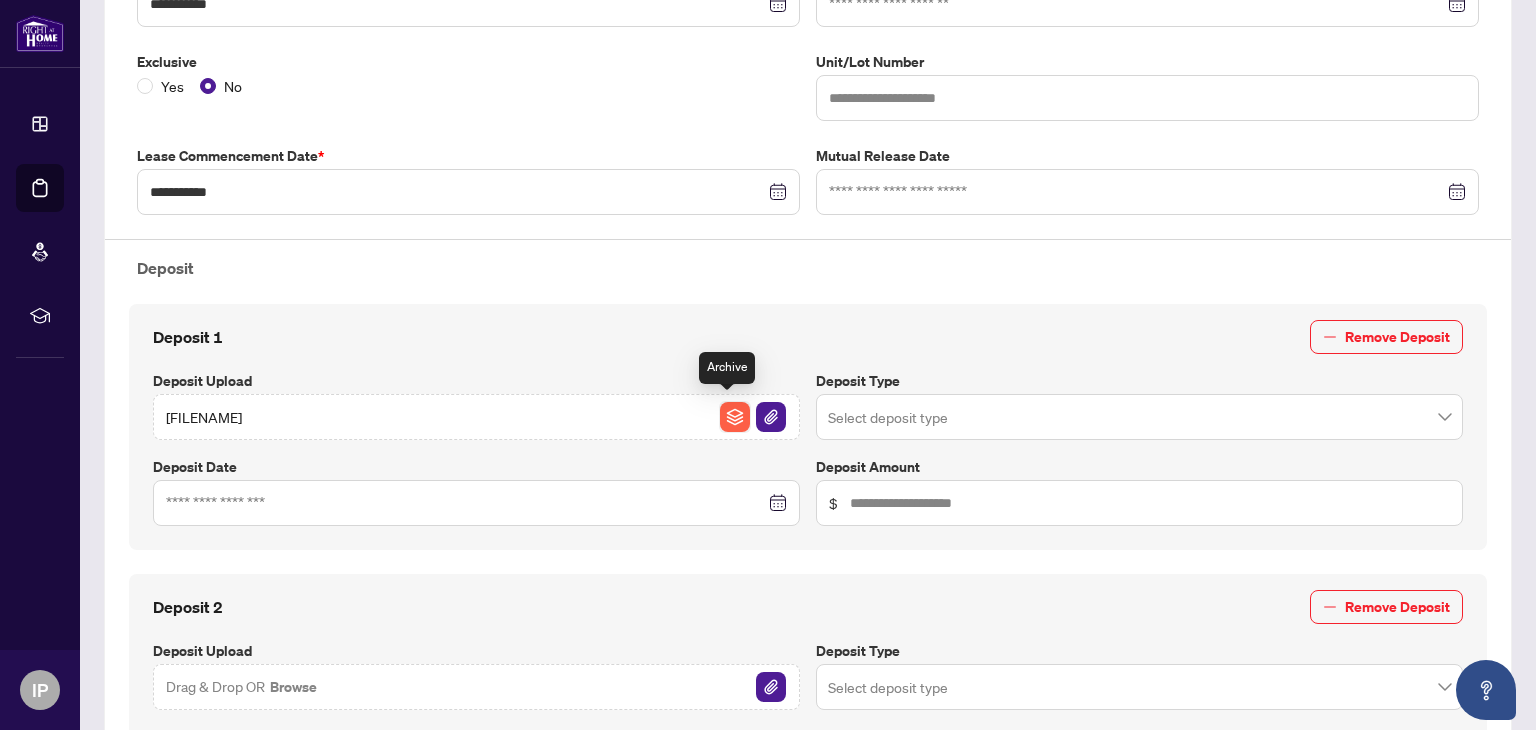 click at bounding box center (735, 417) 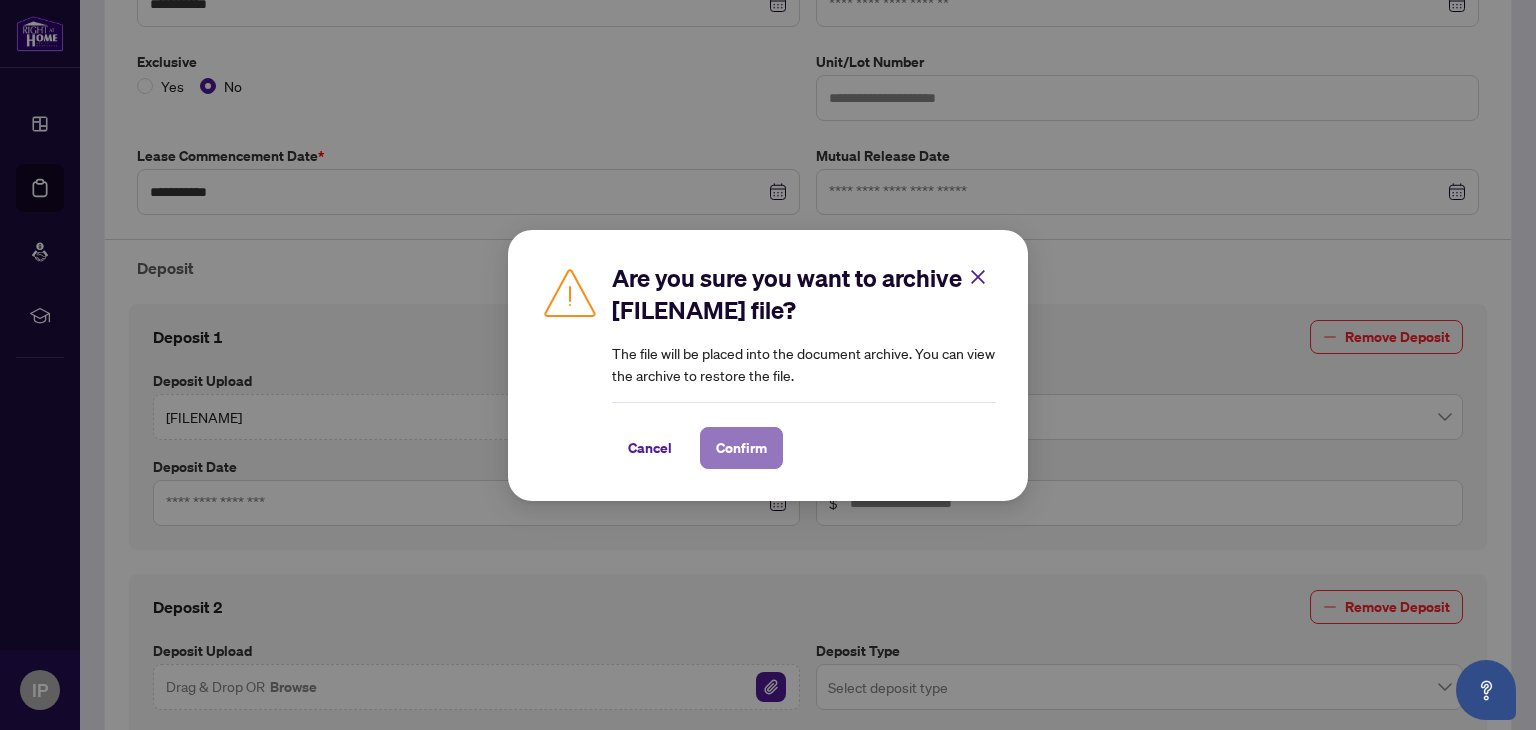 click on "Confirm" at bounding box center [741, 448] 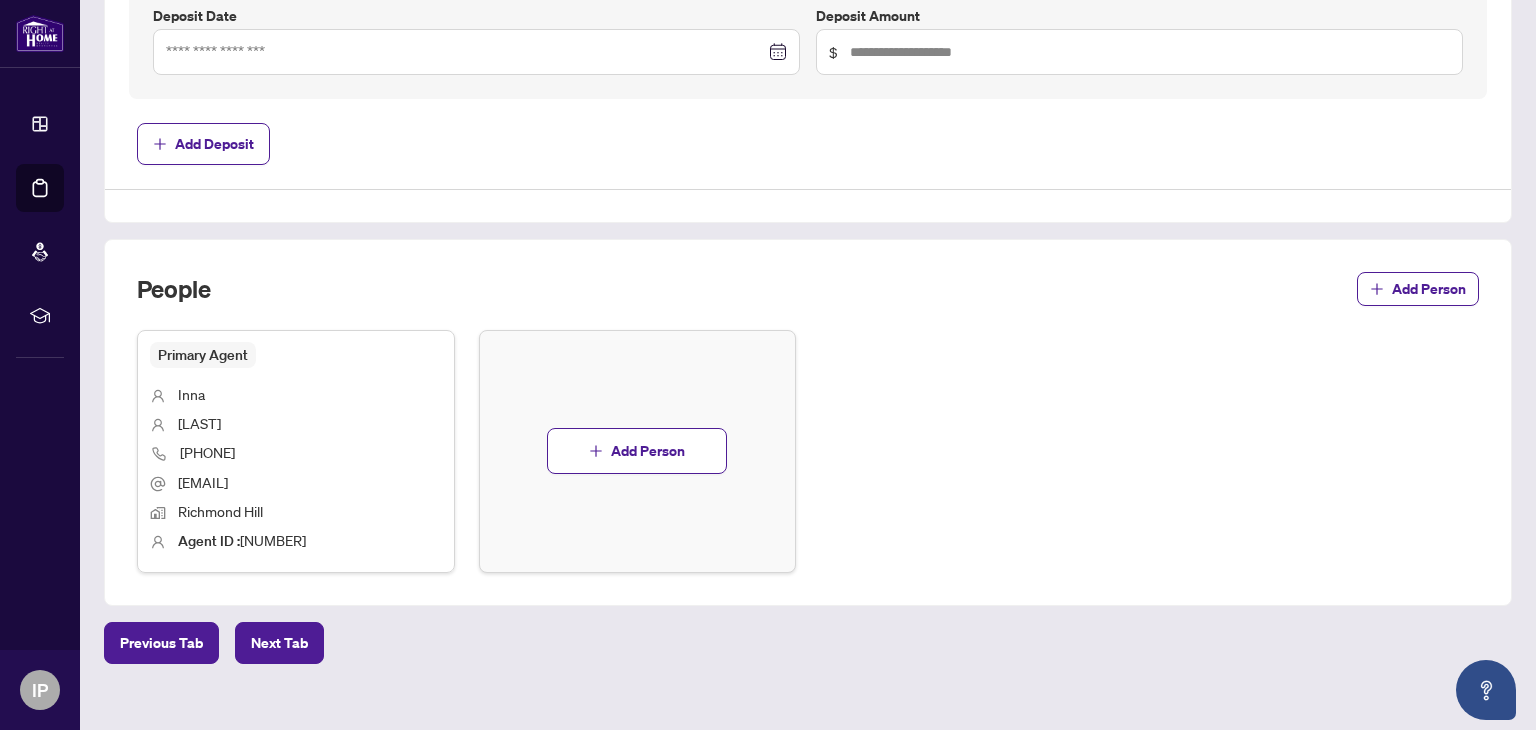 scroll, scrollTop: 1240, scrollLeft: 0, axis: vertical 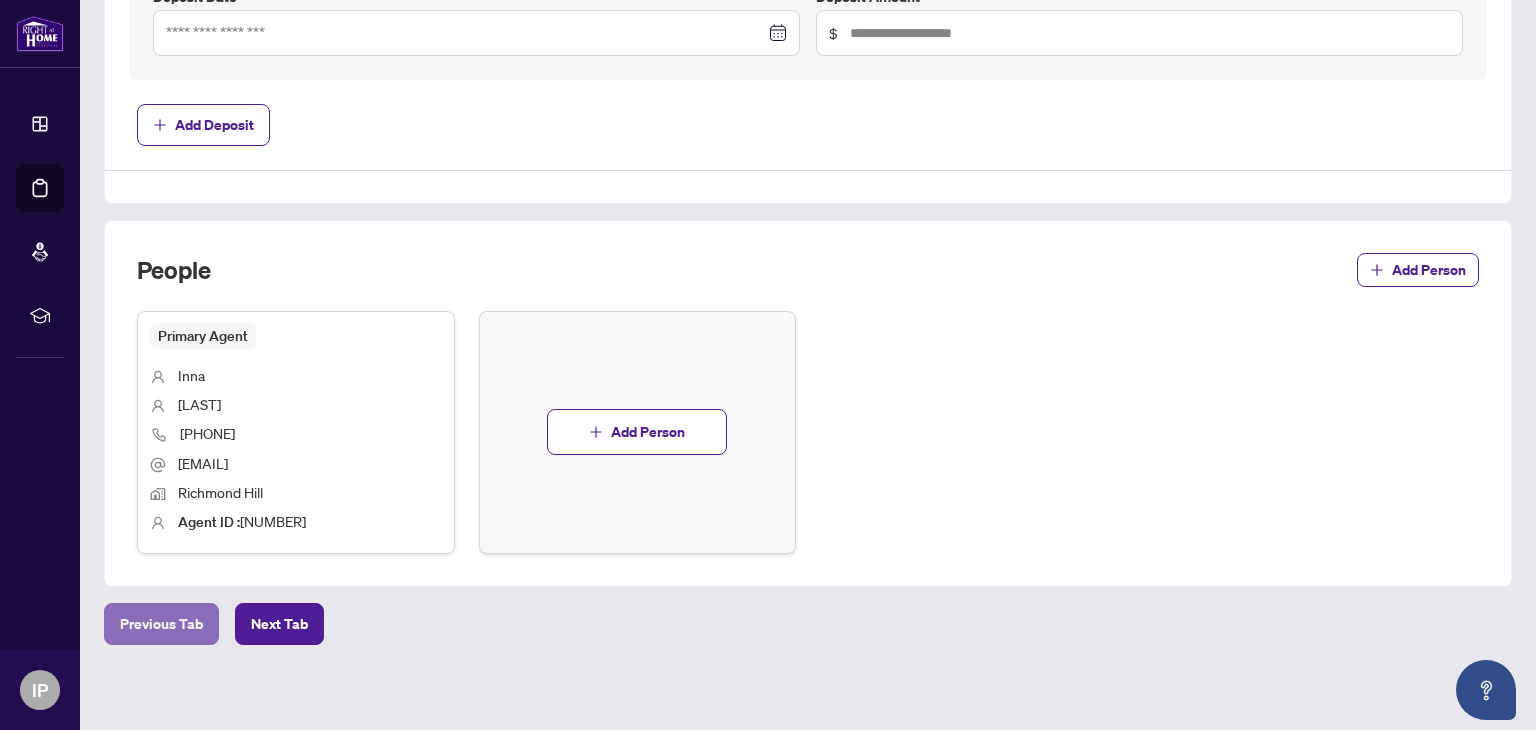 click on "Previous Tab" at bounding box center [161, 624] 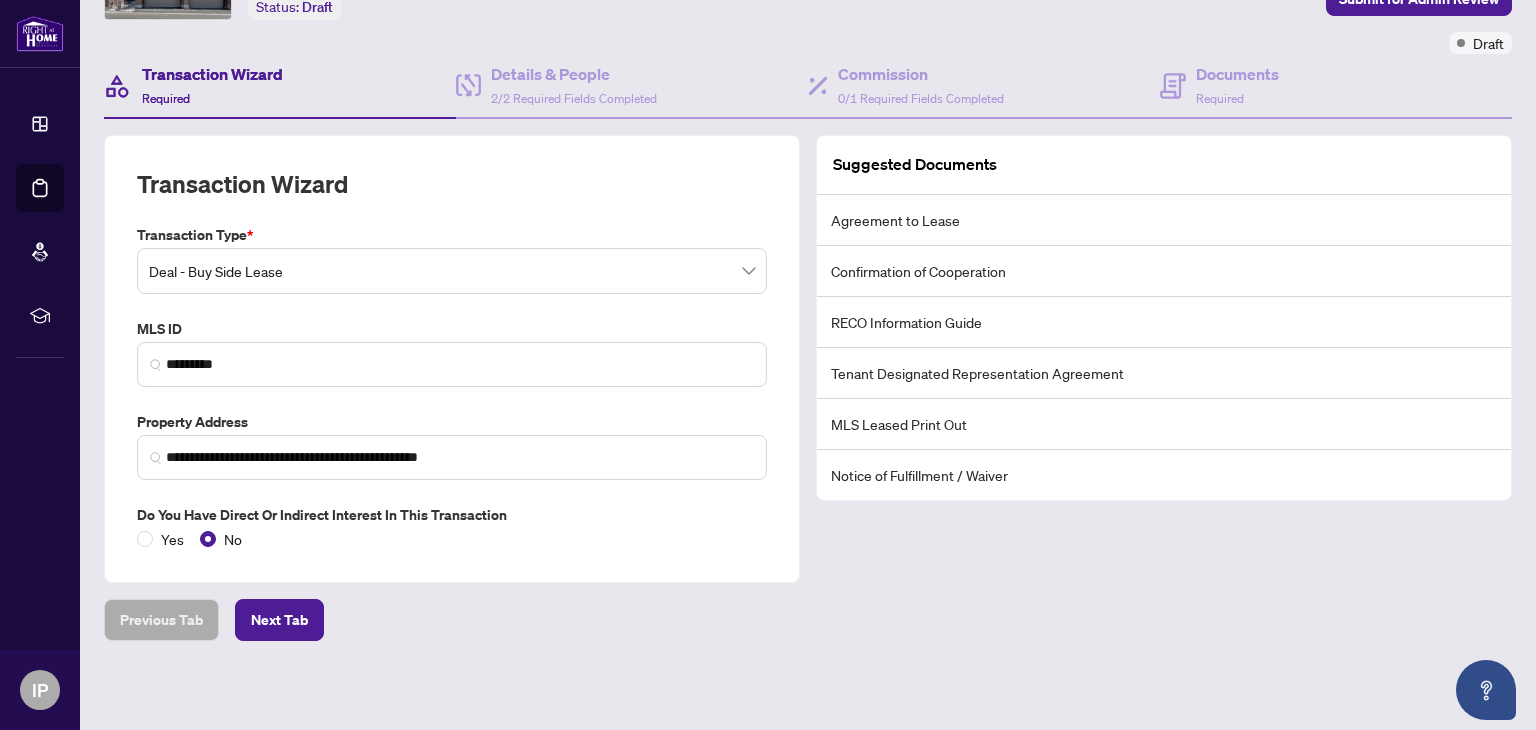 scroll, scrollTop: 140, scrollLeft: 0, axis: vertical 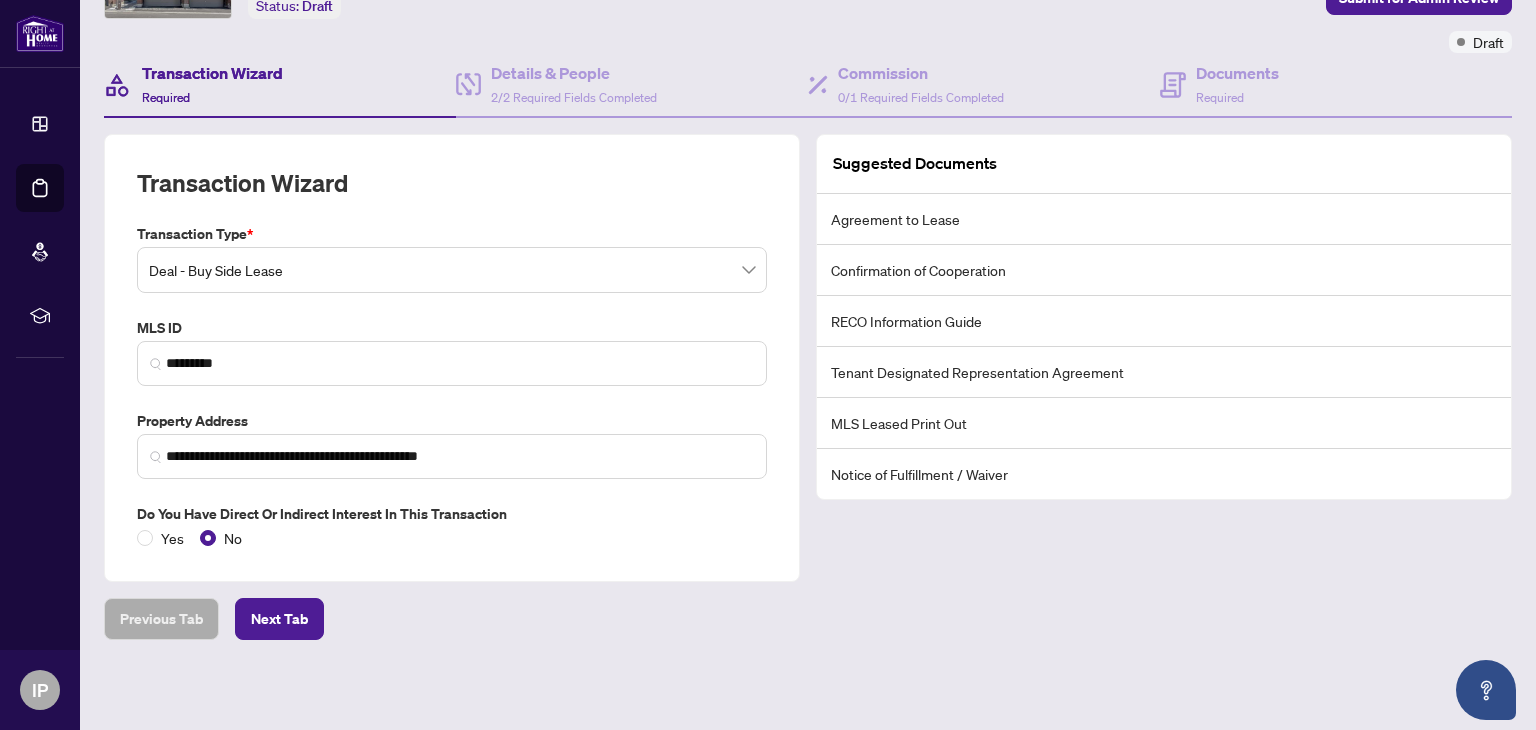 click on "RECO Information Guide" at bounding box center (1164, 321) 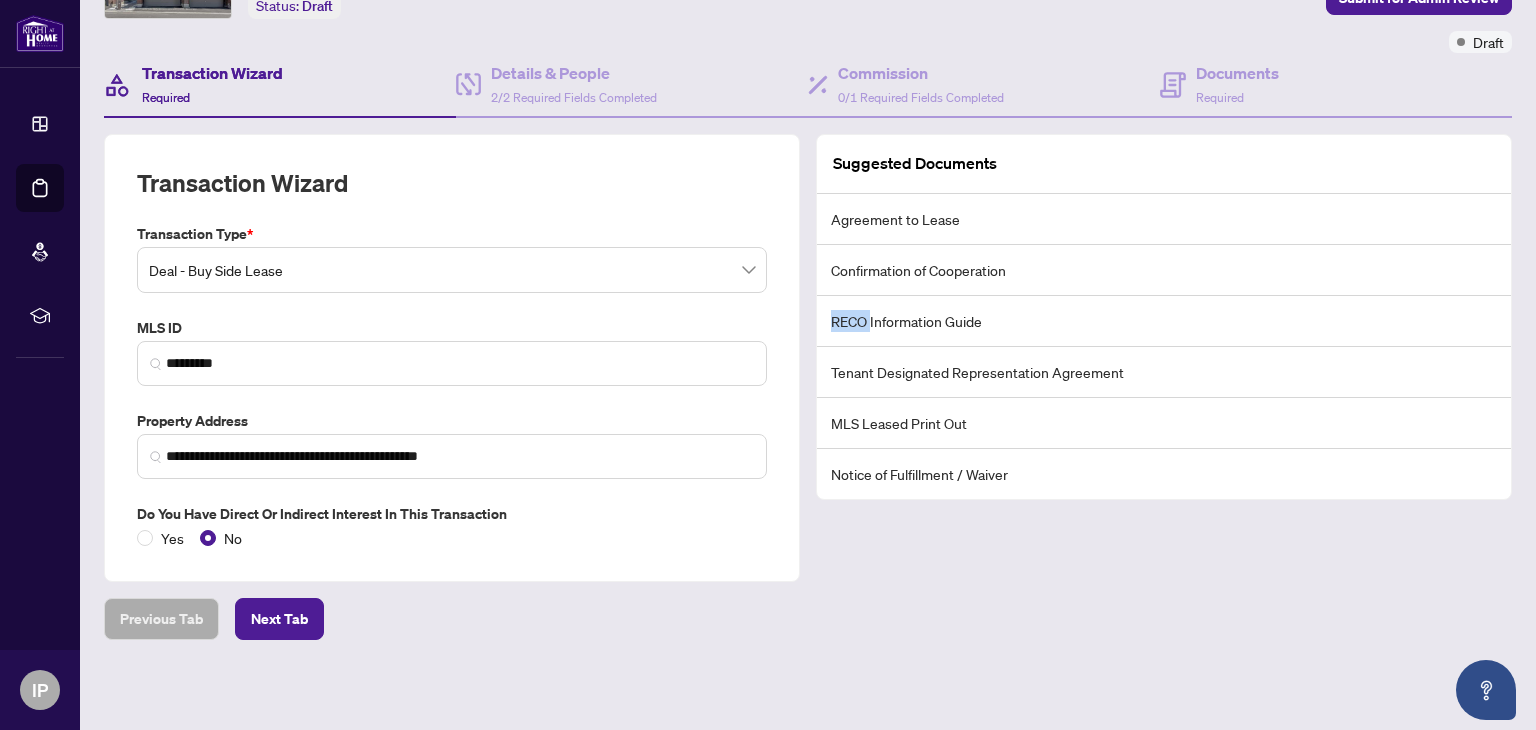 click on "RECO Information Guide" at bounding box center (1164, 321) 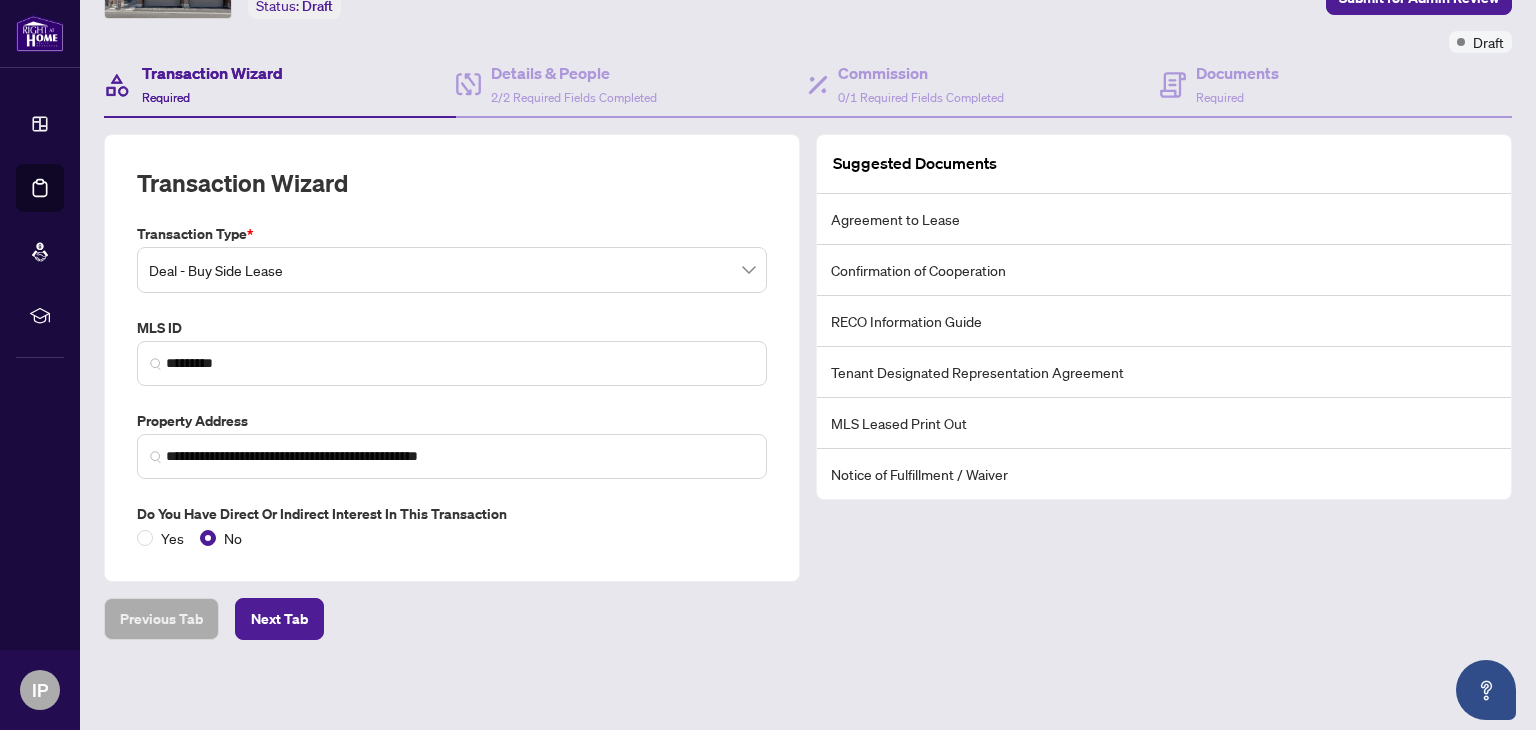 click on "RECO Information Guide" at bounding box center (1164, 321) 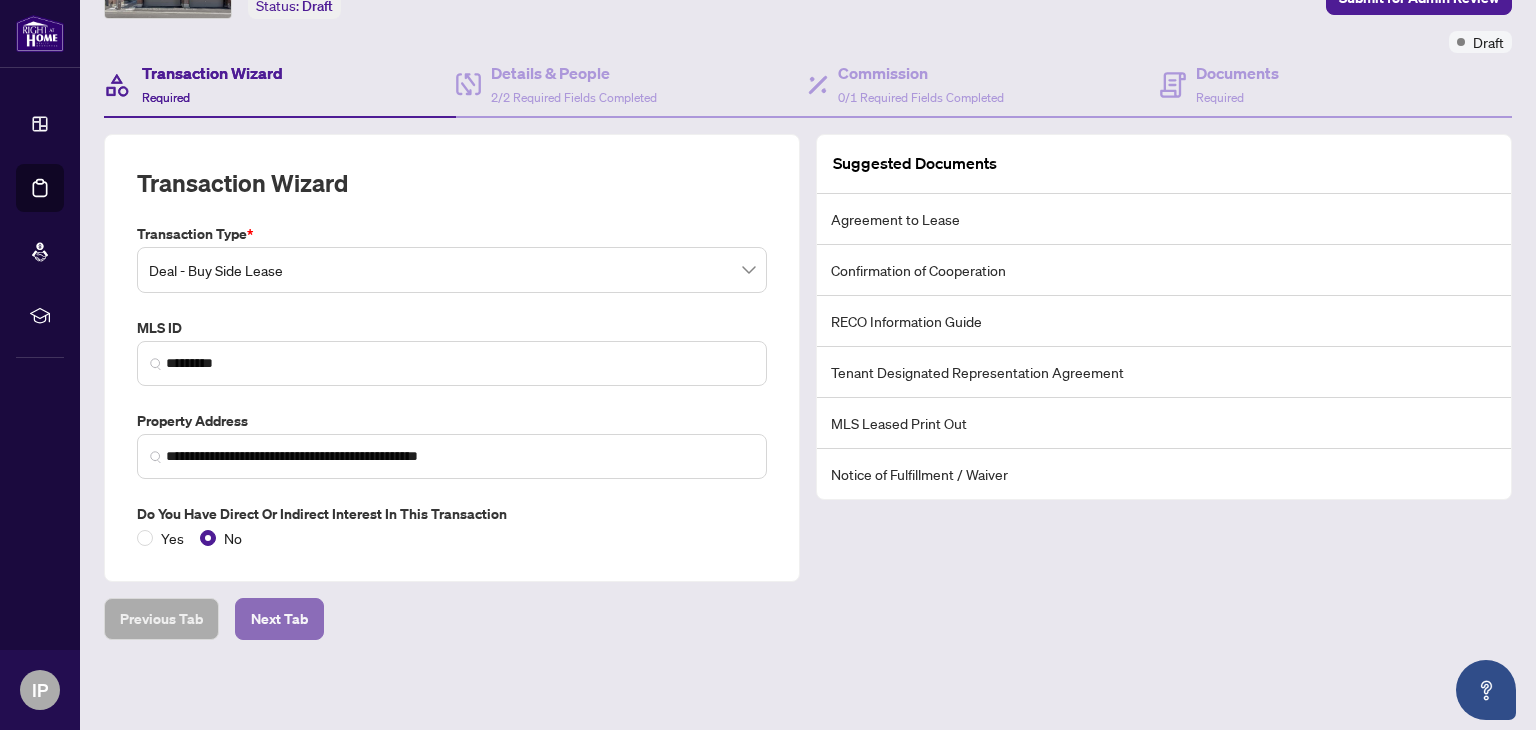 click on "Next Tab" at bounding box center [279, 619] 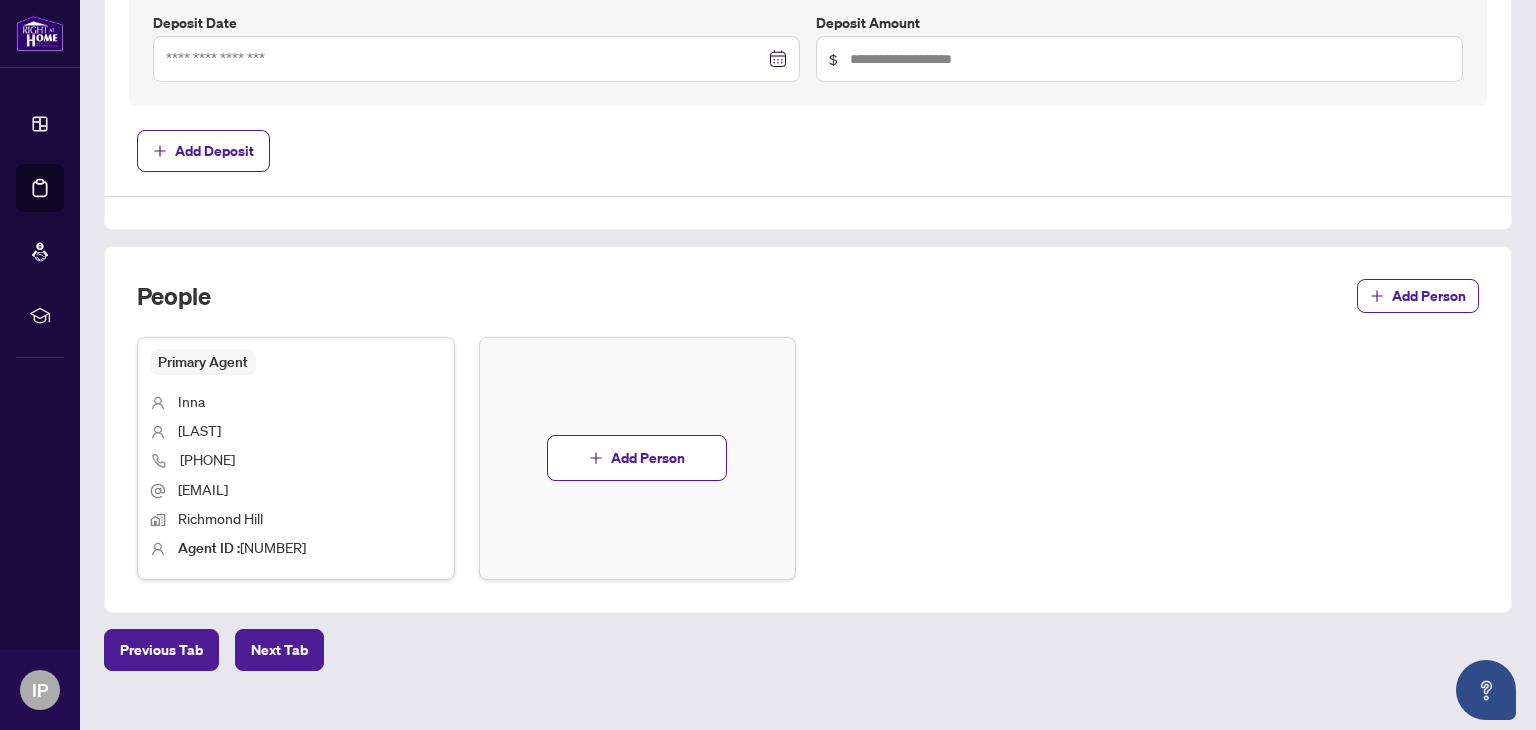 scroll, scrollTop: 1240, scrollLeft: 0, axis: vertical 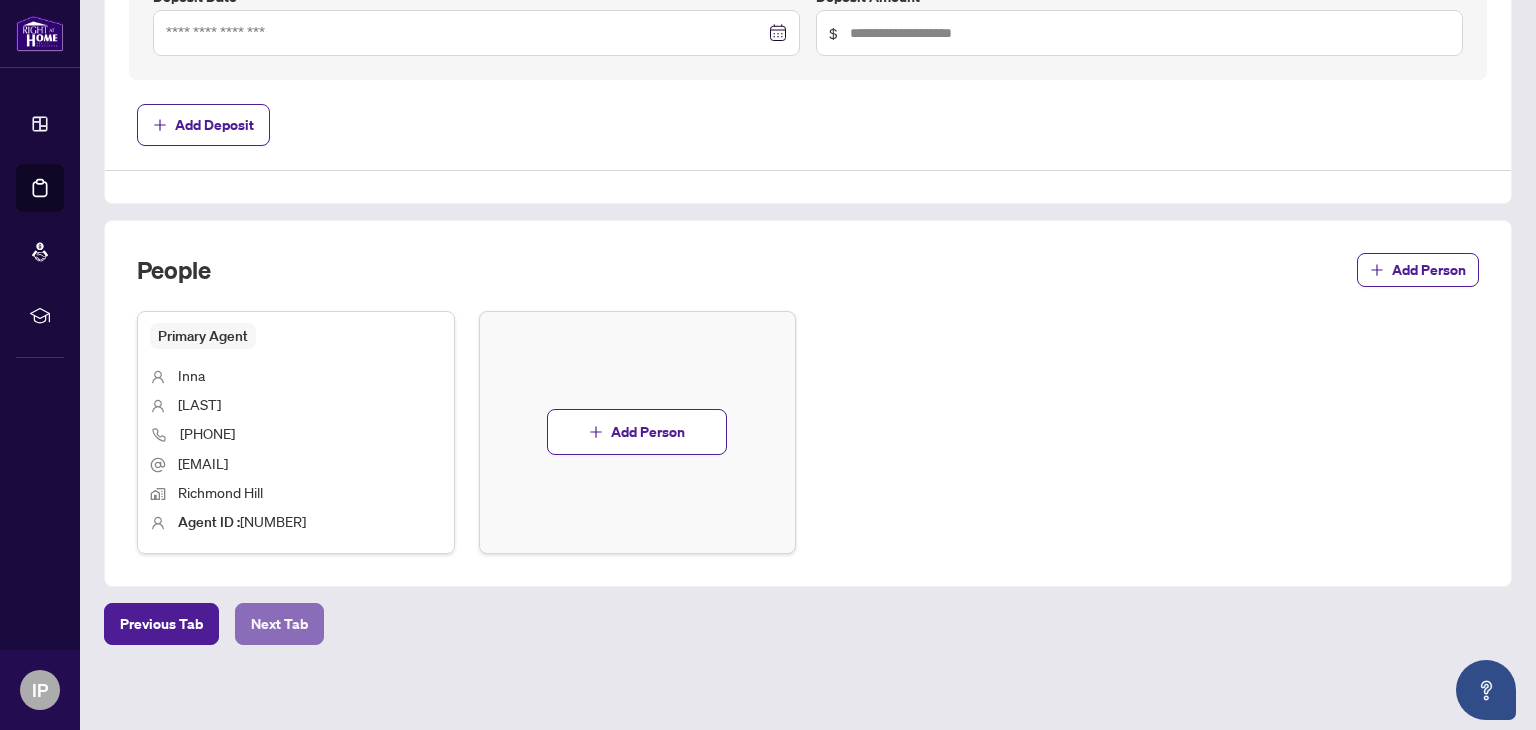 click on "Next Tab" at bounding box center [279, 624] 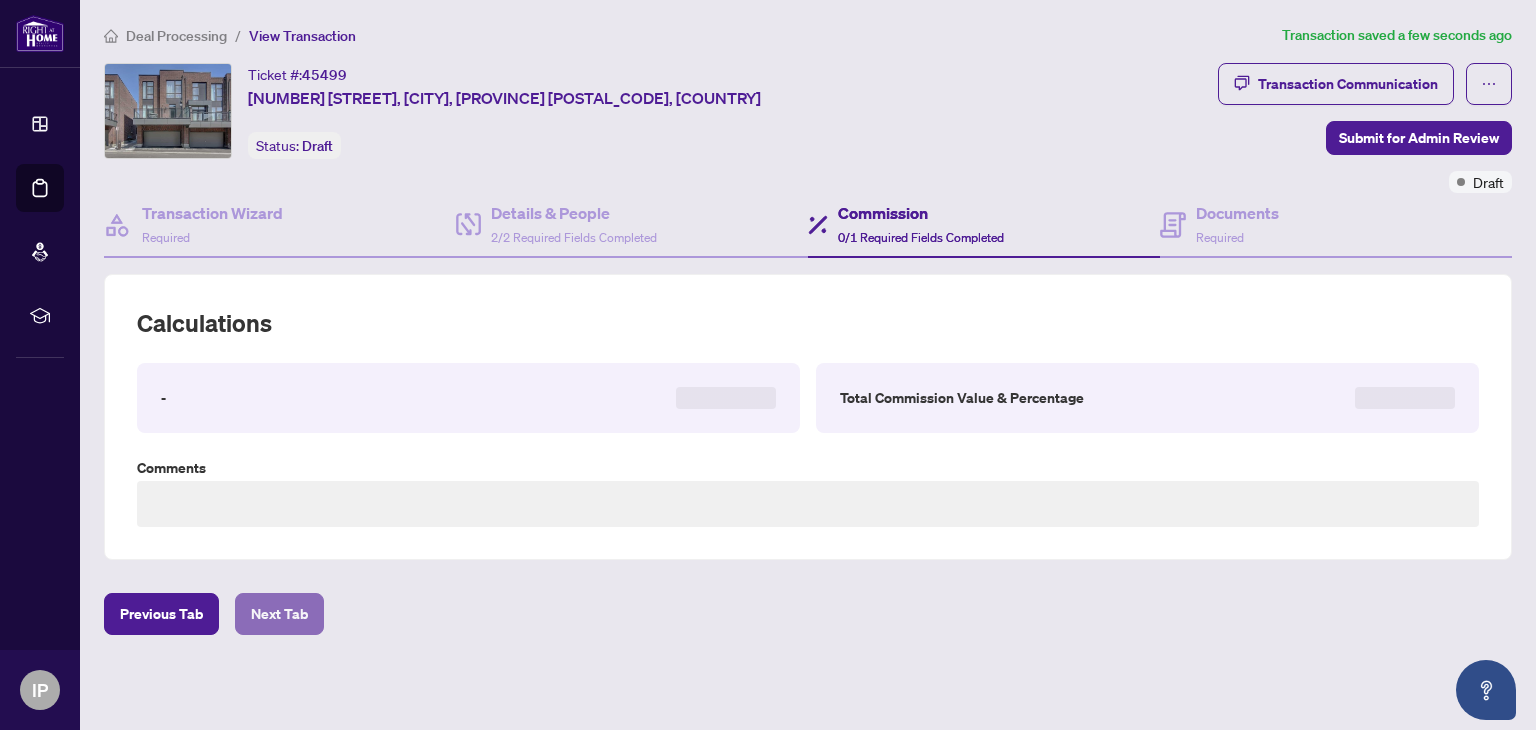 scroll, scrollTop: 0, scrollLeft: 0, axis: both 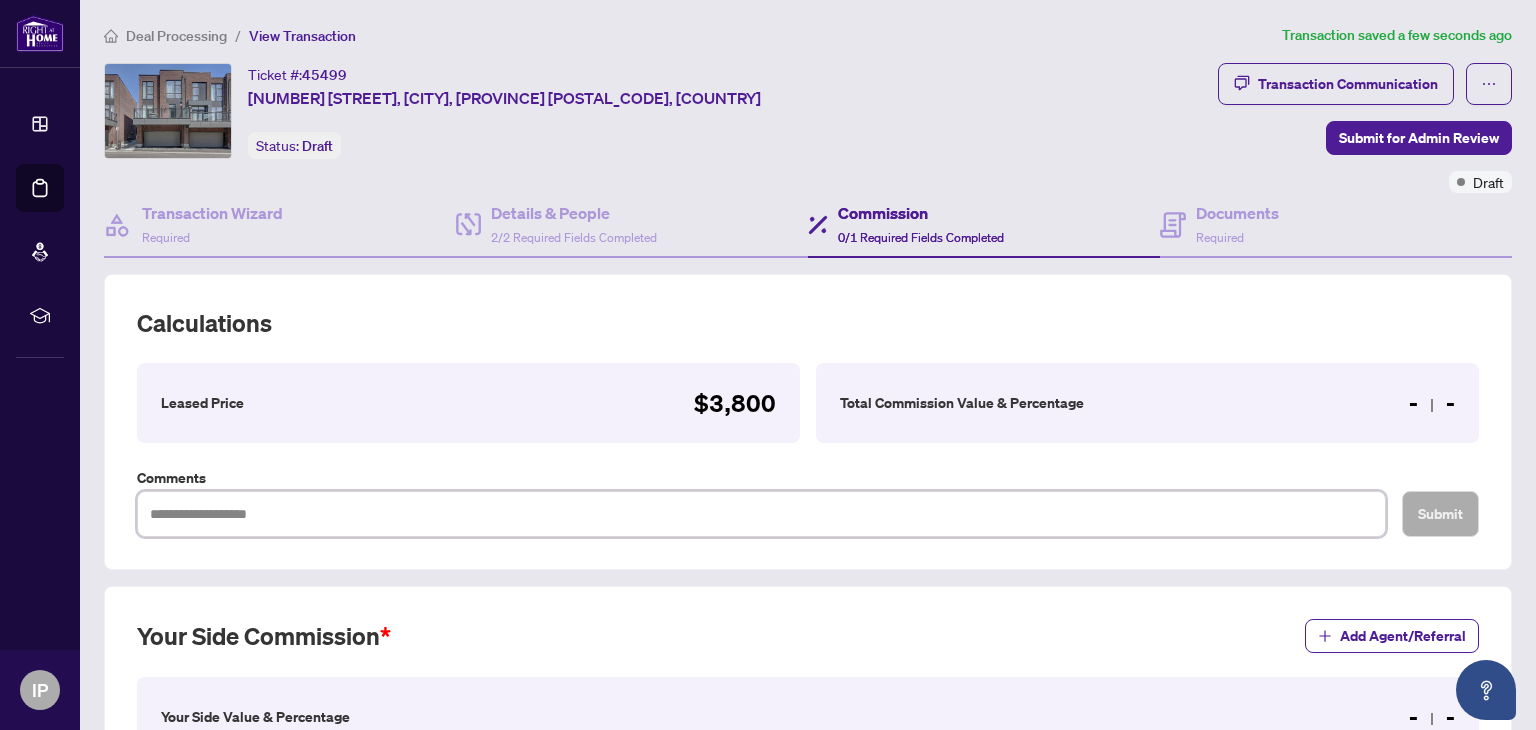 click at bounding box center [761, 514] 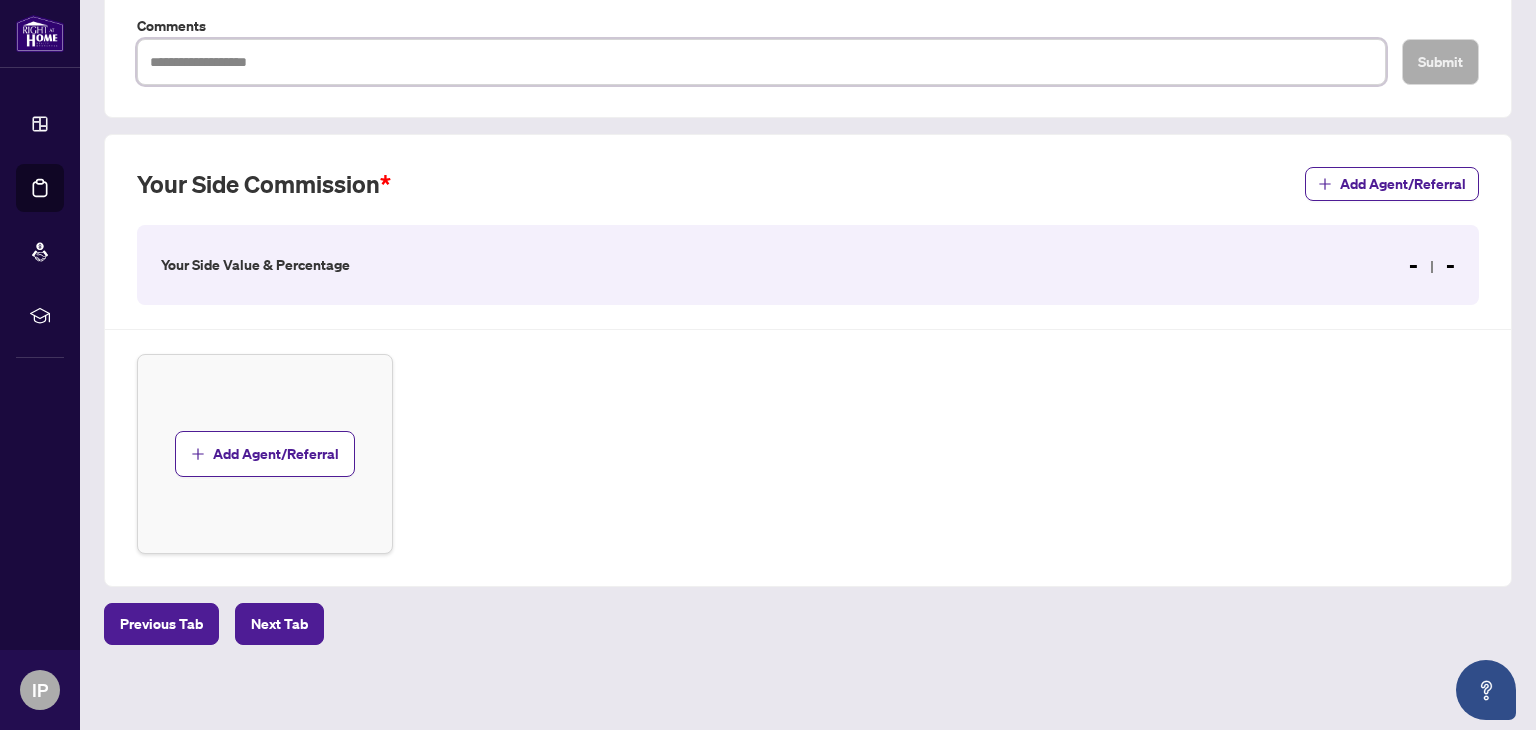 scroll, scrollTop: 456, scrollLeft: 0, axis: vertical 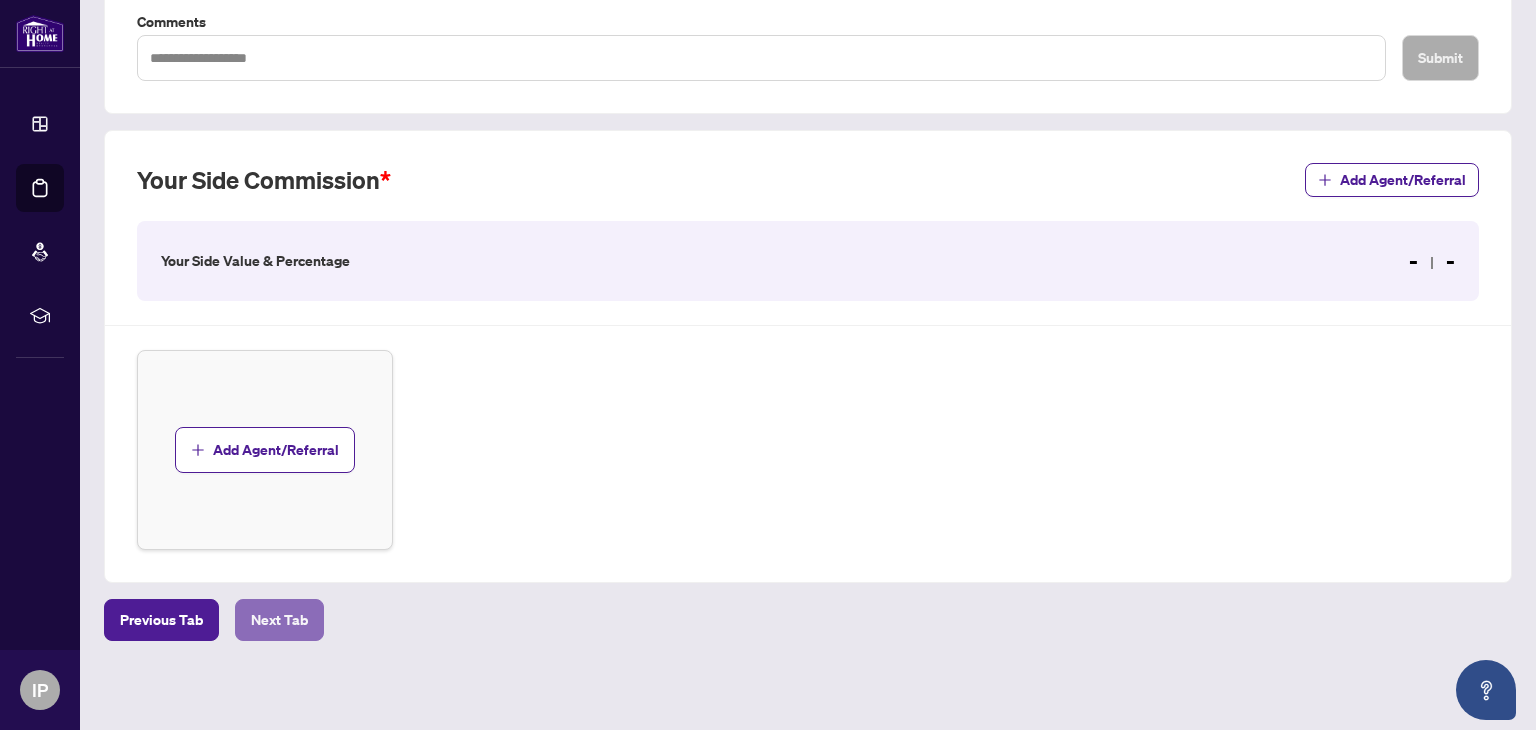 click on "Next Tab" at bounding box center (279, 620) 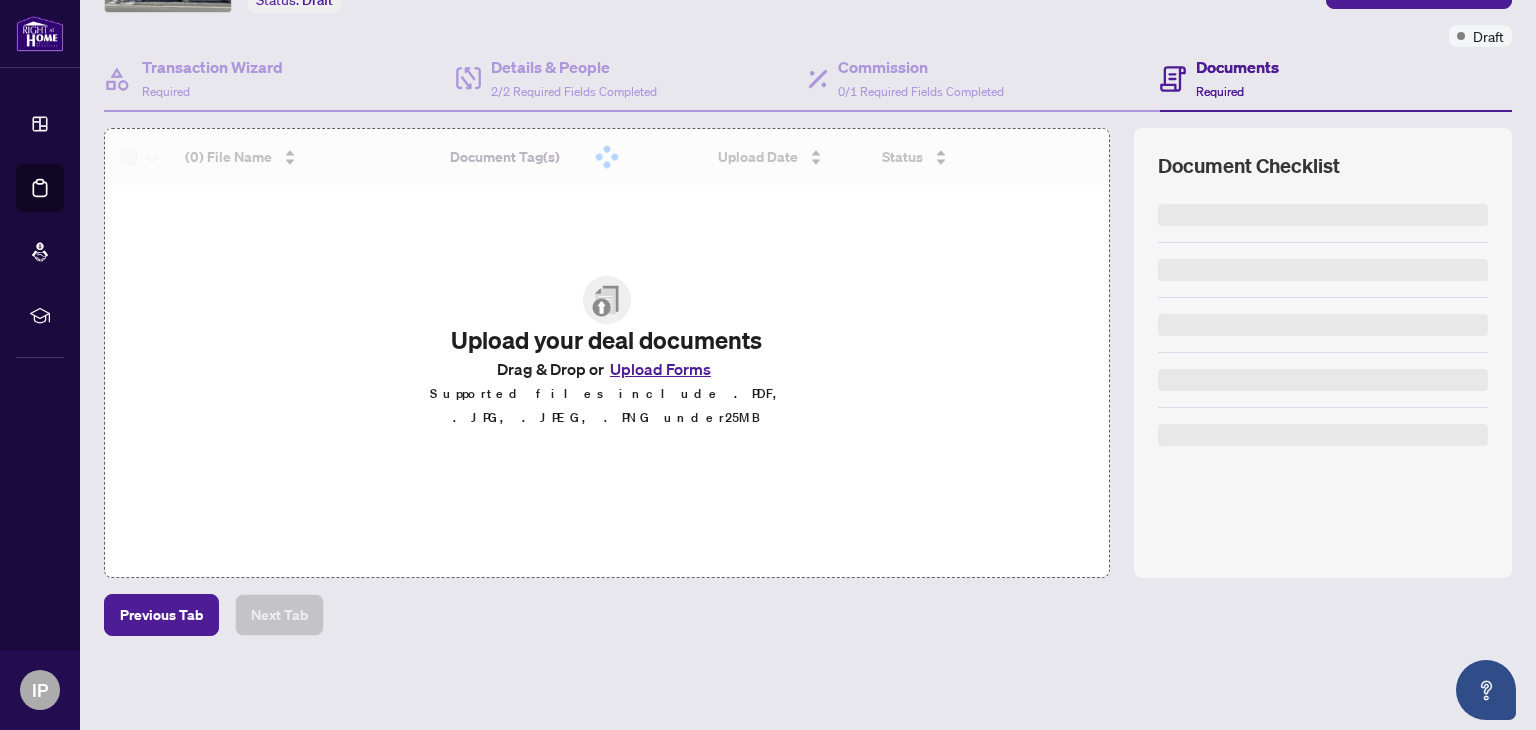 scroll, scrollTop: 0, scrollLeft: 0, axis: both 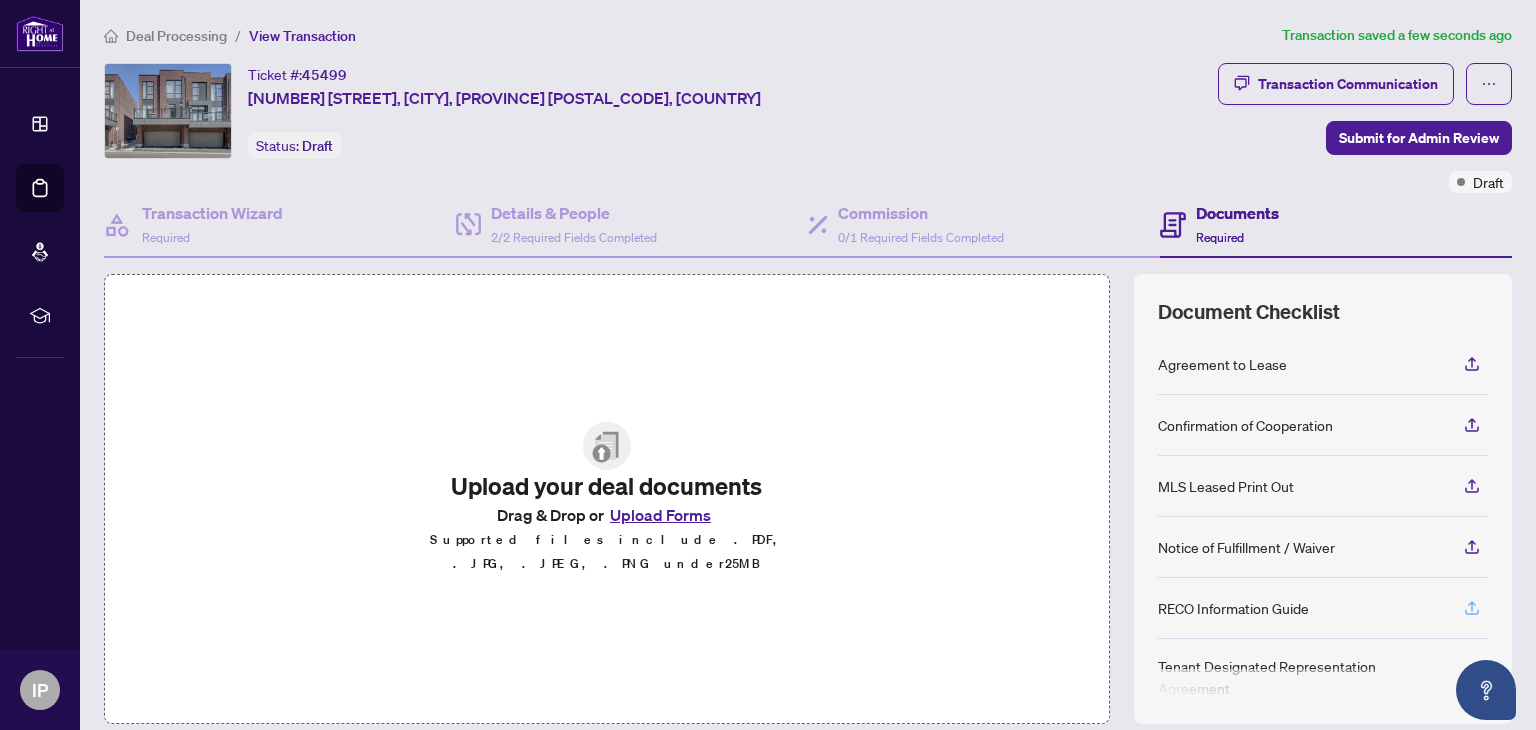 click 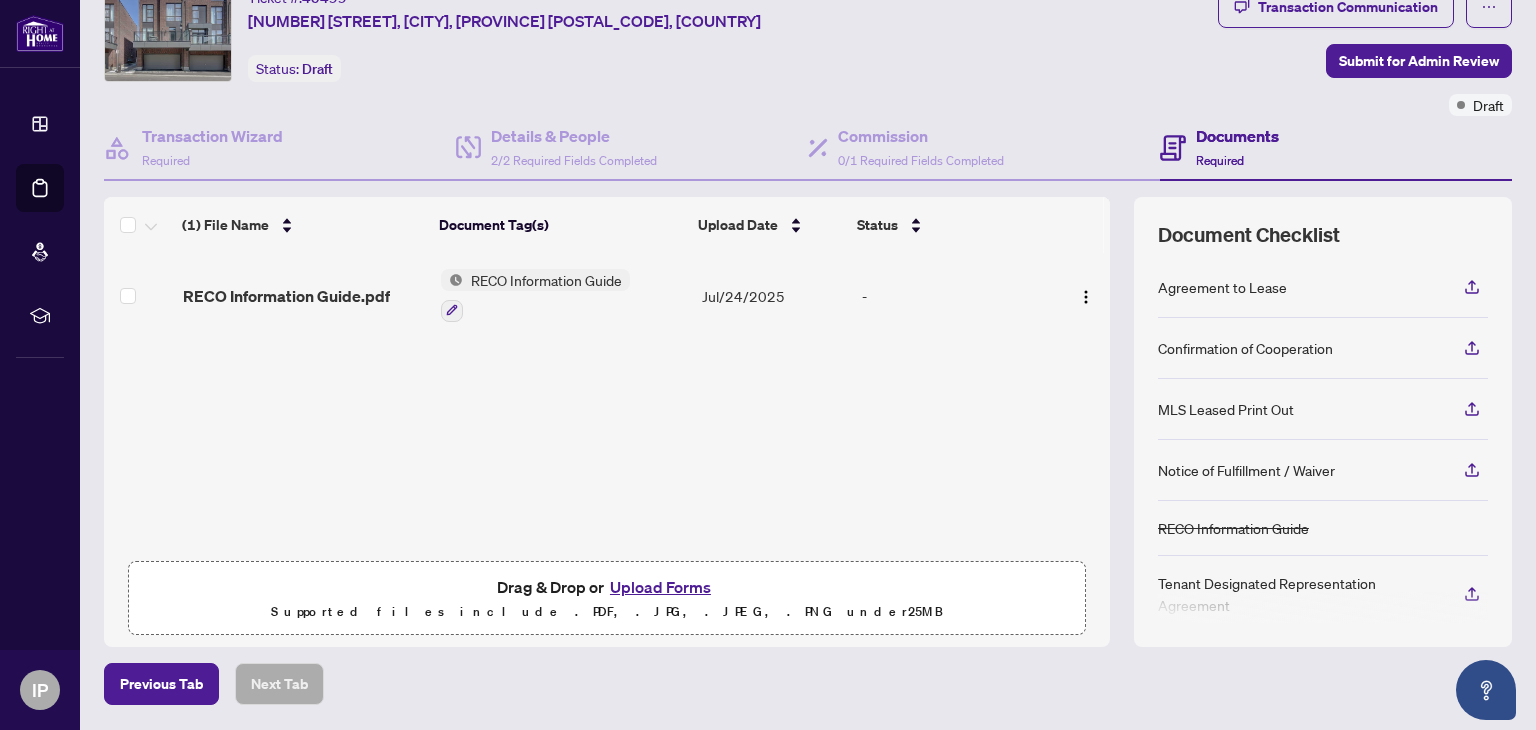 scroll, scrollTop: 43, scrollLeft: 0, axis: vertical 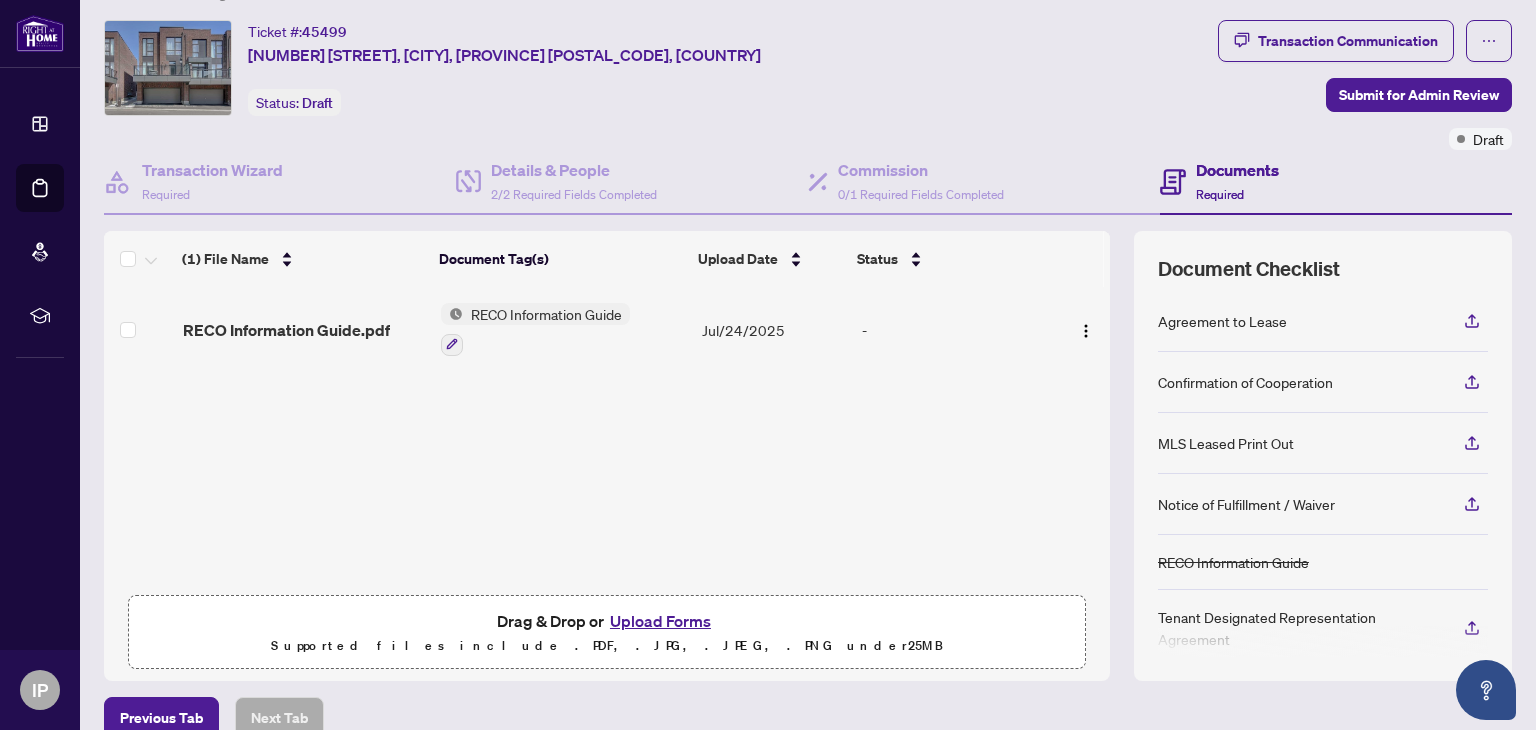 click on "Upload Forms" at bounding box center (660, 621) 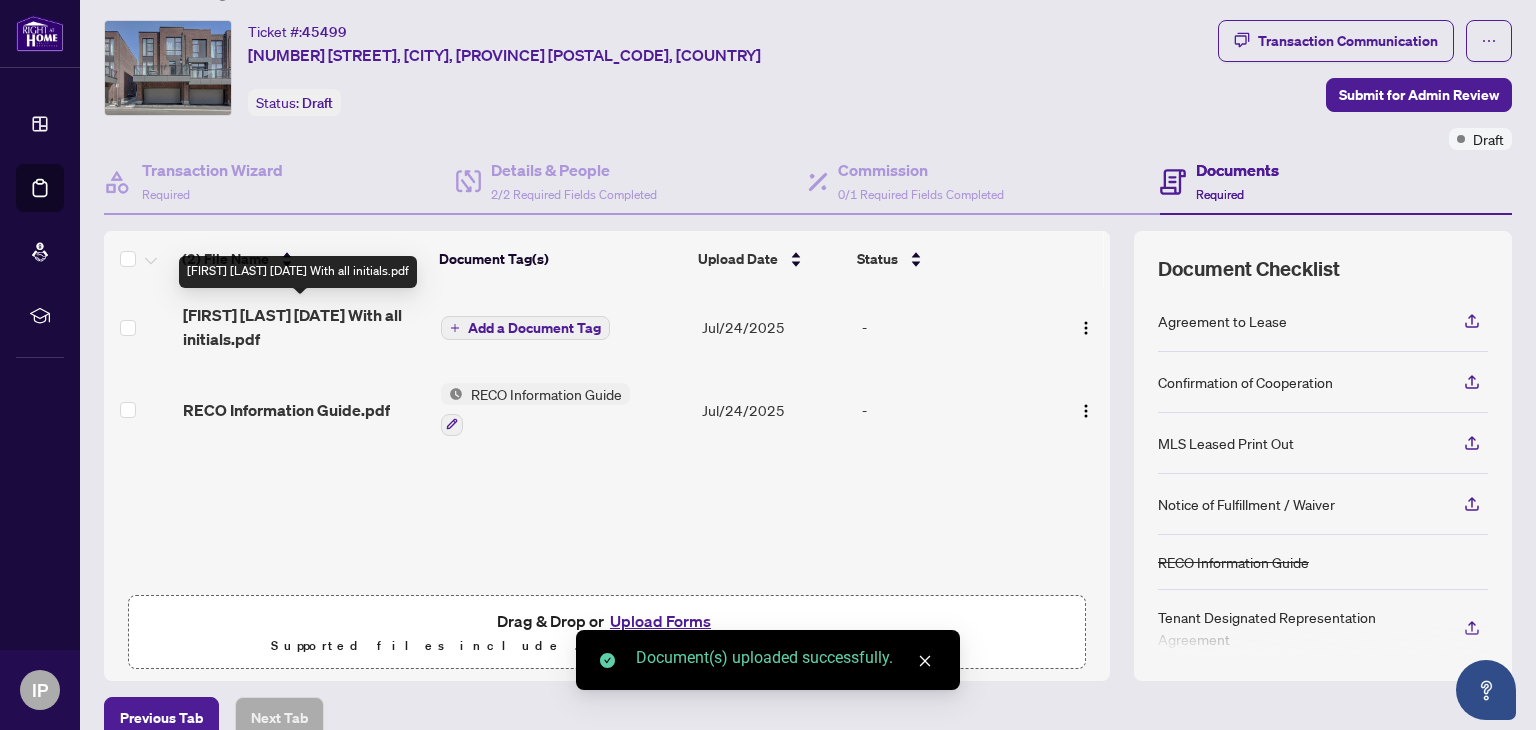click on "Igal Livshiz July222025 With all initials.pdf" at bounding box center [304, 327] 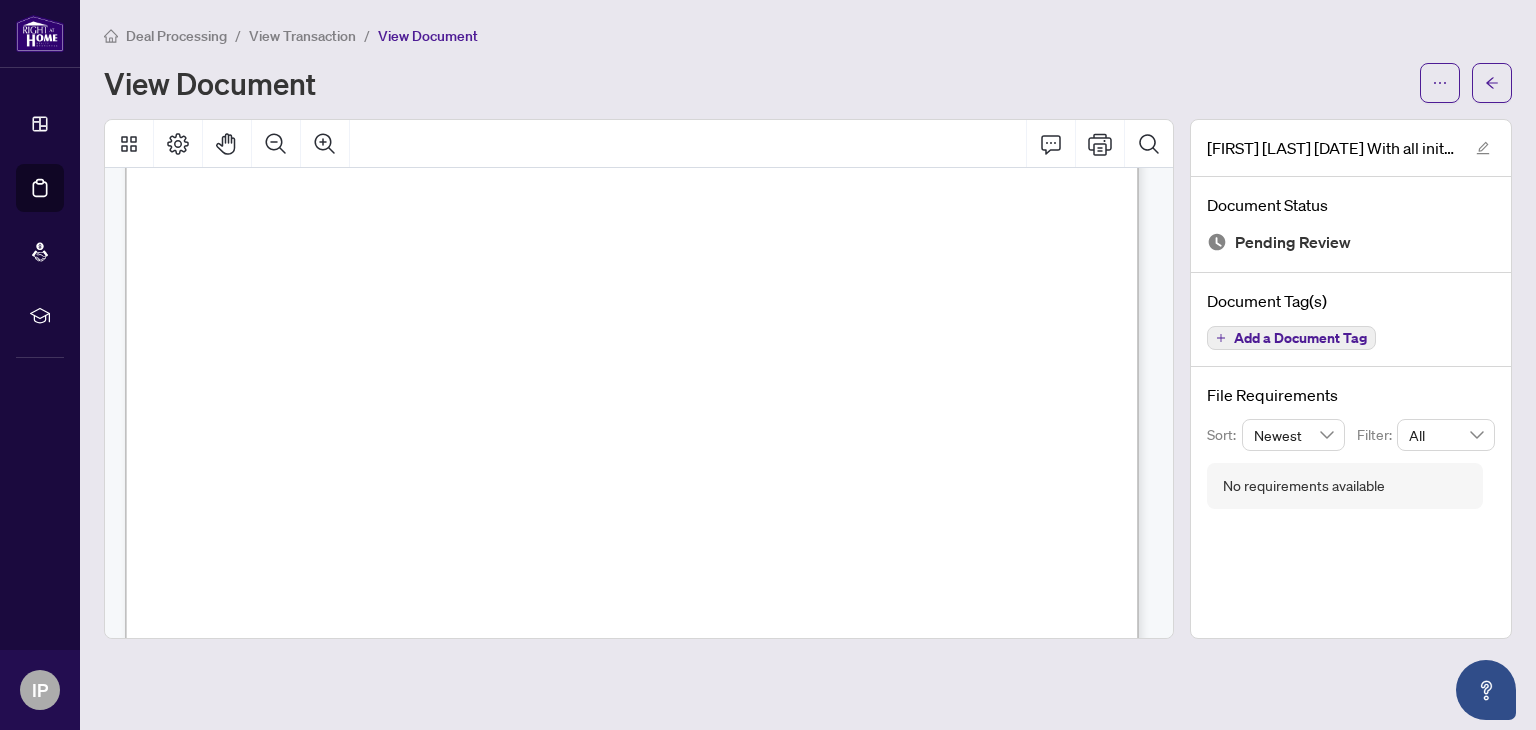 scroll, scrollTop: 700, scrollLeft: 0, axis: vertical 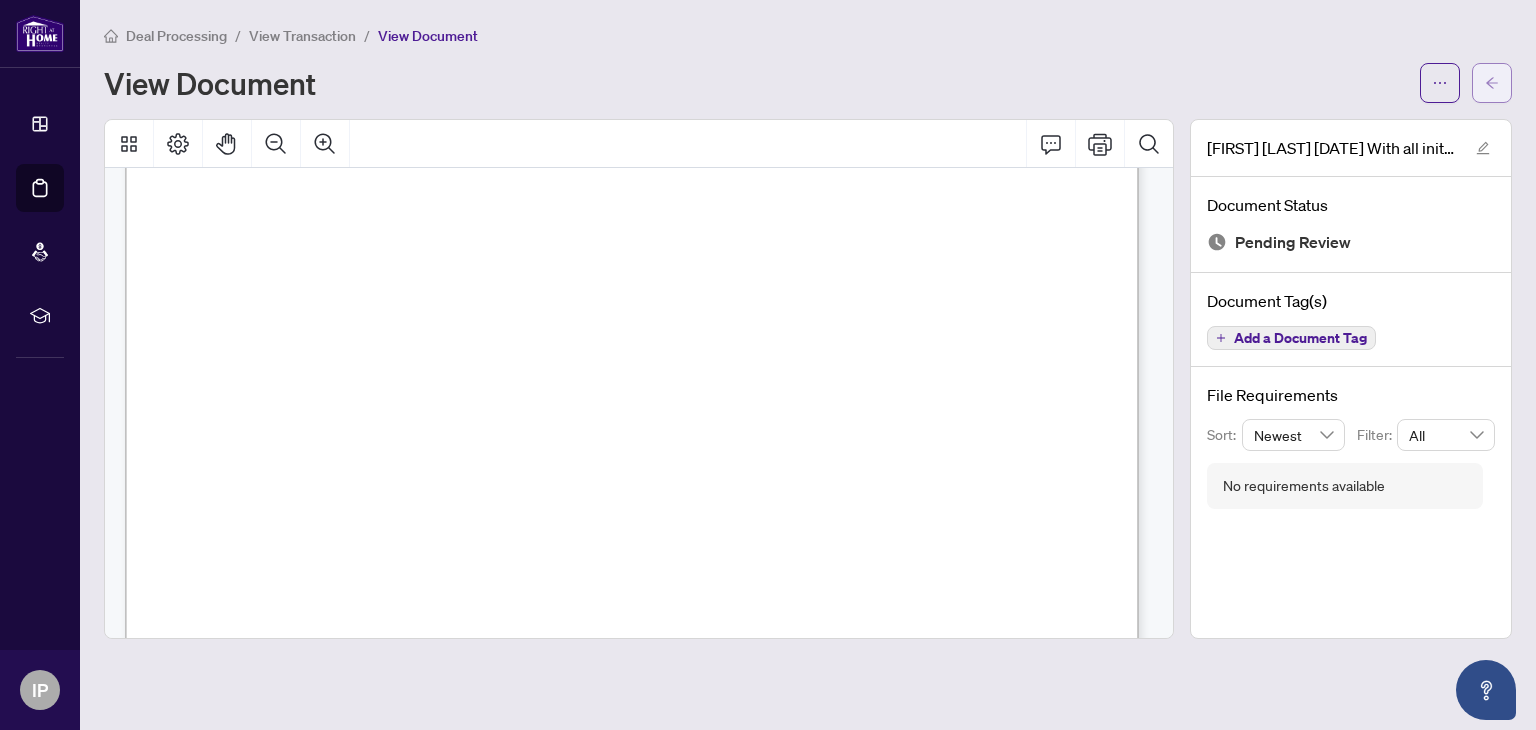 click at bounding box center (1492, 83) 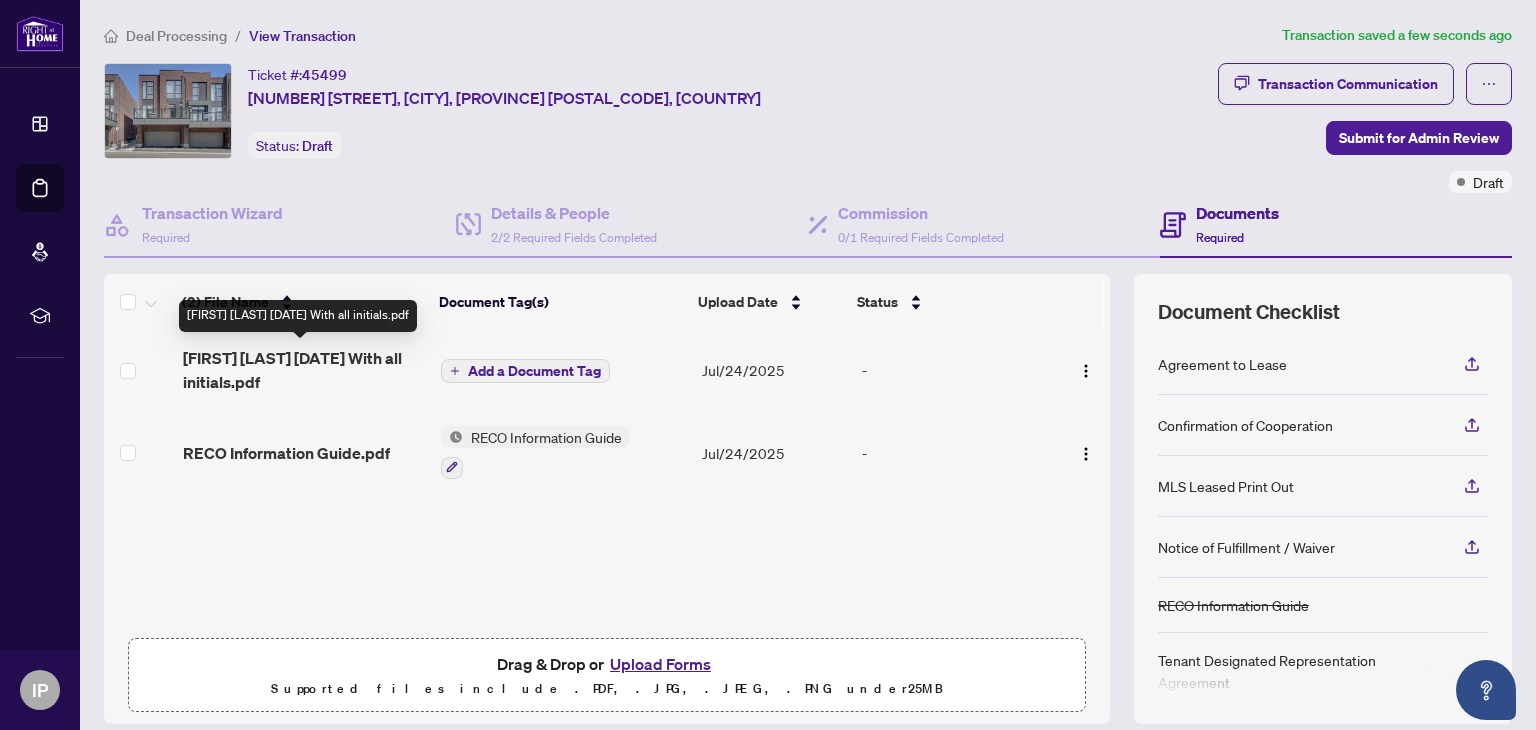 click on "Igal Livshiz July222025 With all initials.pdf" at bounding box center (304, 370) 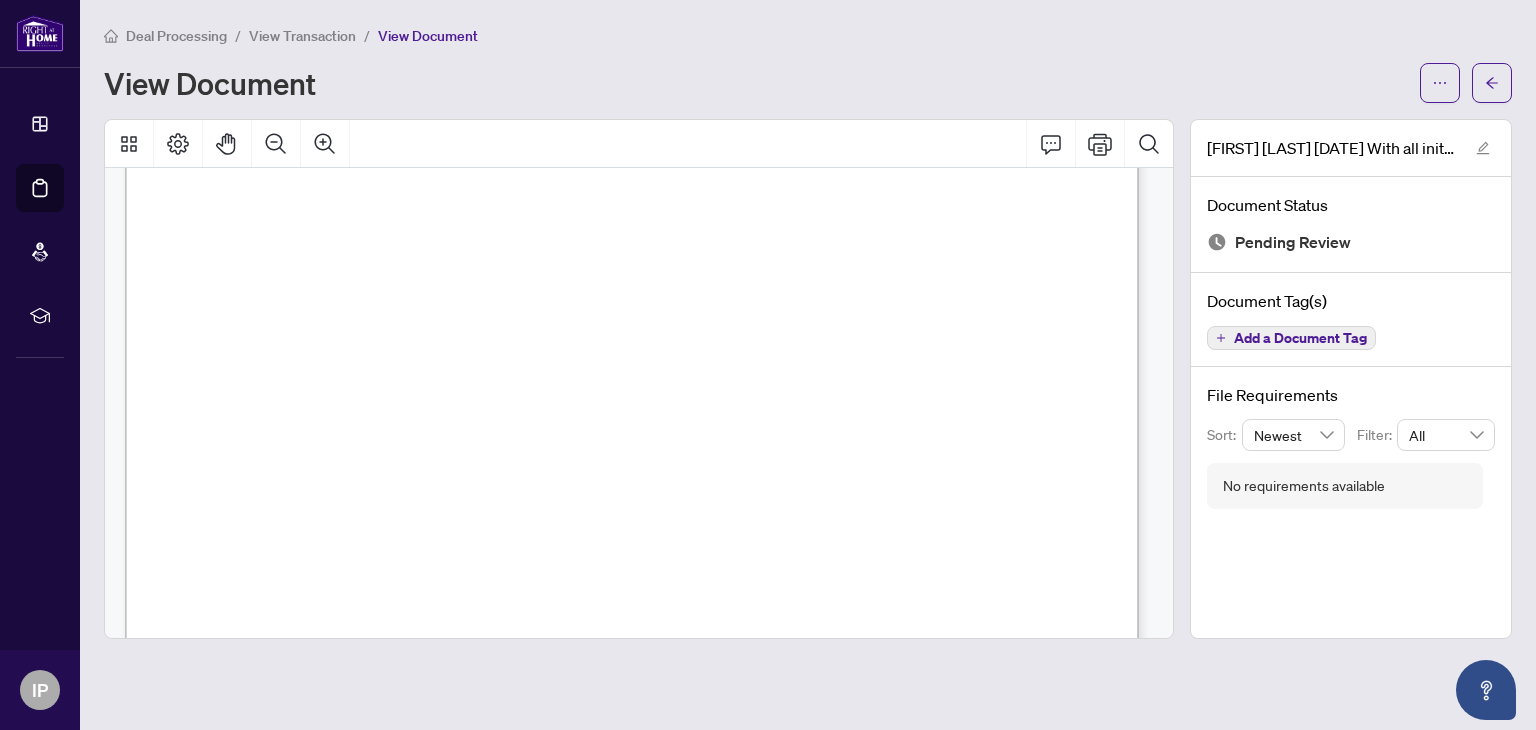 scroll, scrollTop: 4300, scrollLeft: 0, axis: vertical 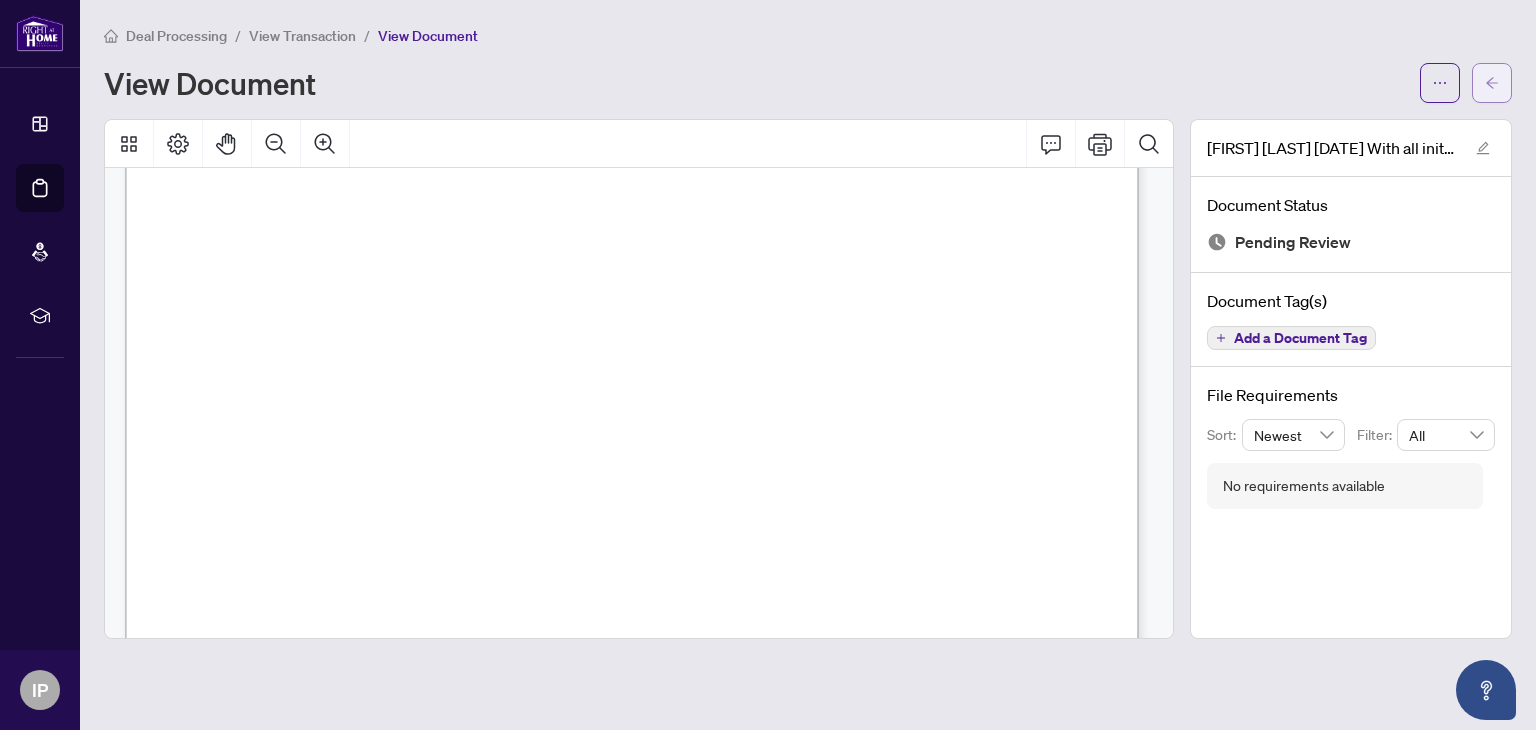 click at bounding box center (1492, 83) 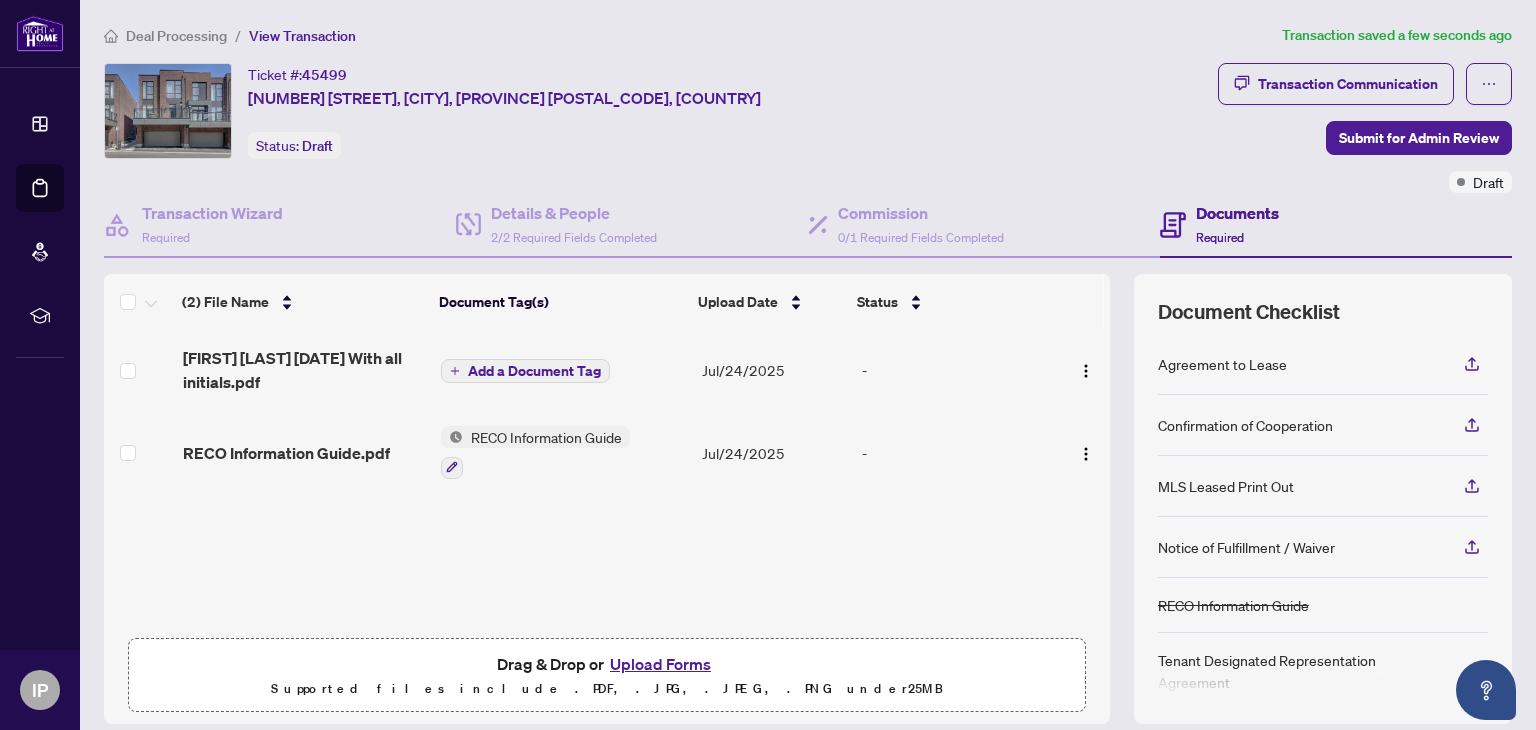 click 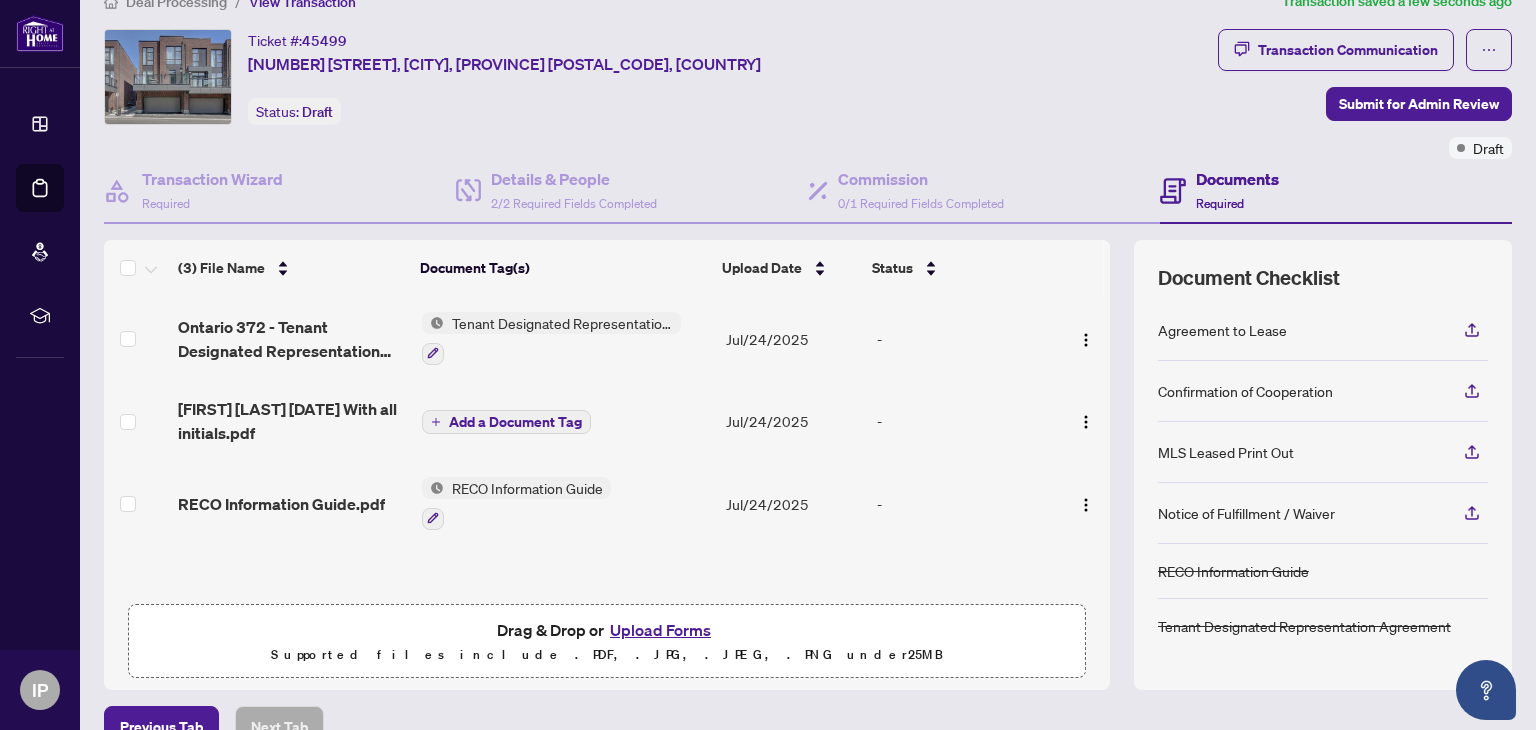 scroll, scrollTop: 0, scrollLeft: 0, axis: both 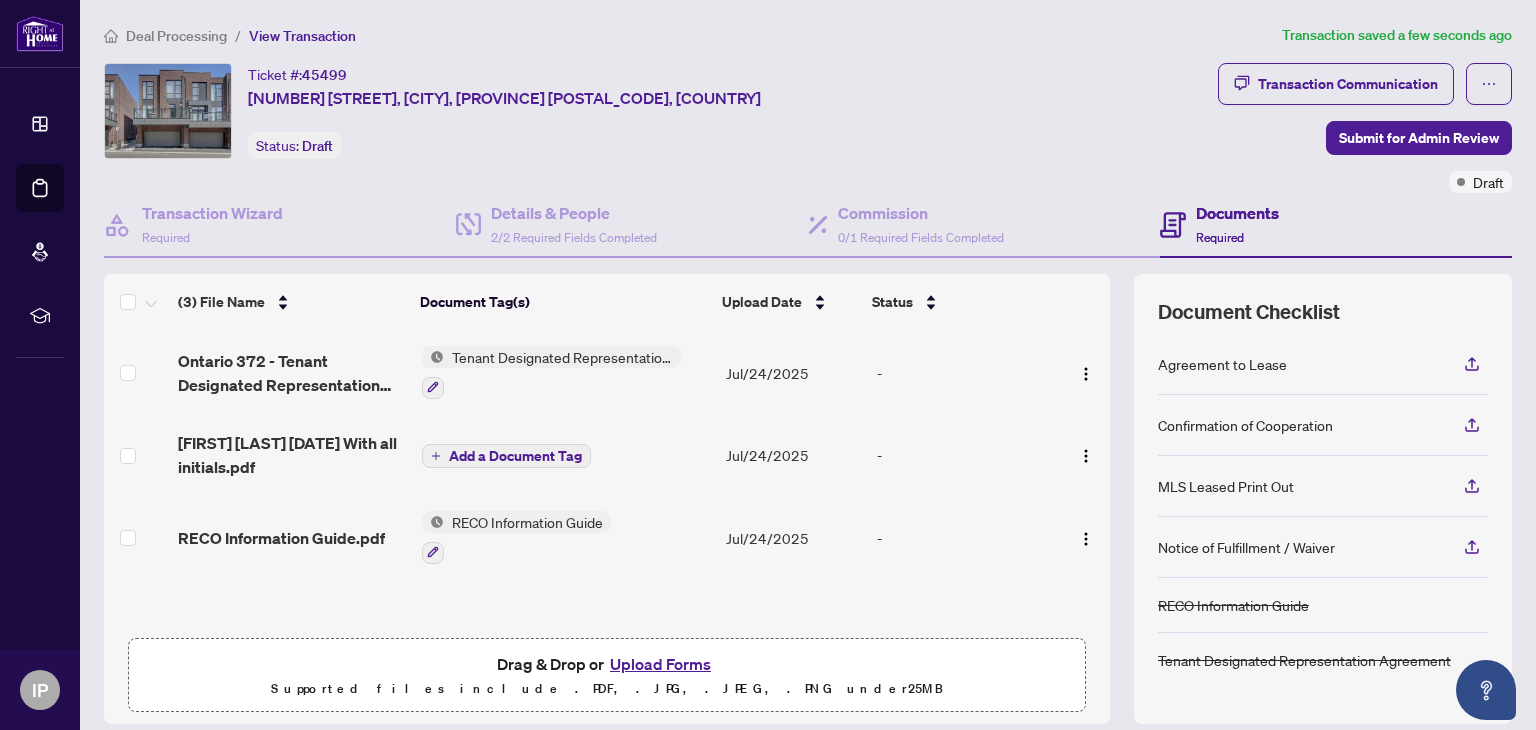 click on "Upload Forms" at bounding box center (660, 664) 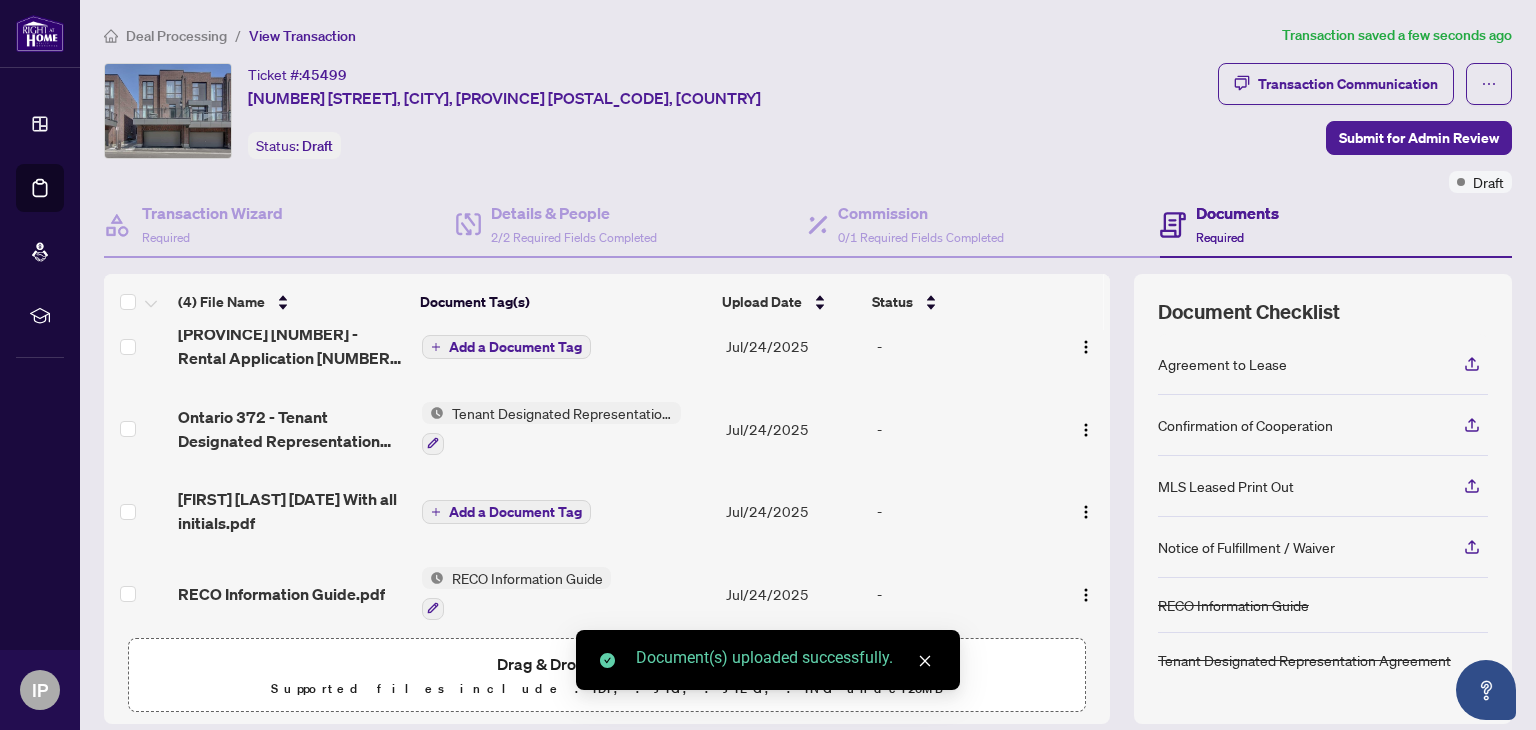 scroll, scrollTop: 36, scrollLeft: 0, axis: vertical 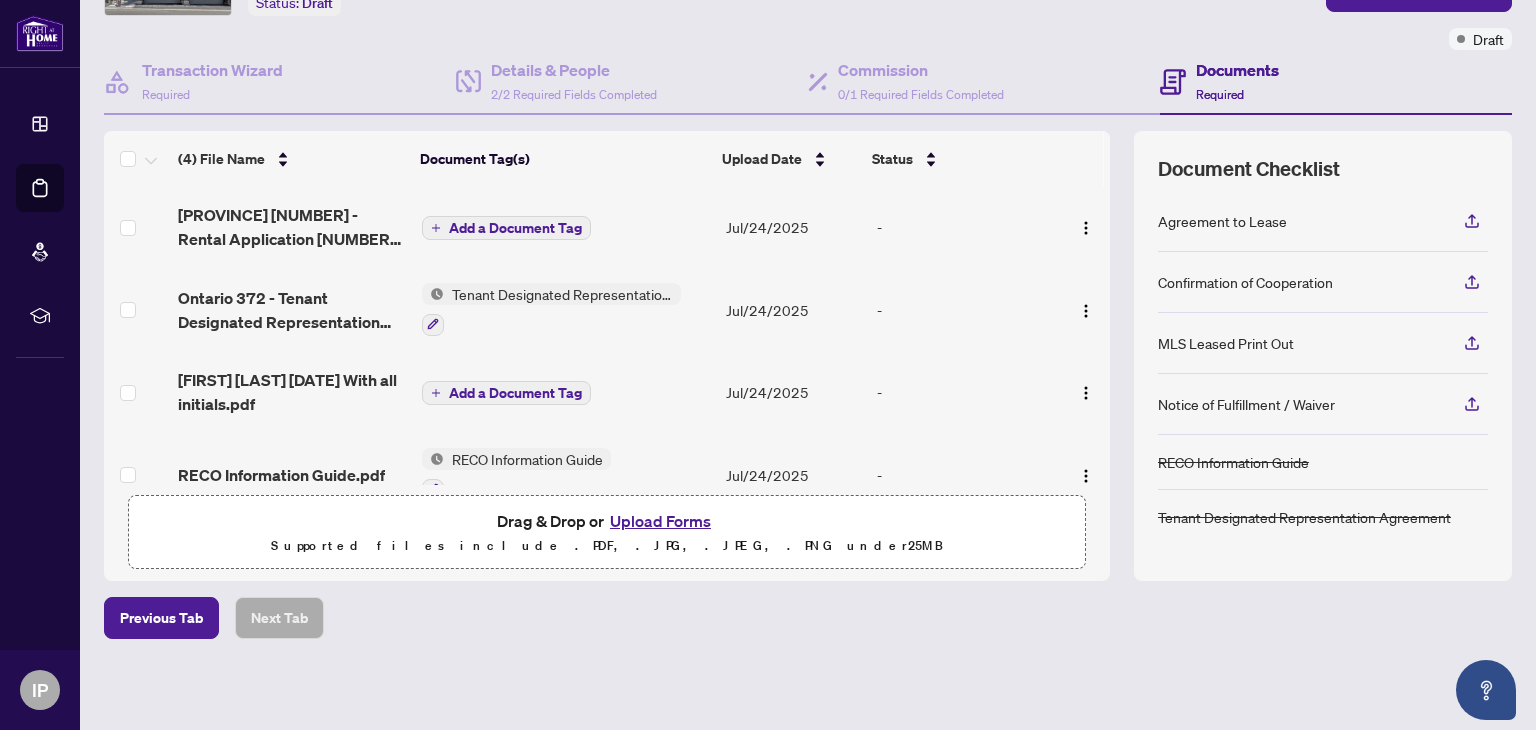 click 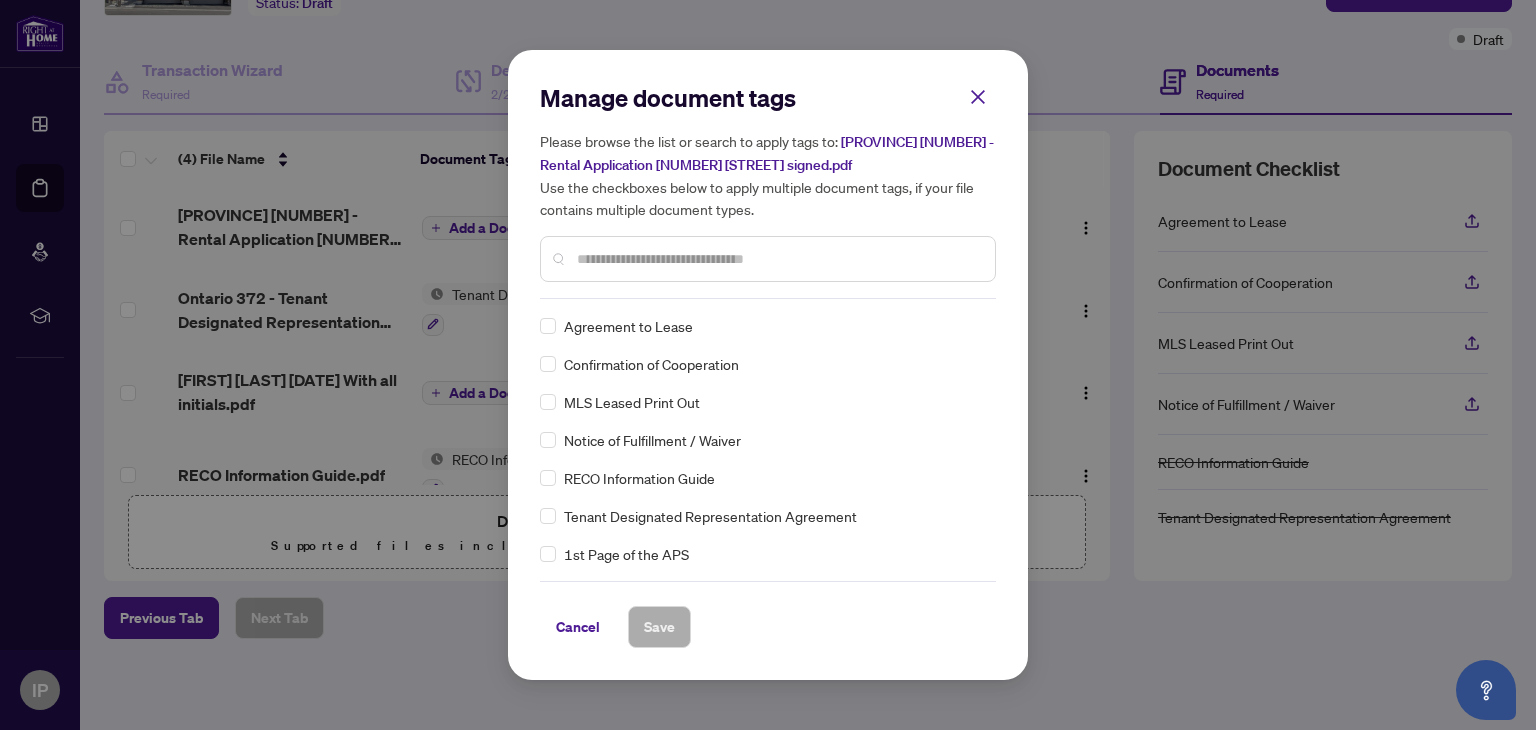 click at bounding box center [778, 259] 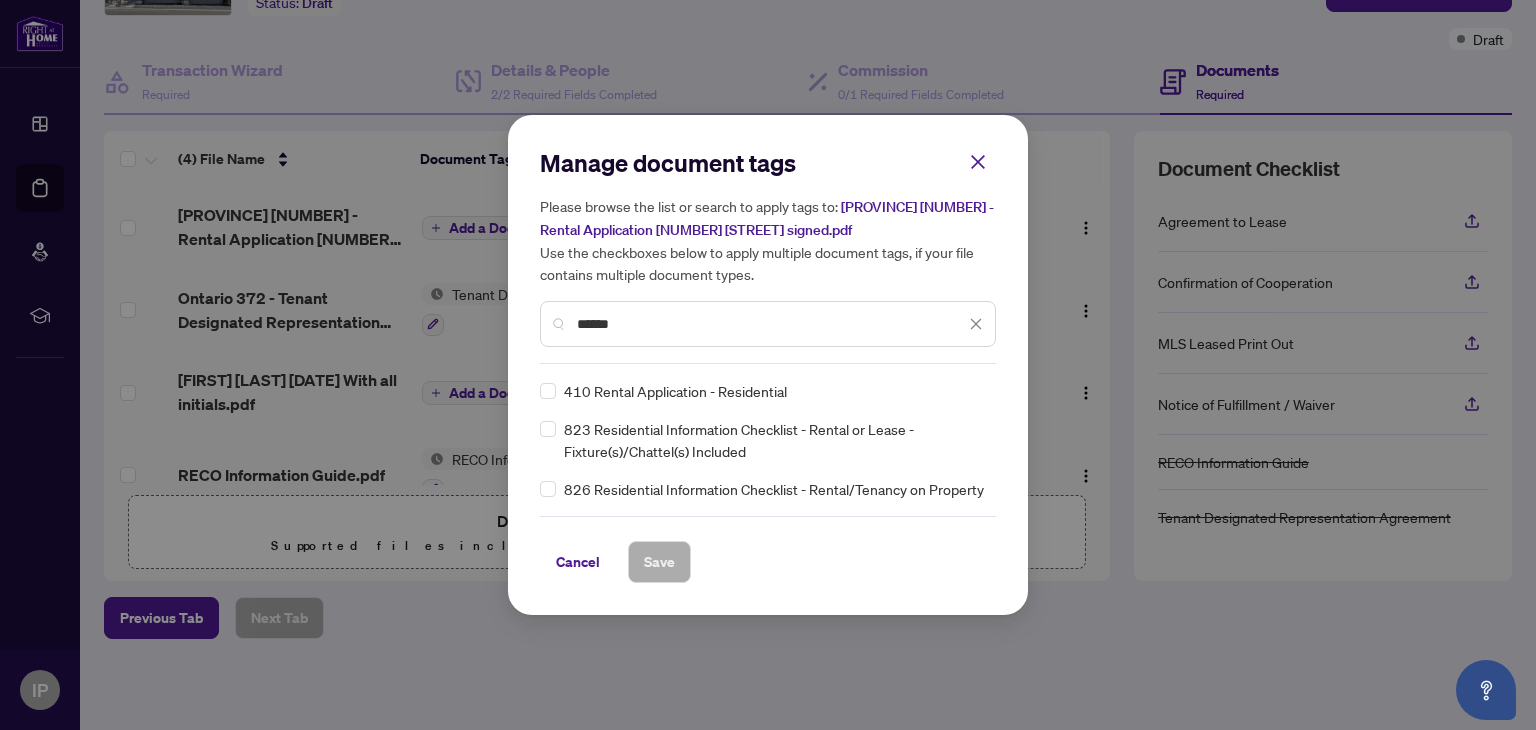 type on "******" 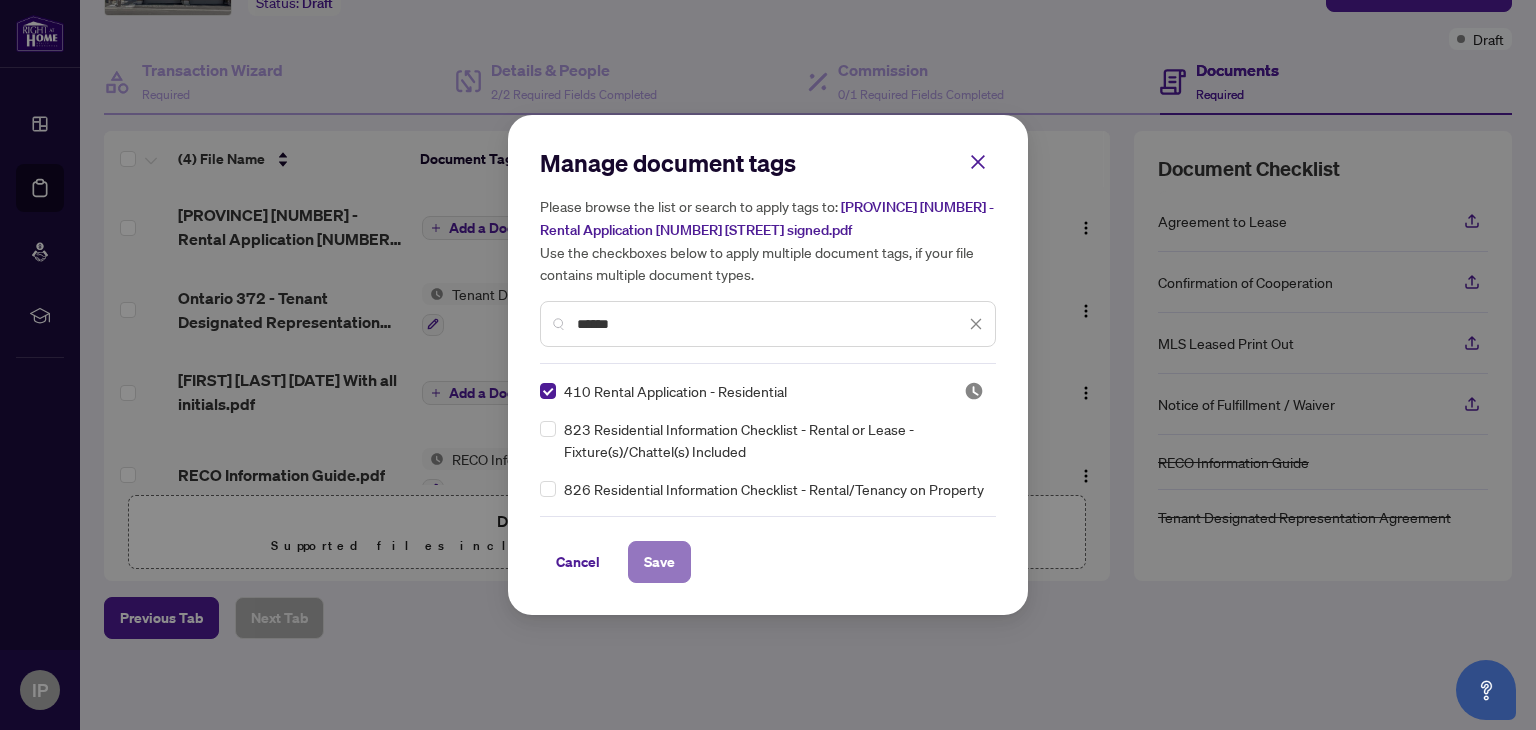 click on "Save" at bounding box center (659, 562) 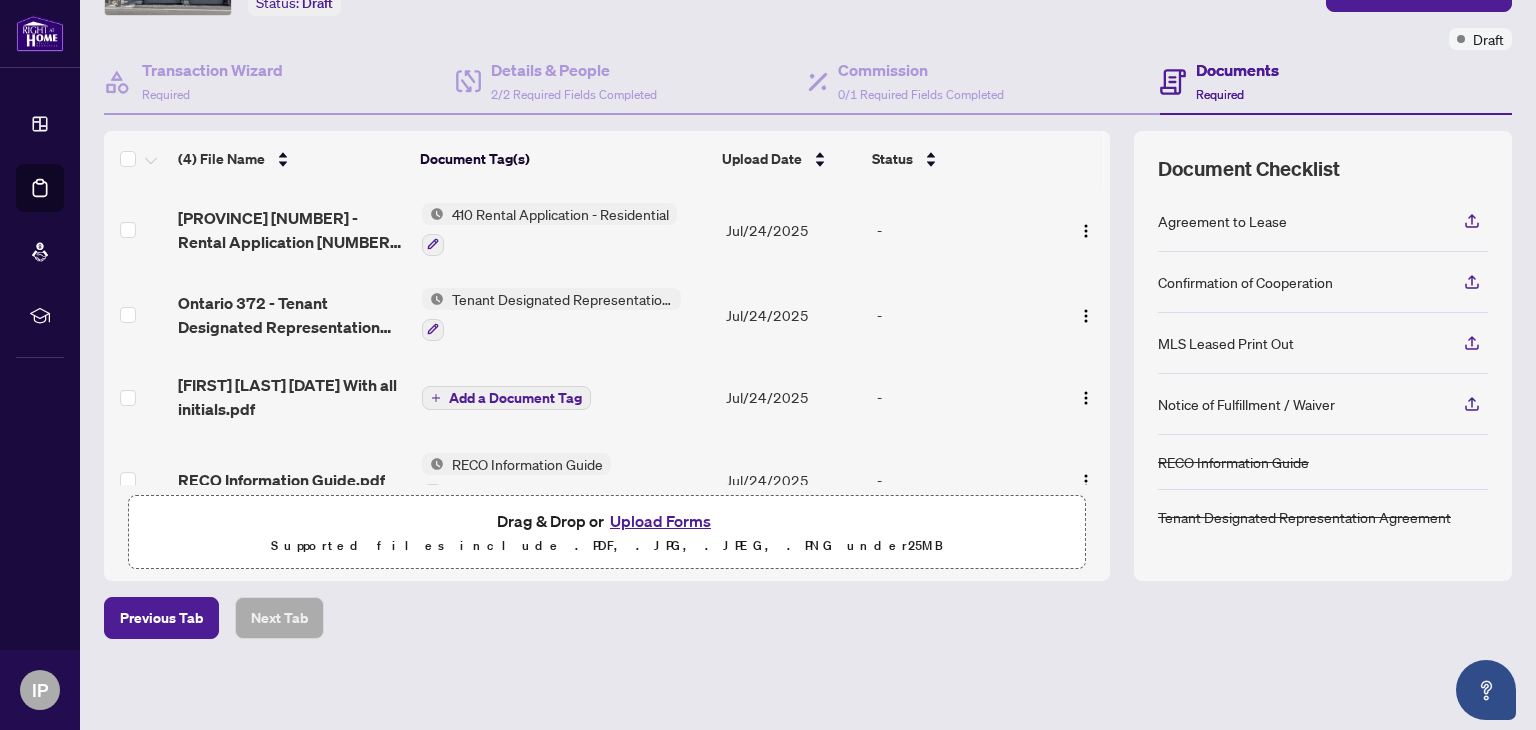 click on "Add a Document Tag" at bounding box center (515, 398) 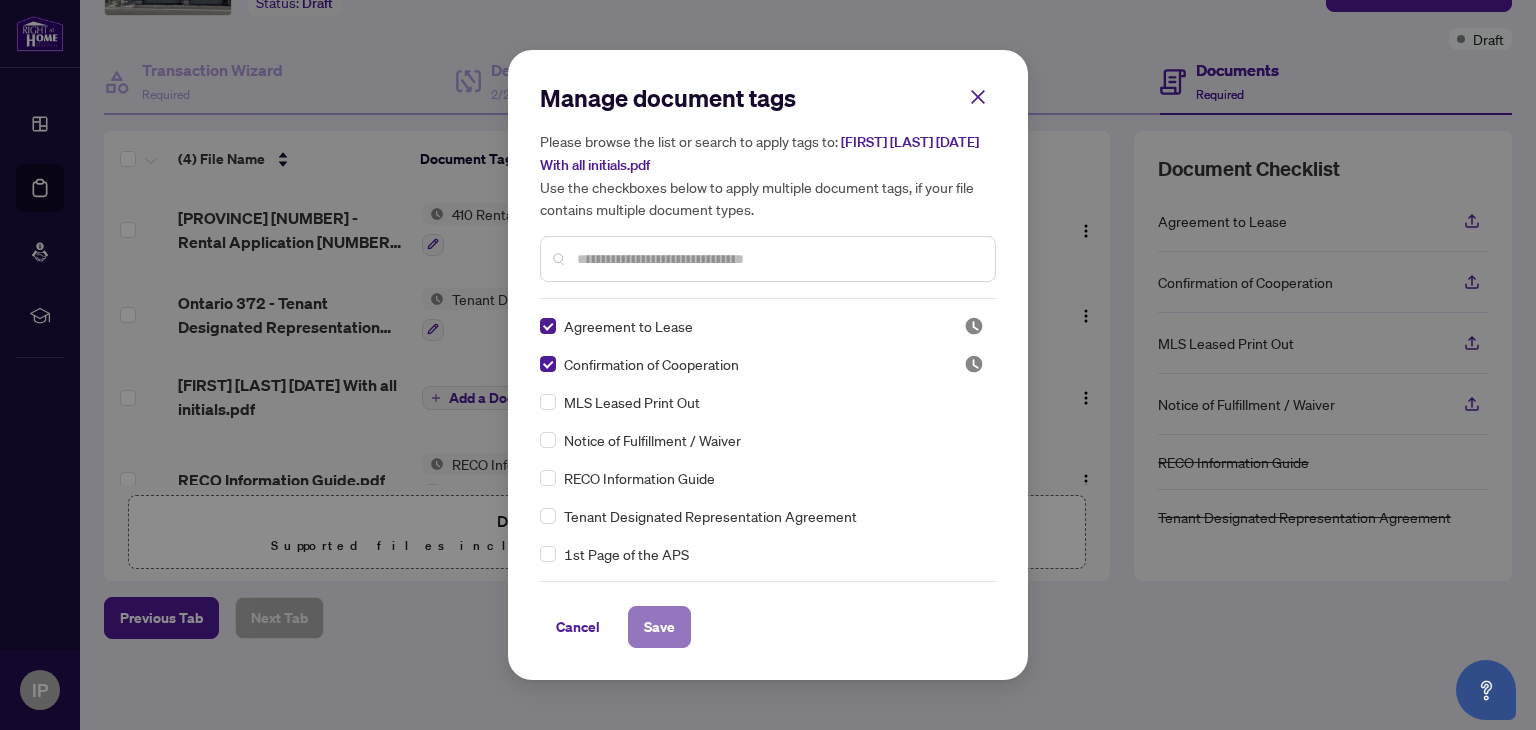 click on "Save" at bounding box center [659, 627] 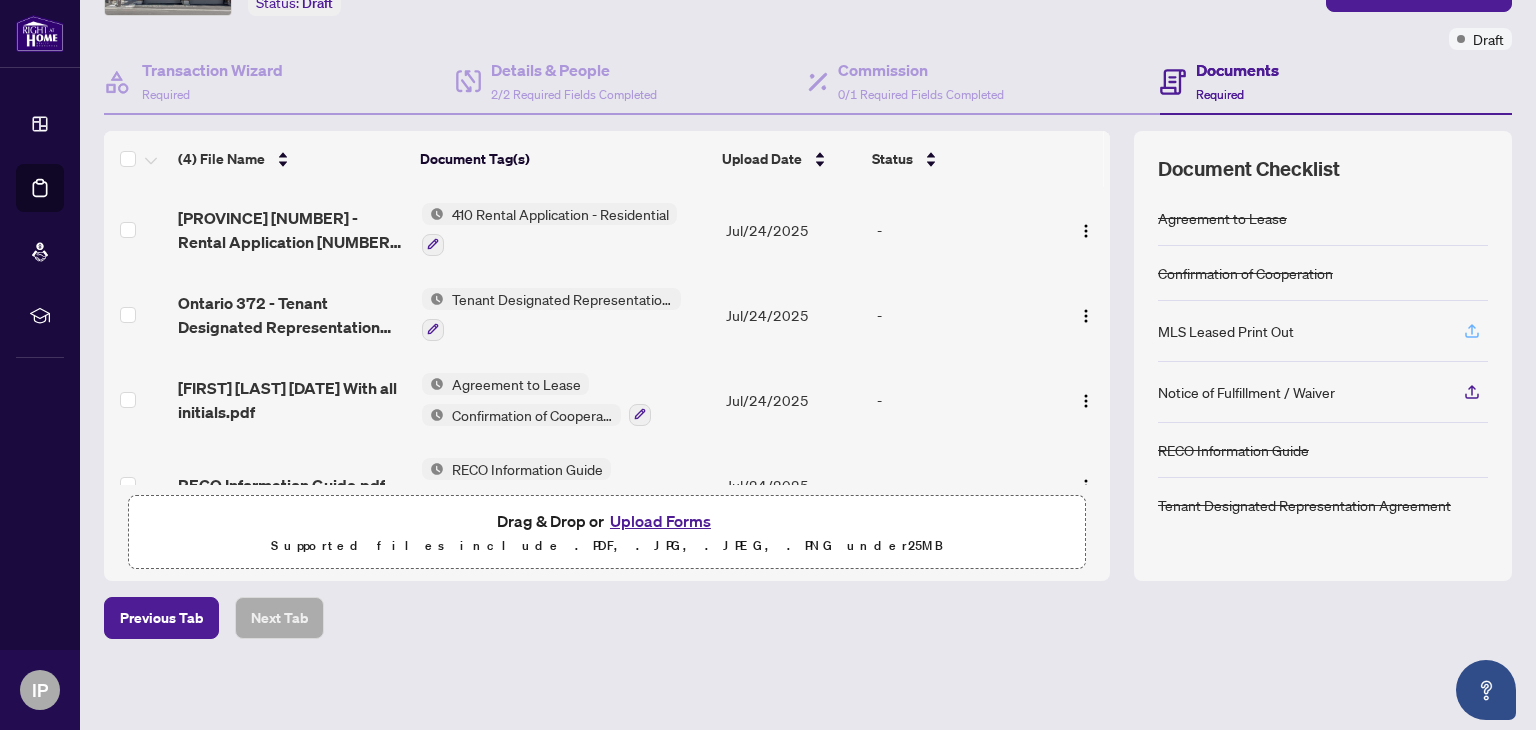 click 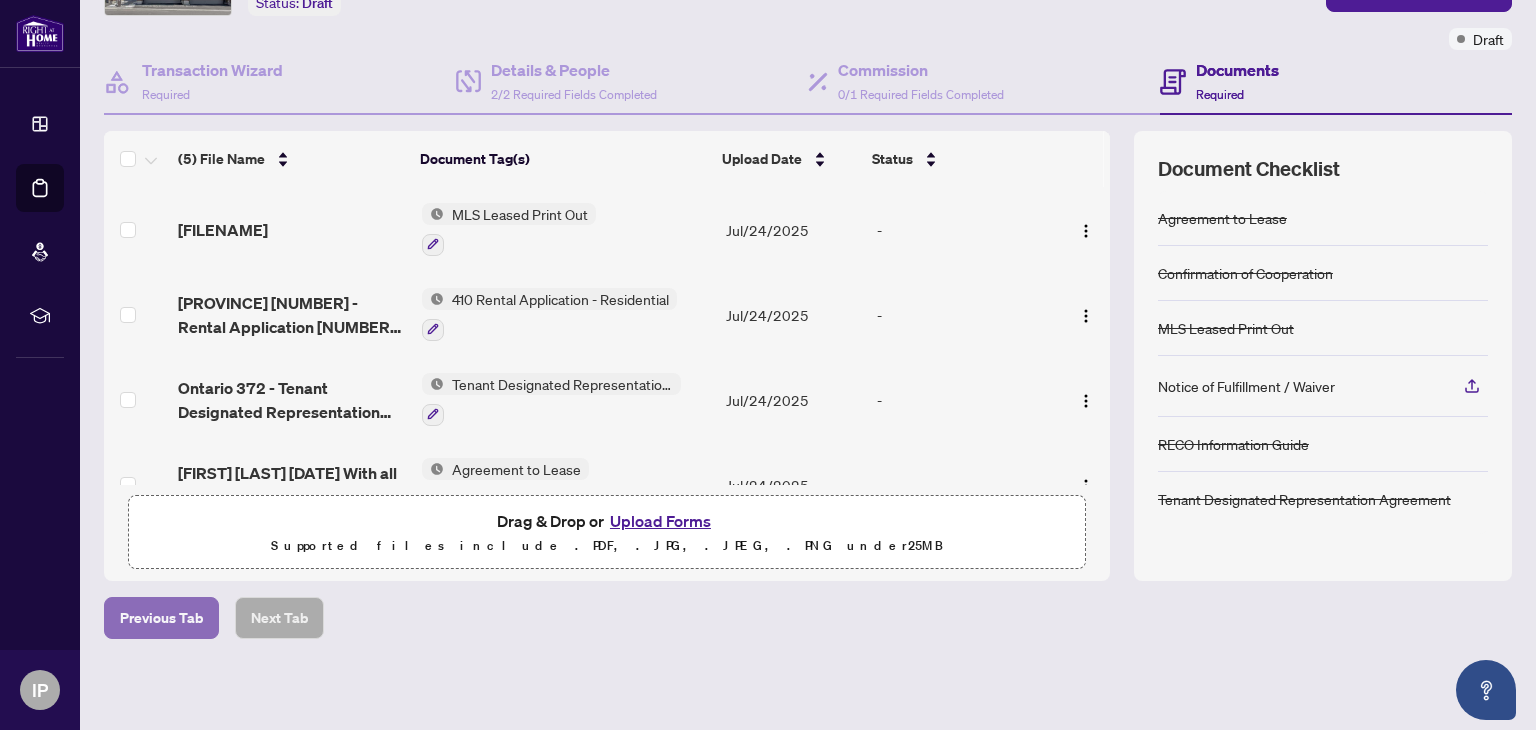 click on "Previous Tab" at bounding box center (161, 618) 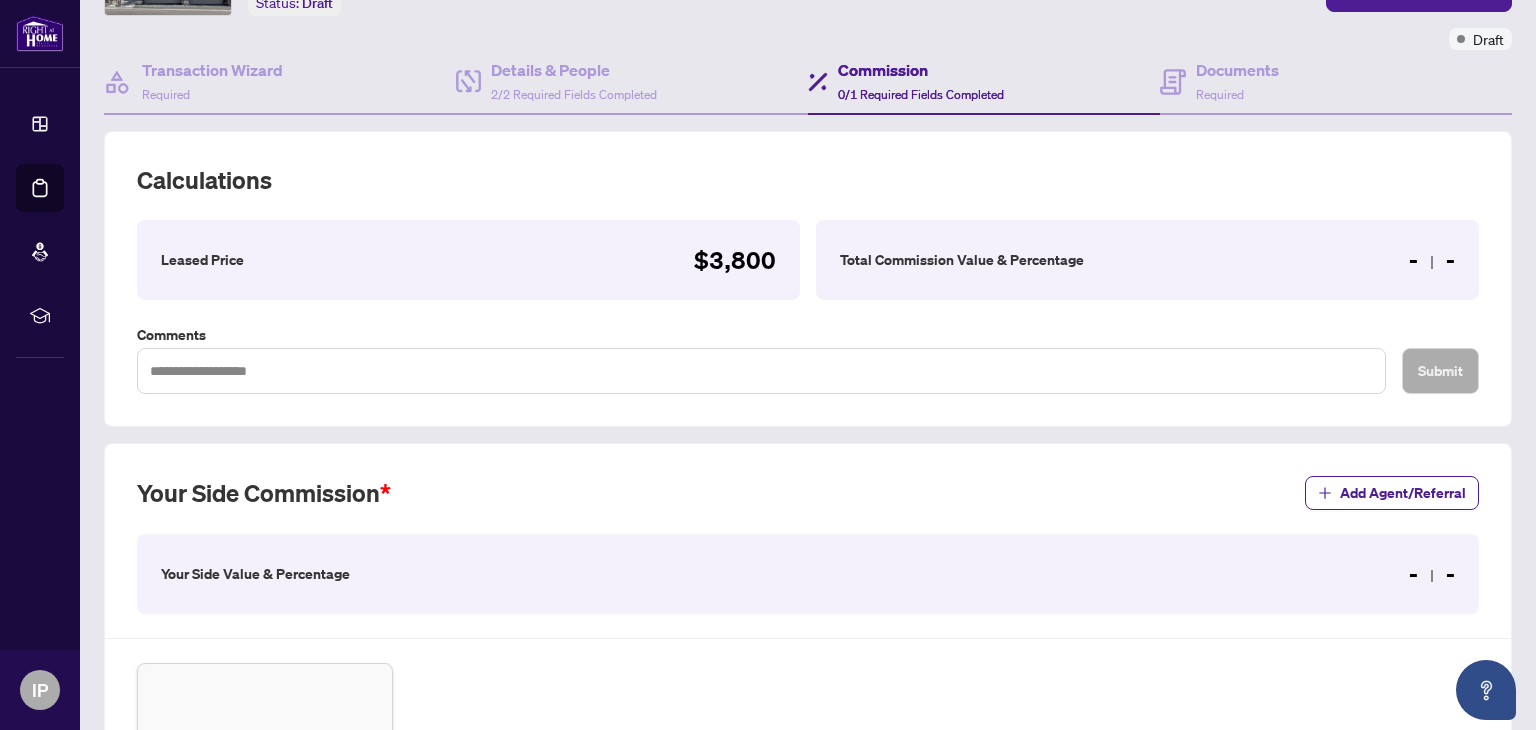 click on "-     -" at bounding box center (1432, 260) 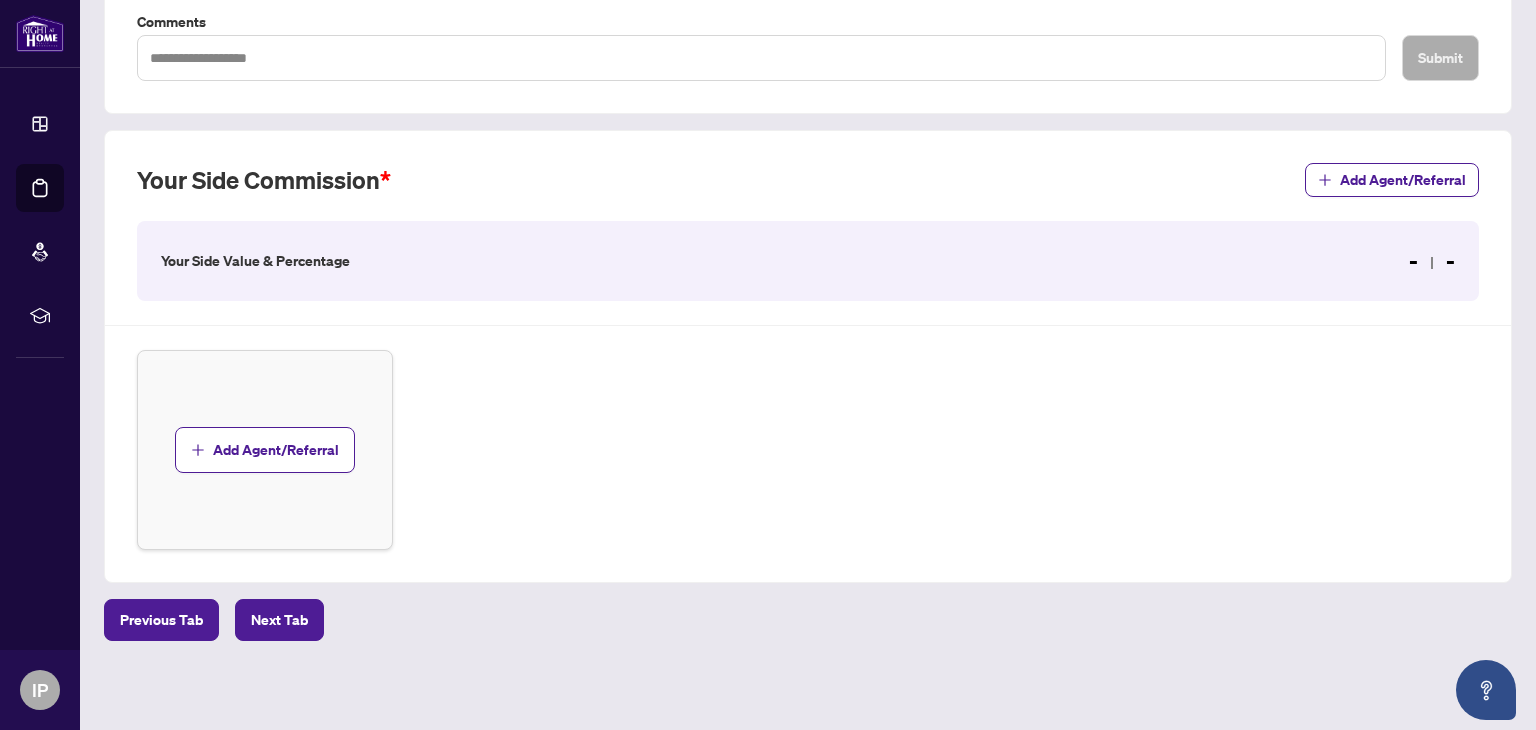 click on "Your Side Value & Percentage" at bounding box center [255, 261] 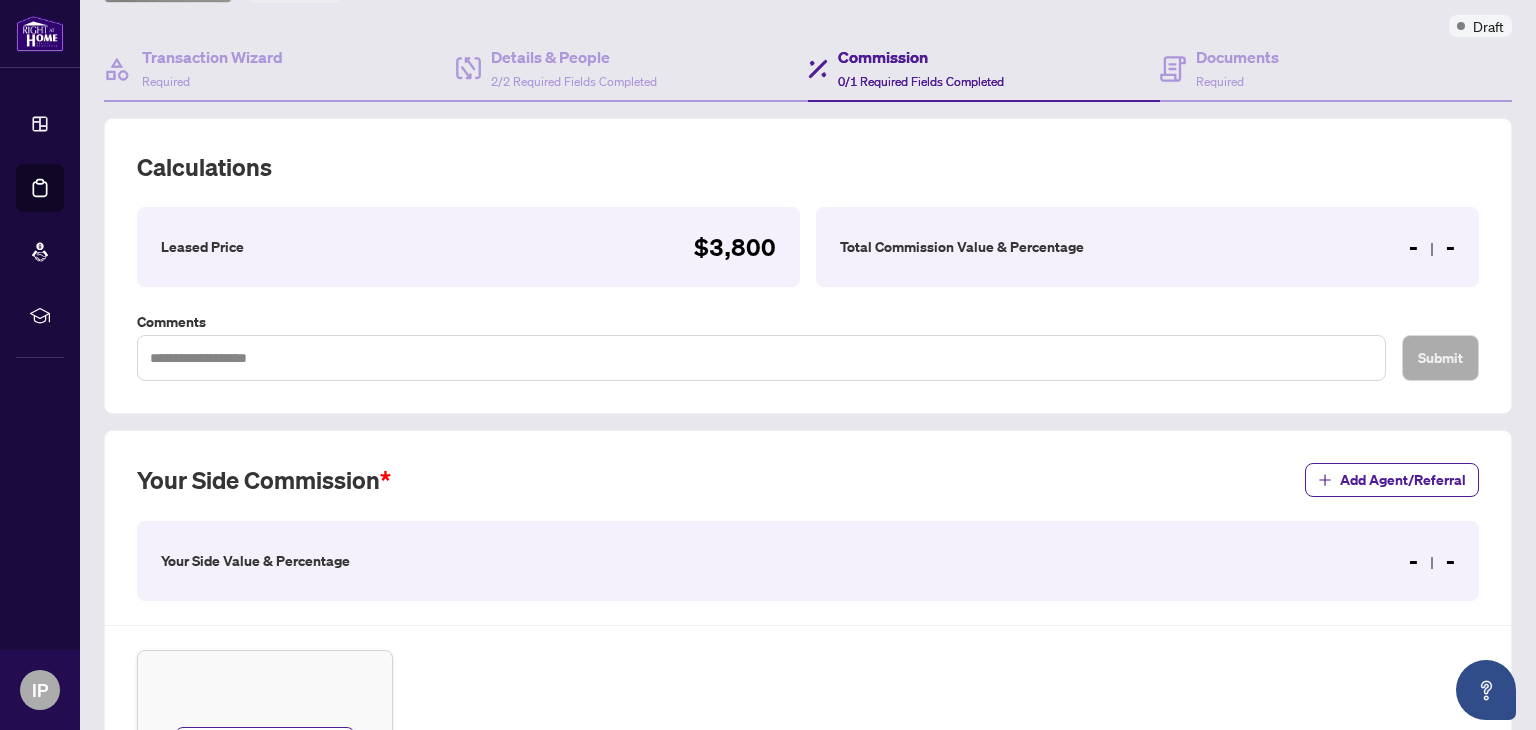 scroll, scrollTop: 456, scrollLeft: 0, axis: vertical 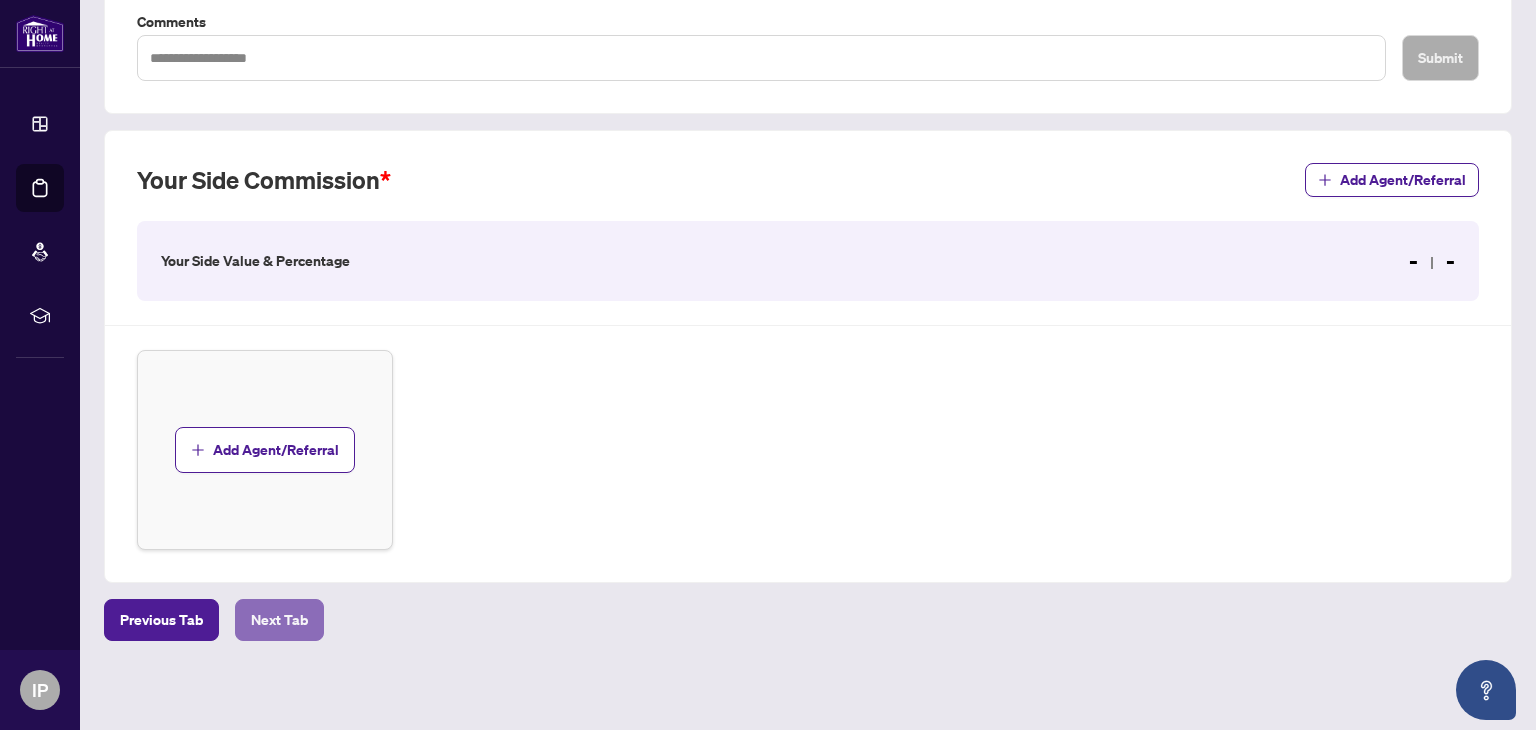click on "Next Tab" at bounding box center (279, 620) 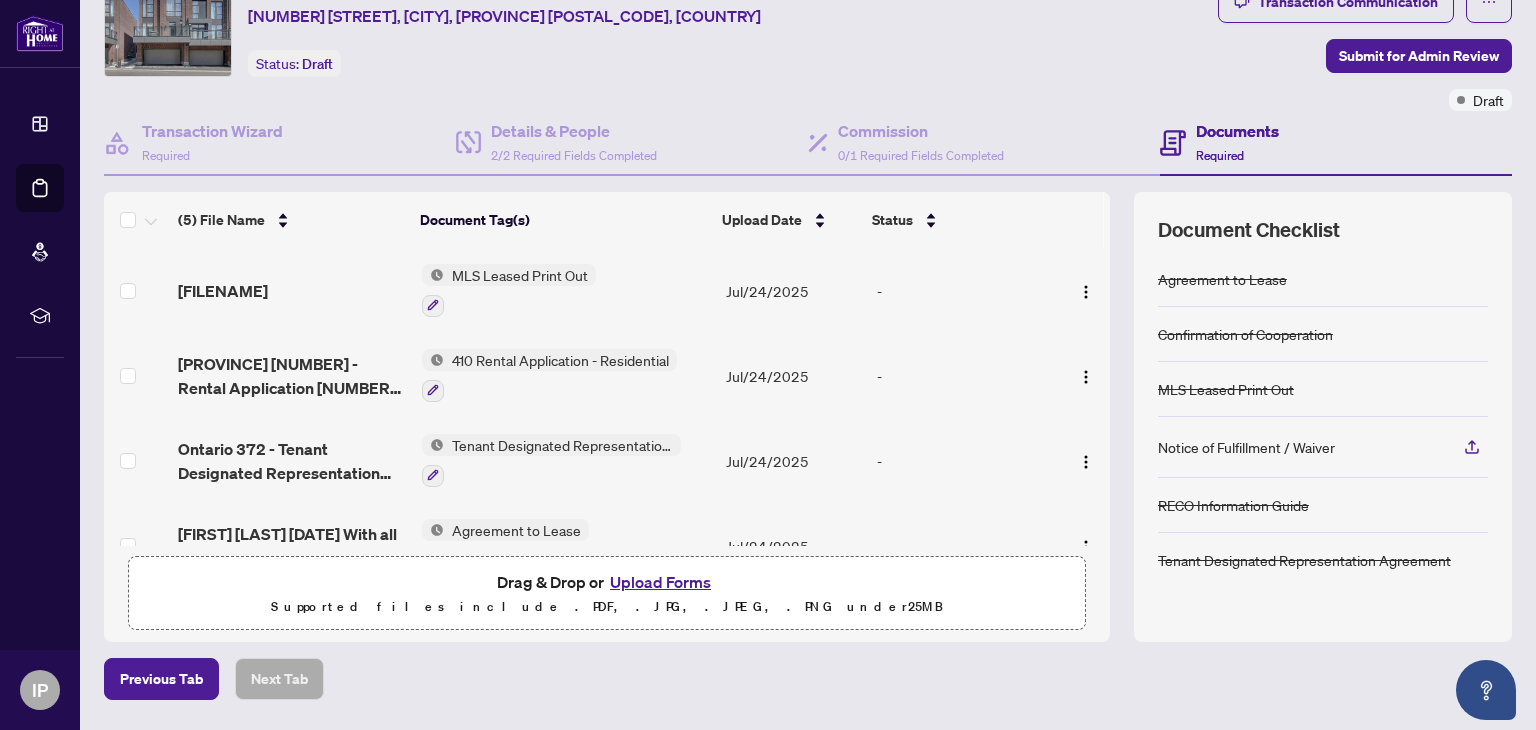 scroll, scrollTop: 143, scrollLeft: 0, axis: vertical 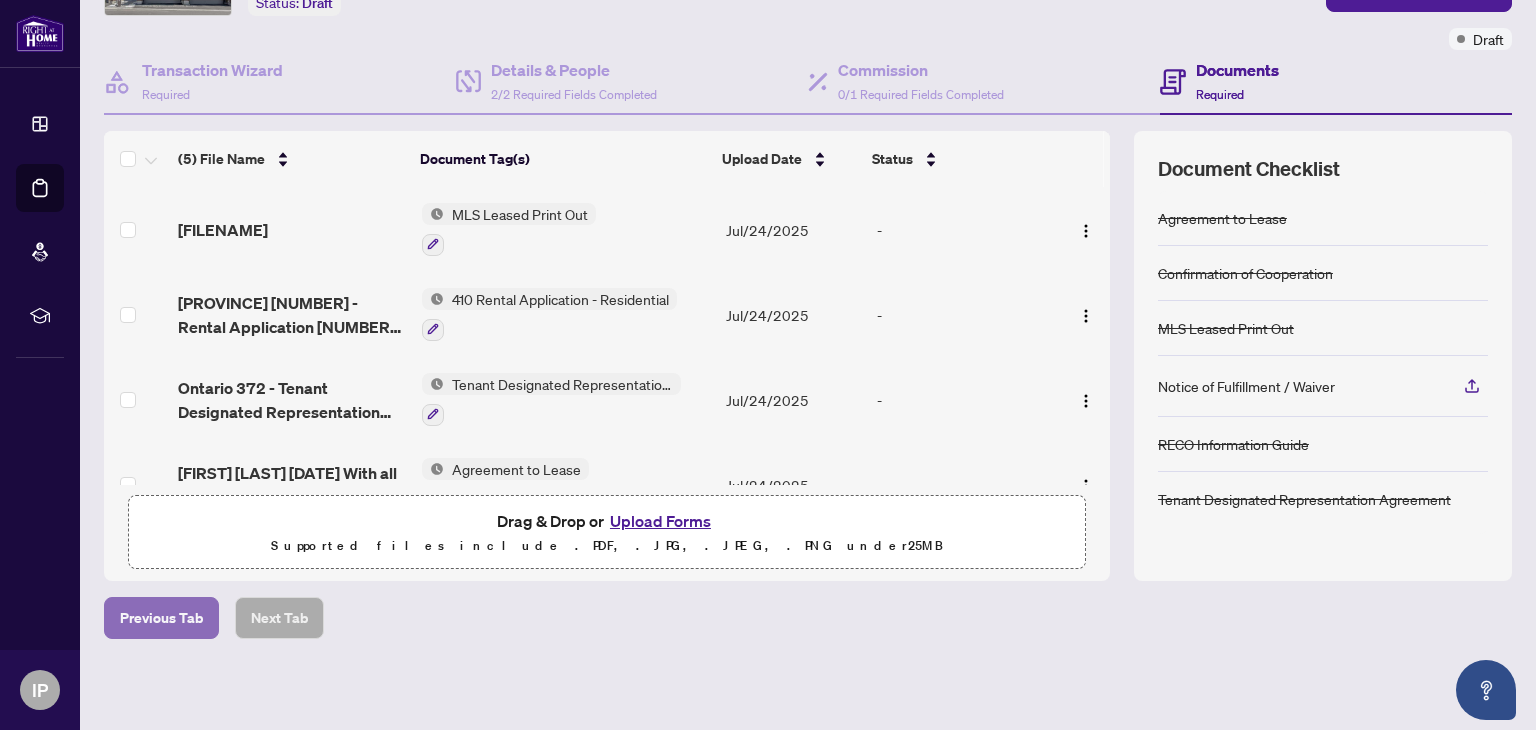 click on "Previous Tab" at bounding box center [161, 618] 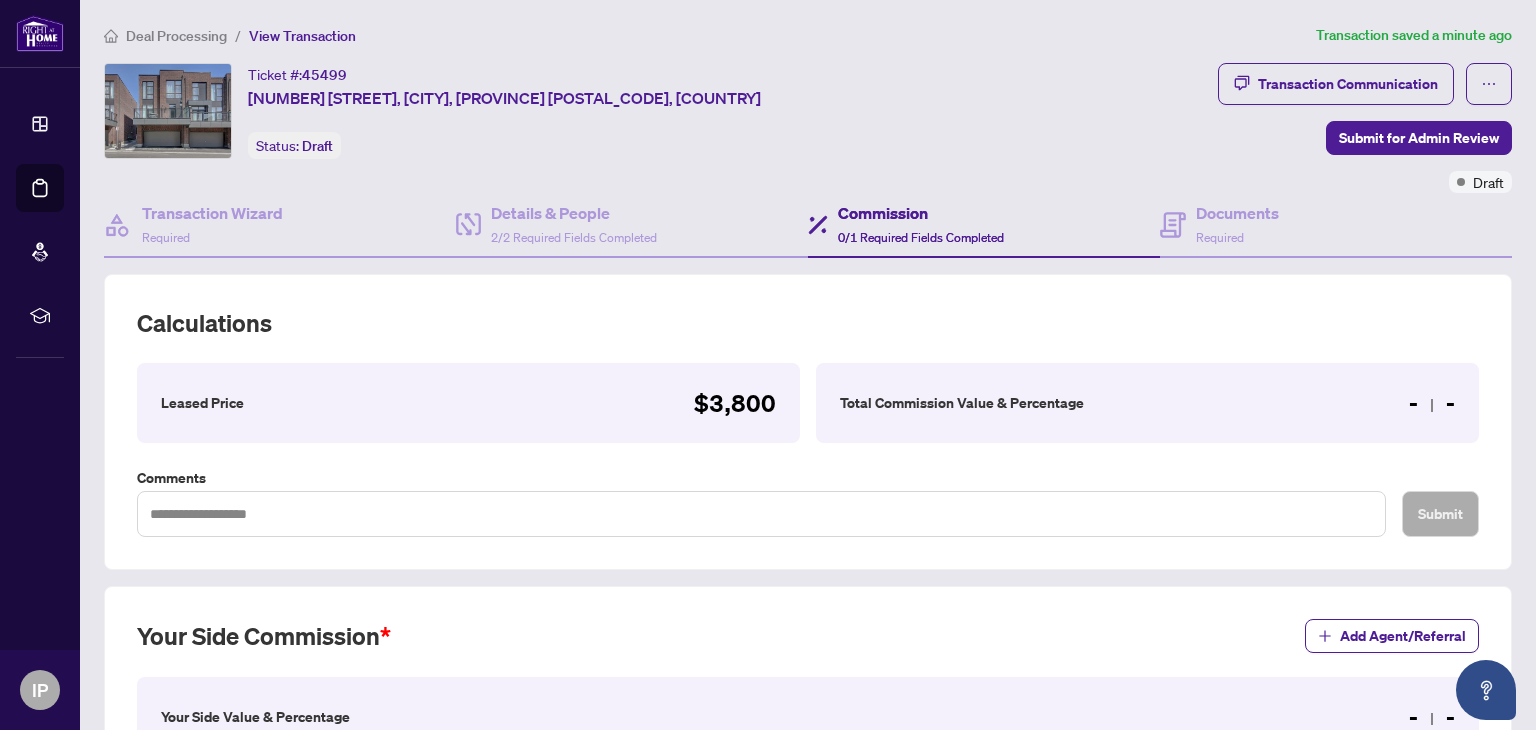 click on "Total Commission Value & Percentage -     -" at bounding box center (1147, 403) 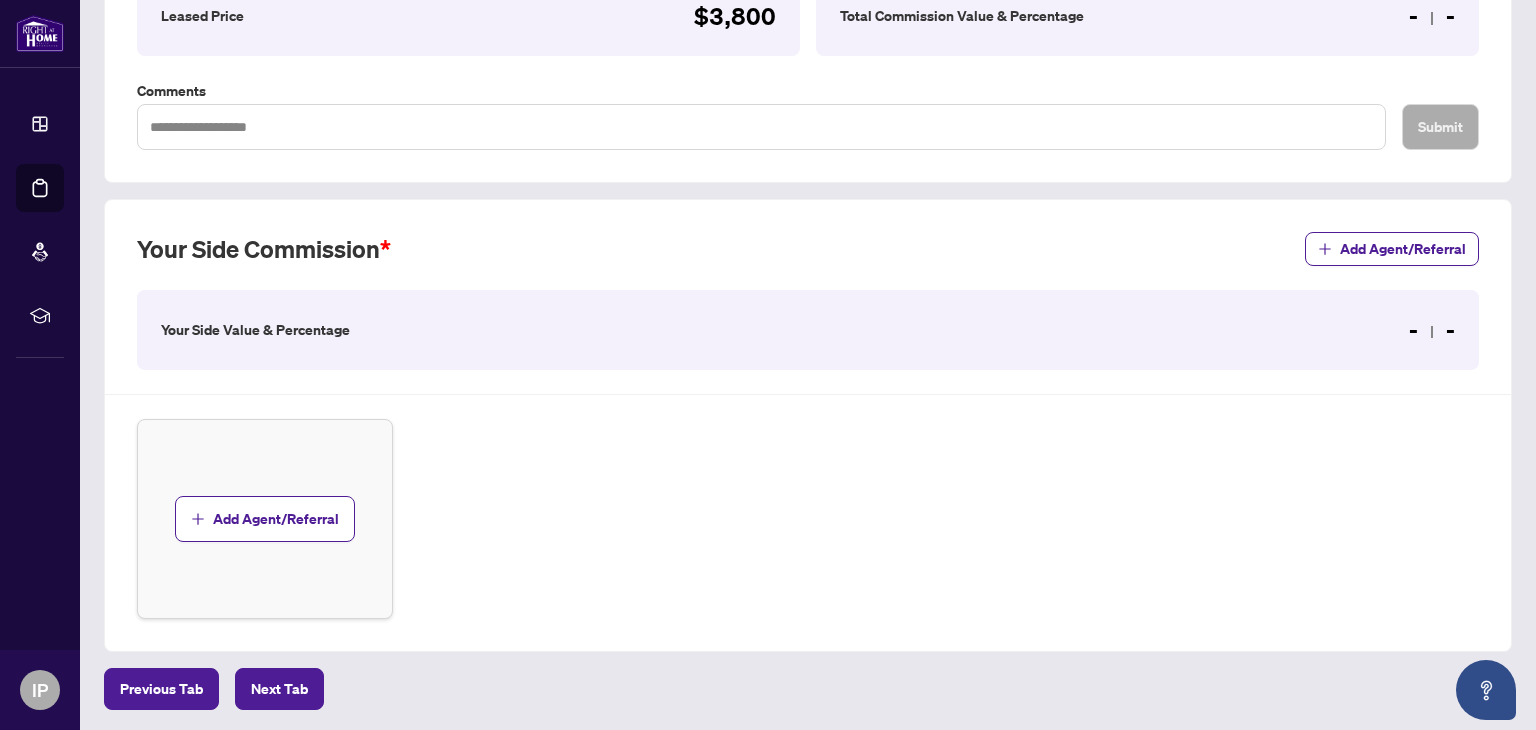 scroll, scrollTop: 400, scrollLeft: 0, axis: vertical 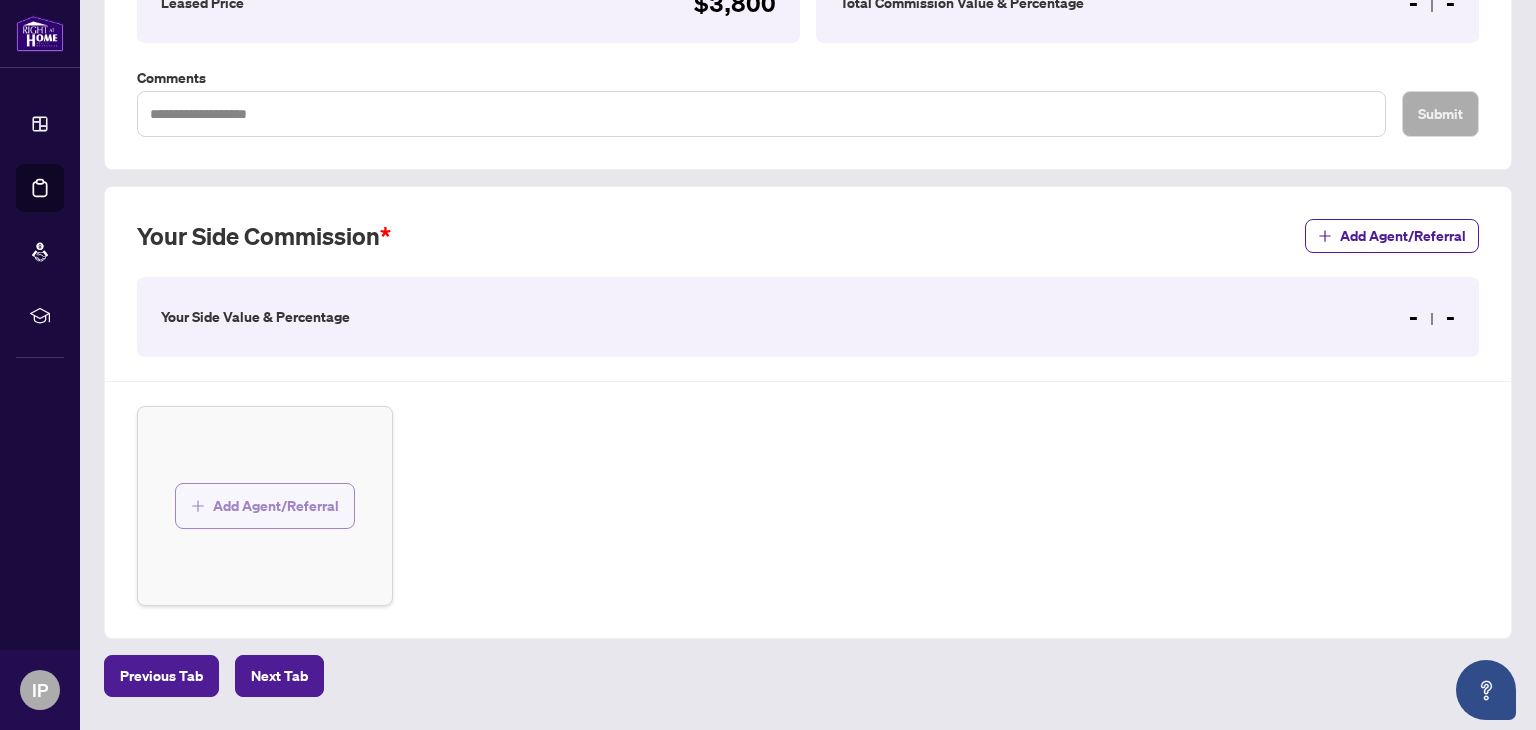 click 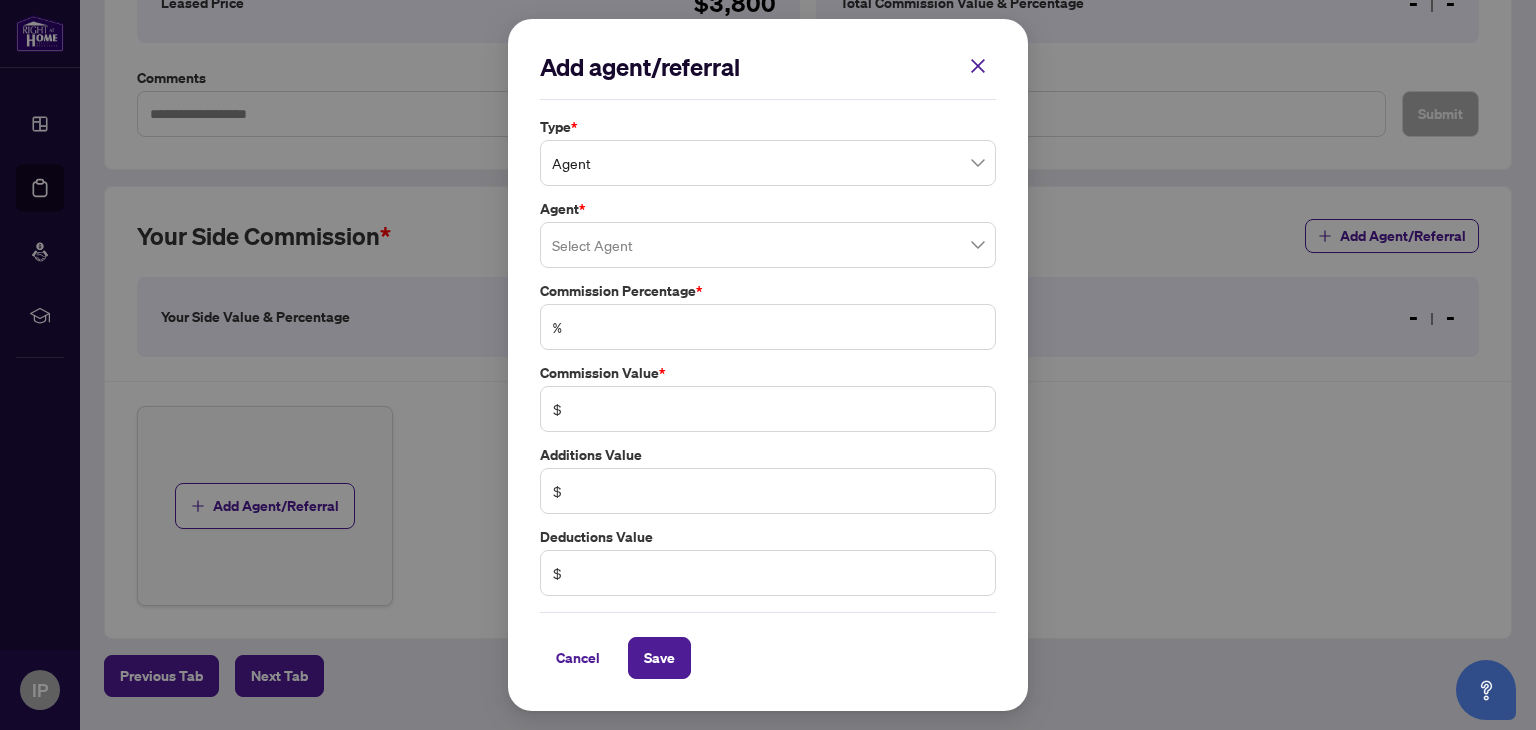 click on "Agent" at bounding box center (768, 163) 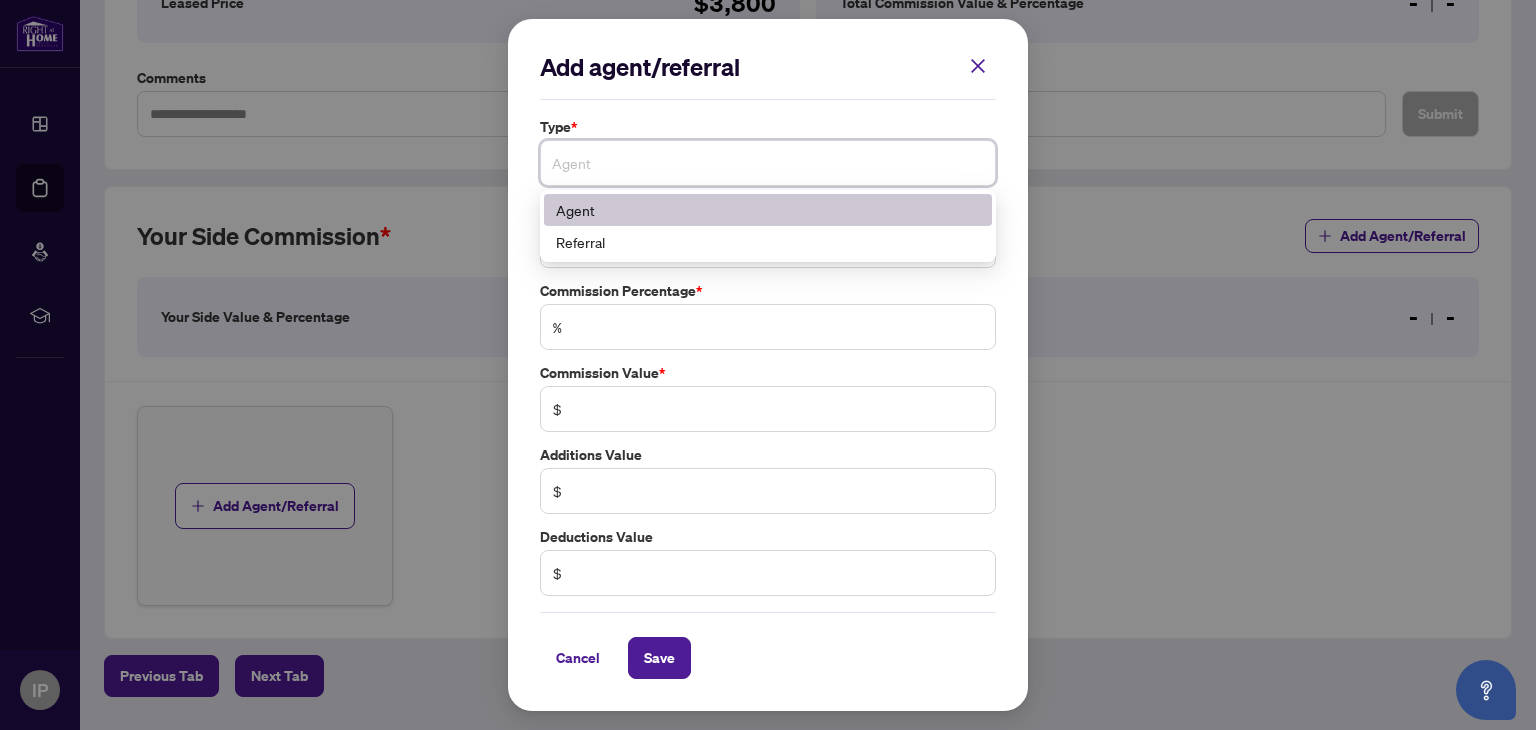 click on "Agent" at bounding box center [768, 210] 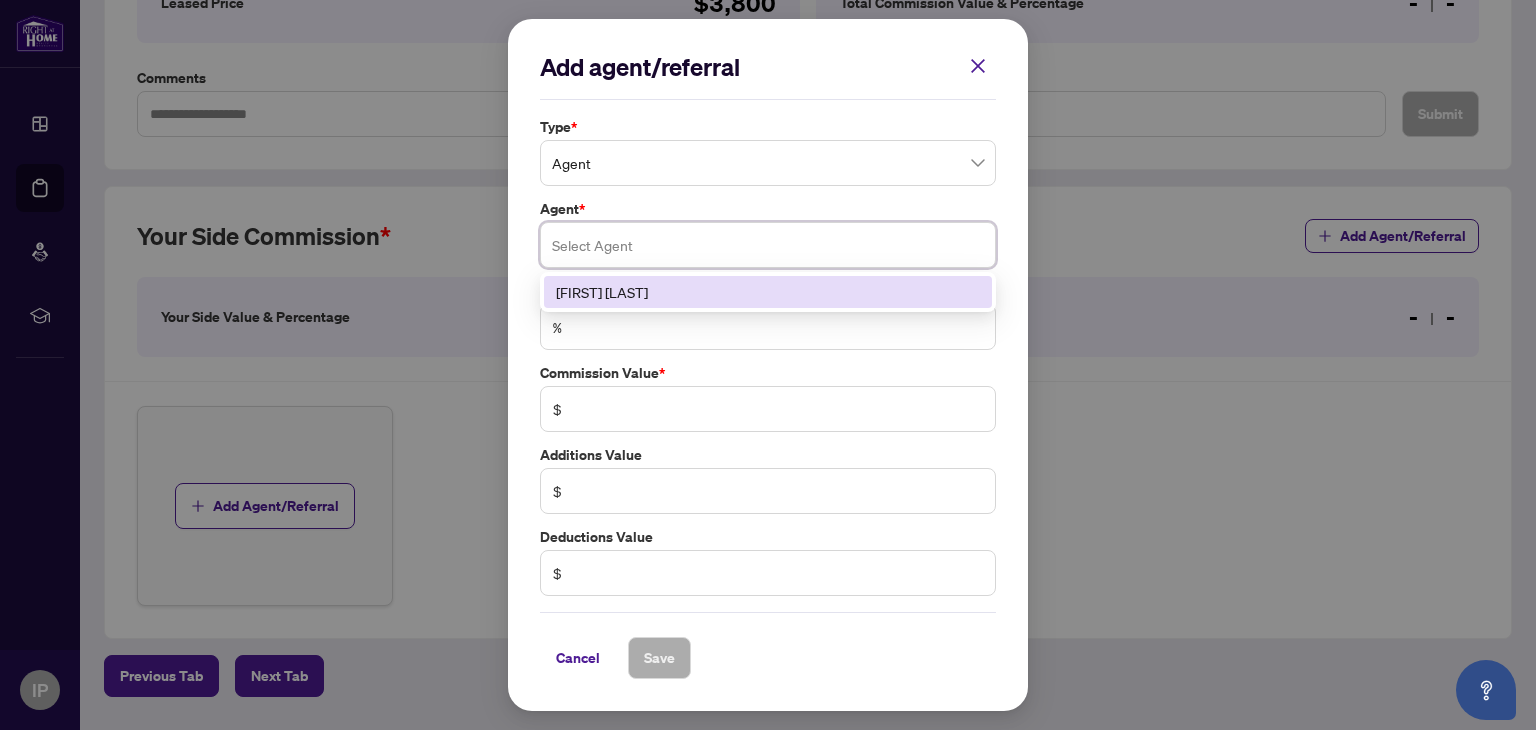 click at bounding box center (768, 245) 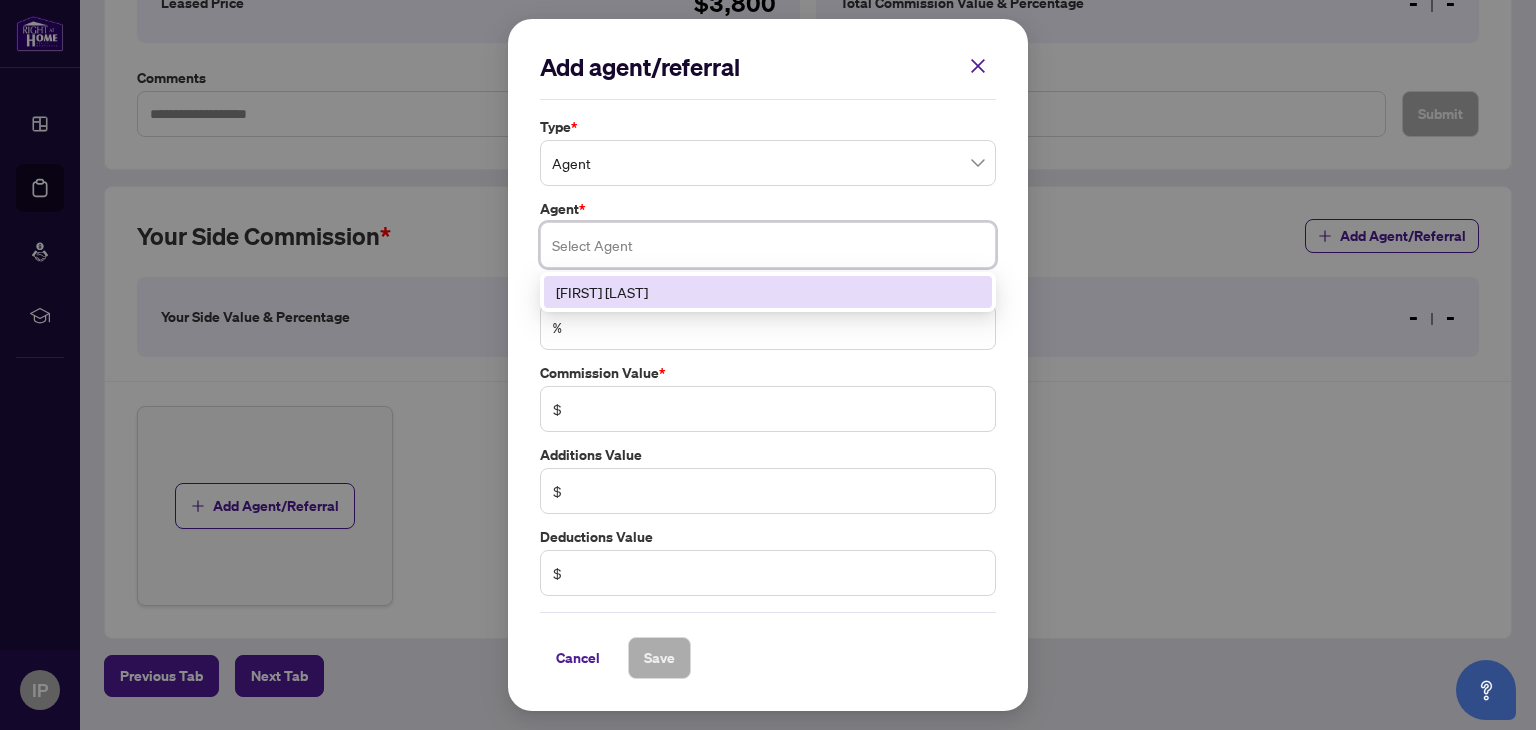 click on "[FIRST] [LAST]" at bounding box center [768, 292] 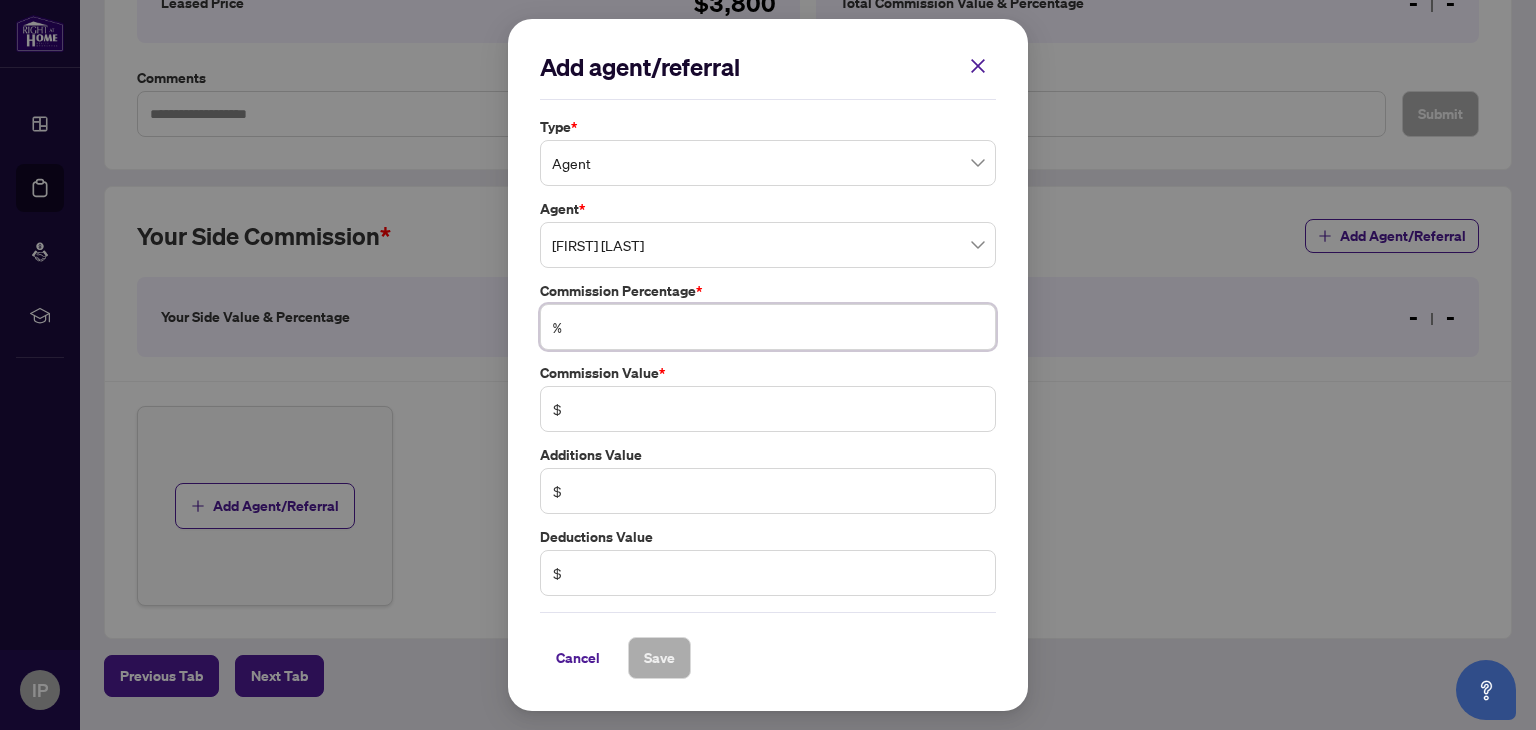 click at bounding box center [778, 327] 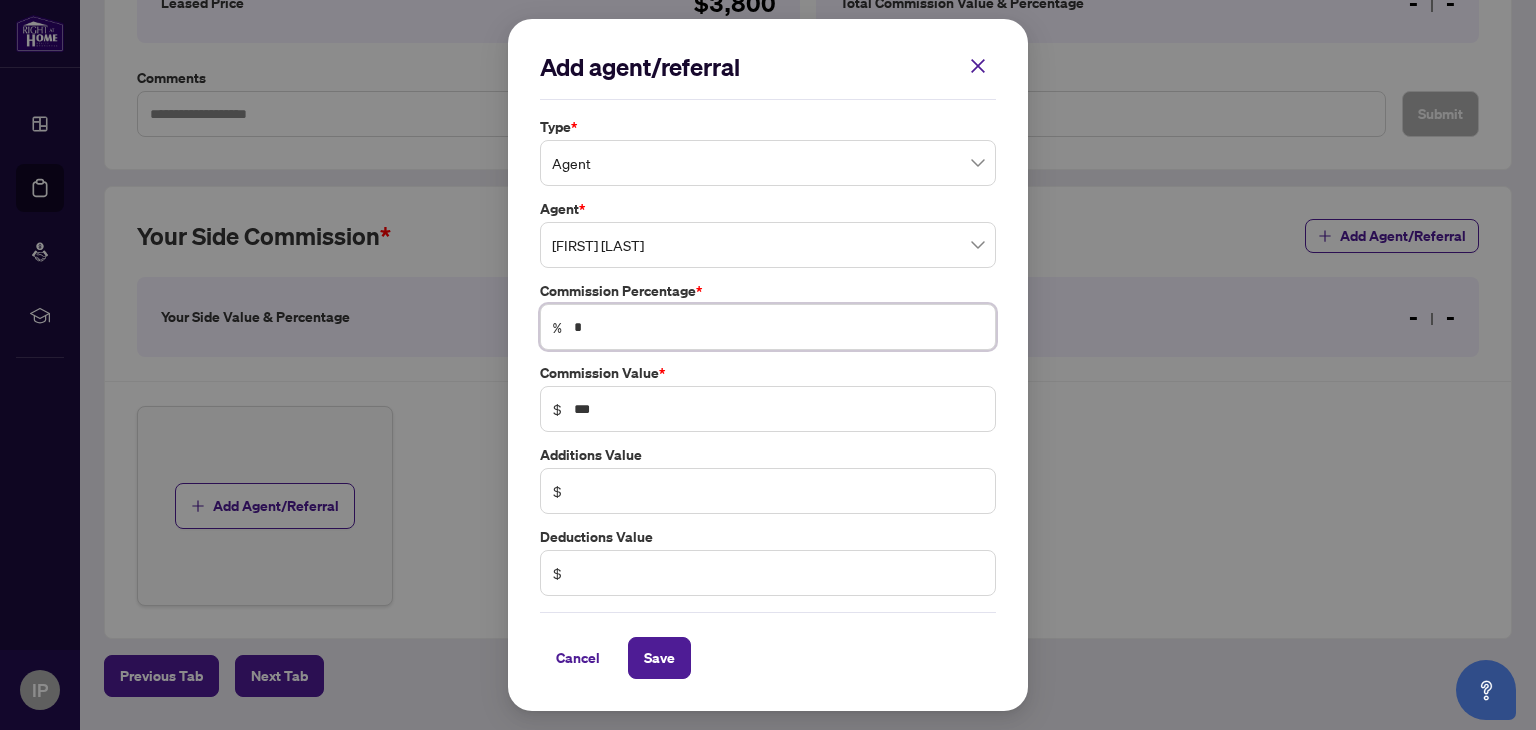 type on "**" 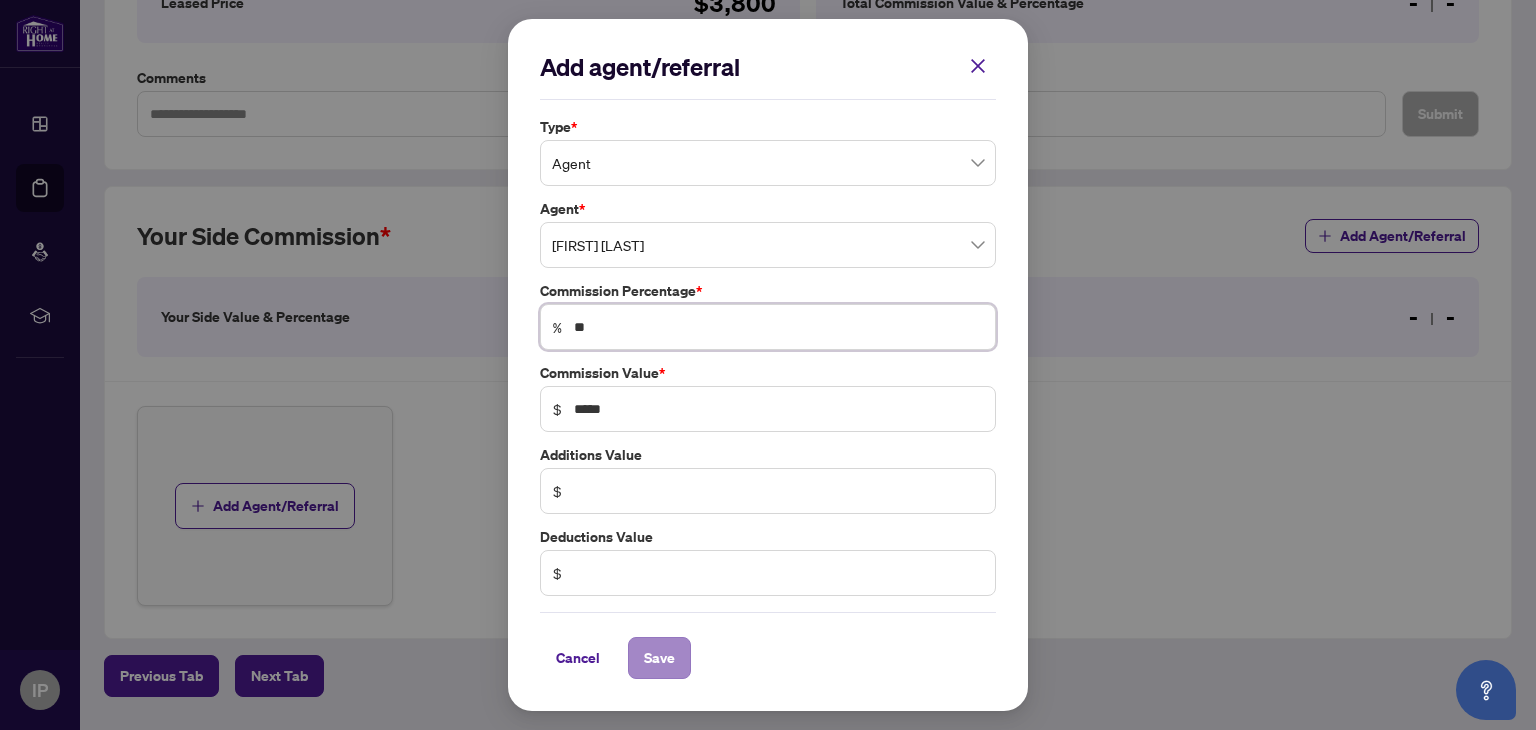 type on "**" 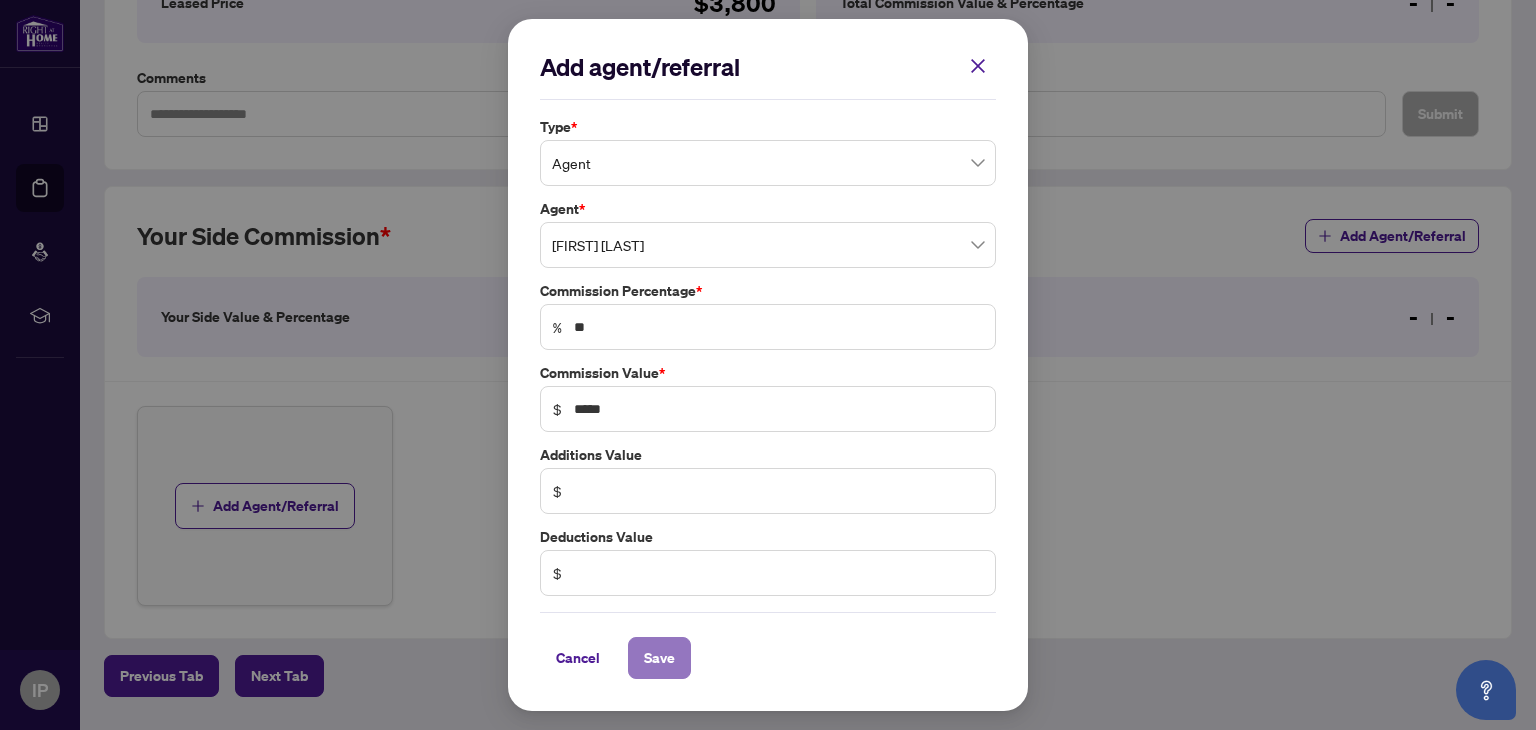click on "Save" at bounding box center (659, 658) 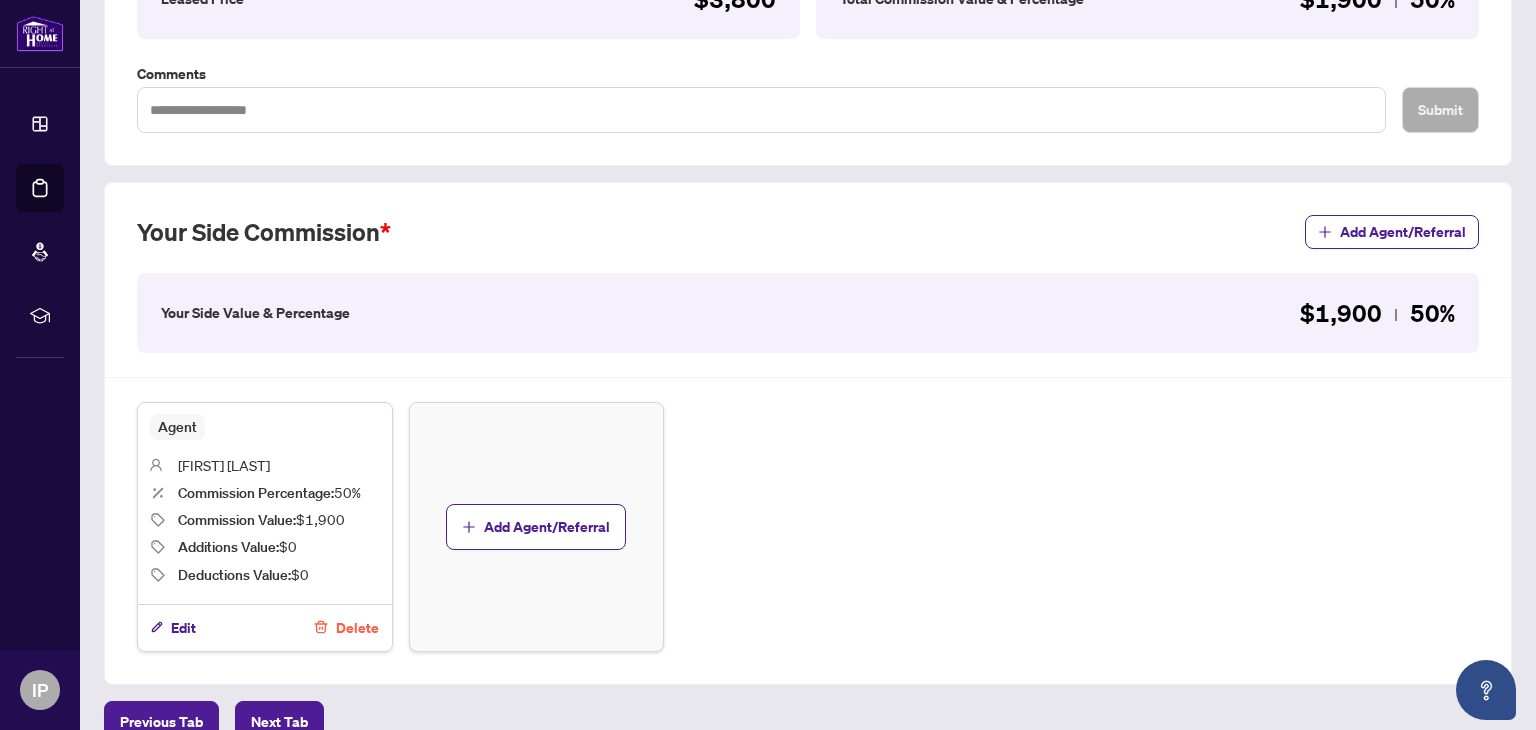 scroll, scrollTop: 500, scrollLeft: 0, axis: vertical 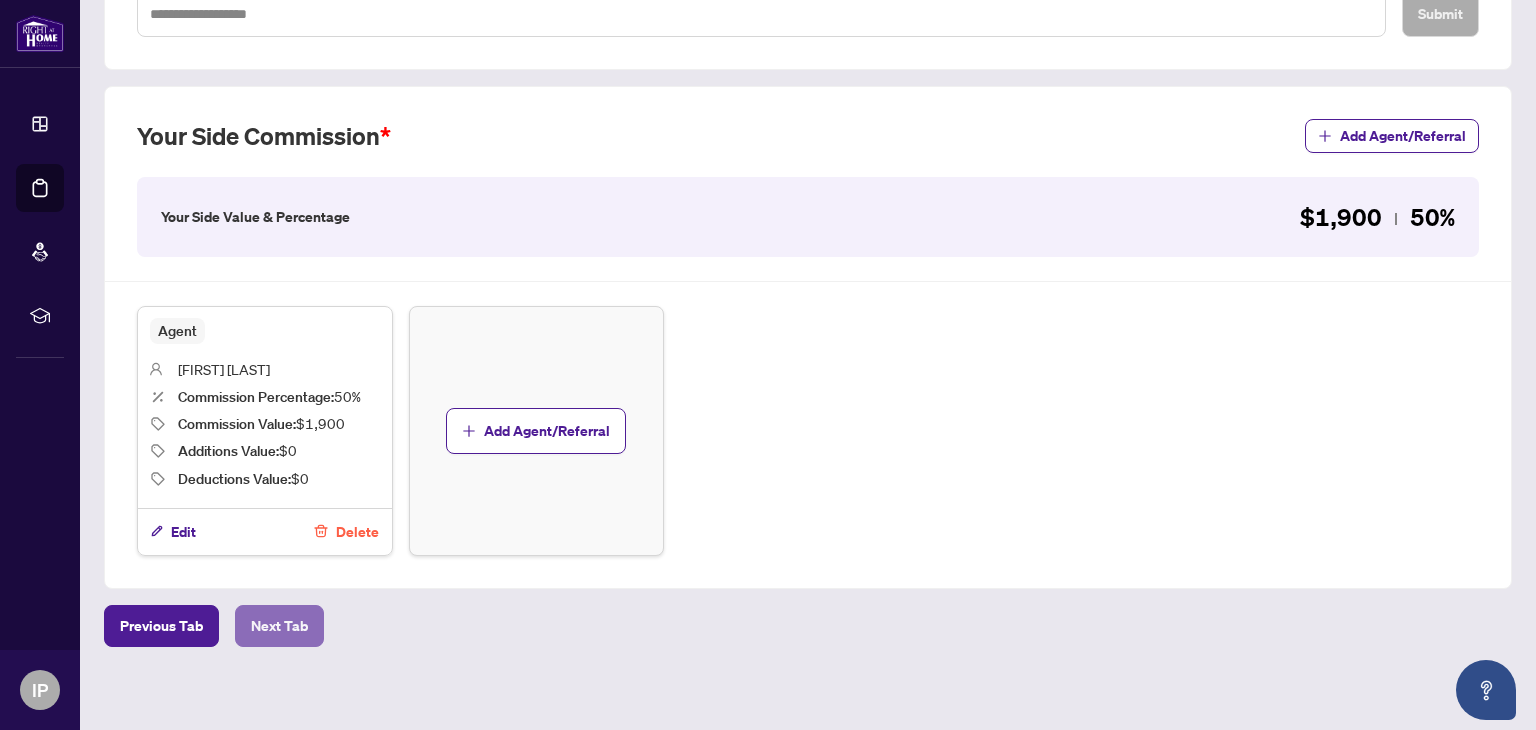click on "Next Tab" at bounding box center [279, 626] 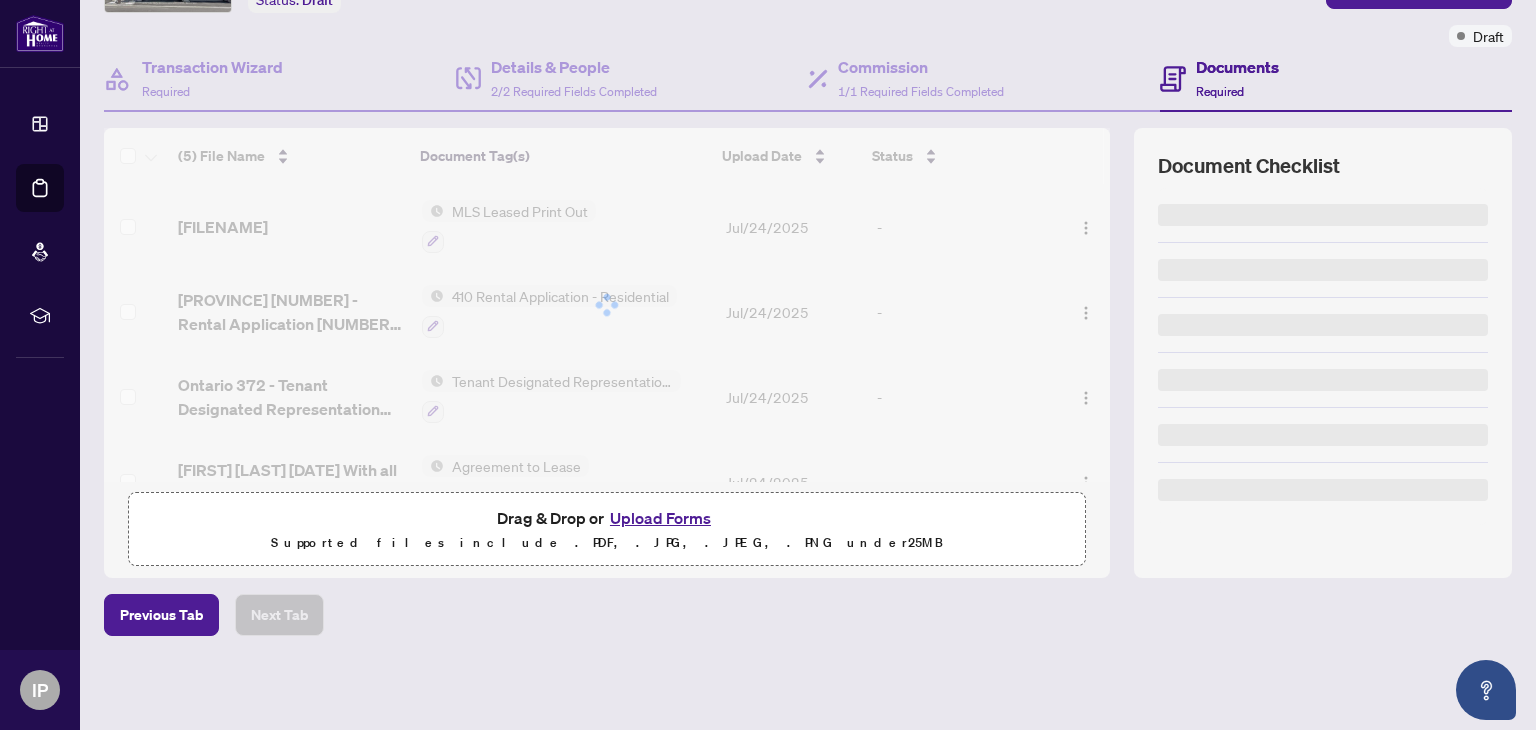 scroll, scrollTop: 0, scrollLeft: 0, axis: both 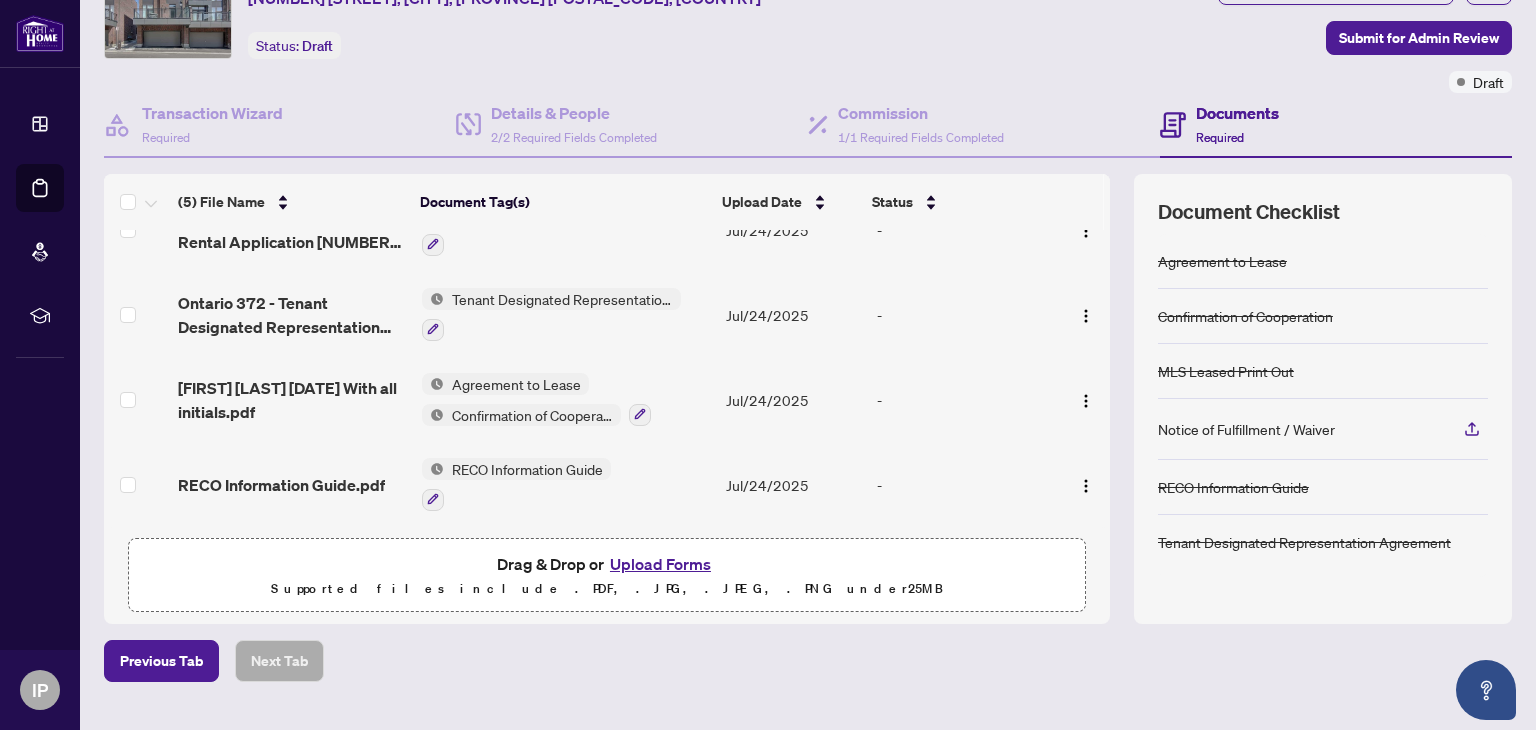 click on "Upload Forms" at bounding box center (660, 564) 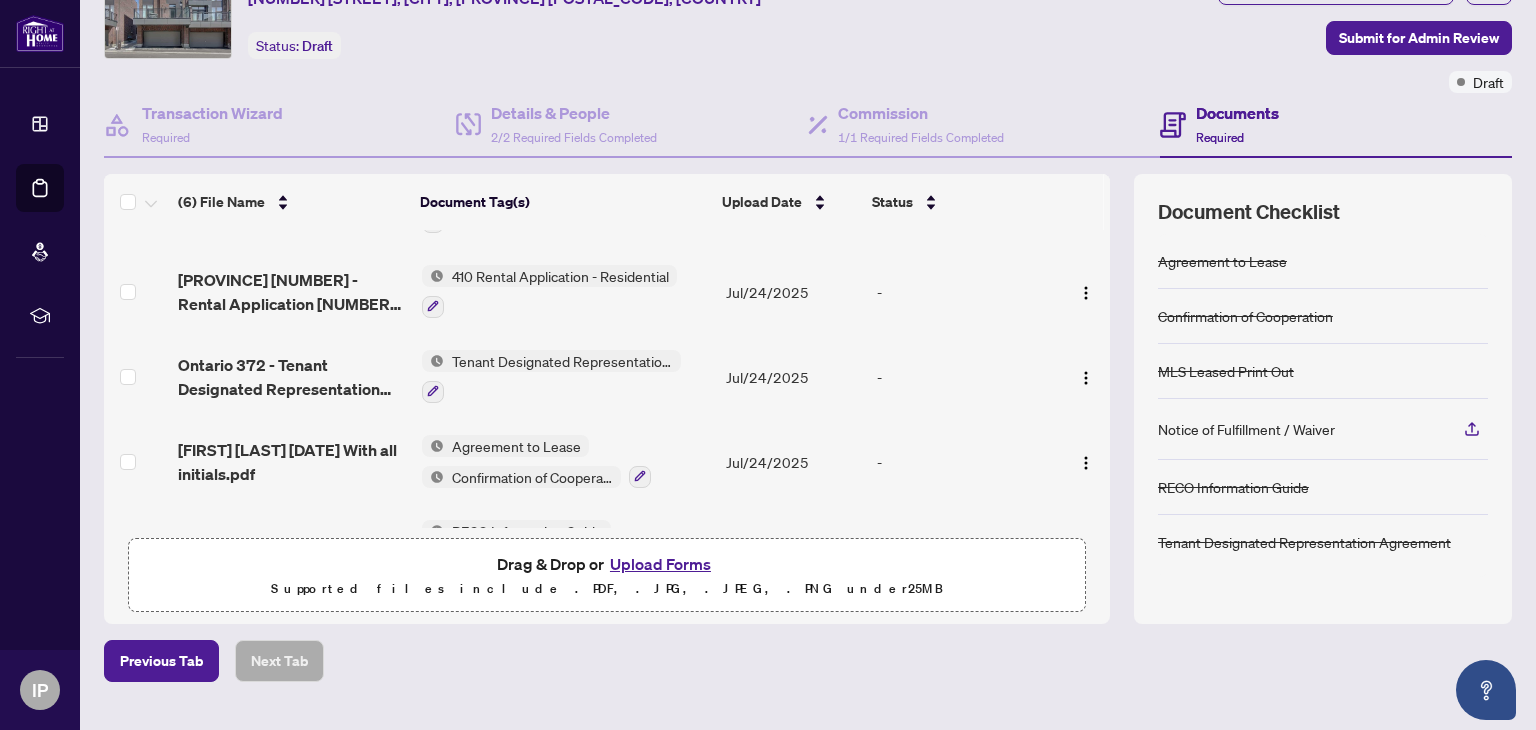 scroll, scrollTop: 0, scrollLeft: 0, axis: both 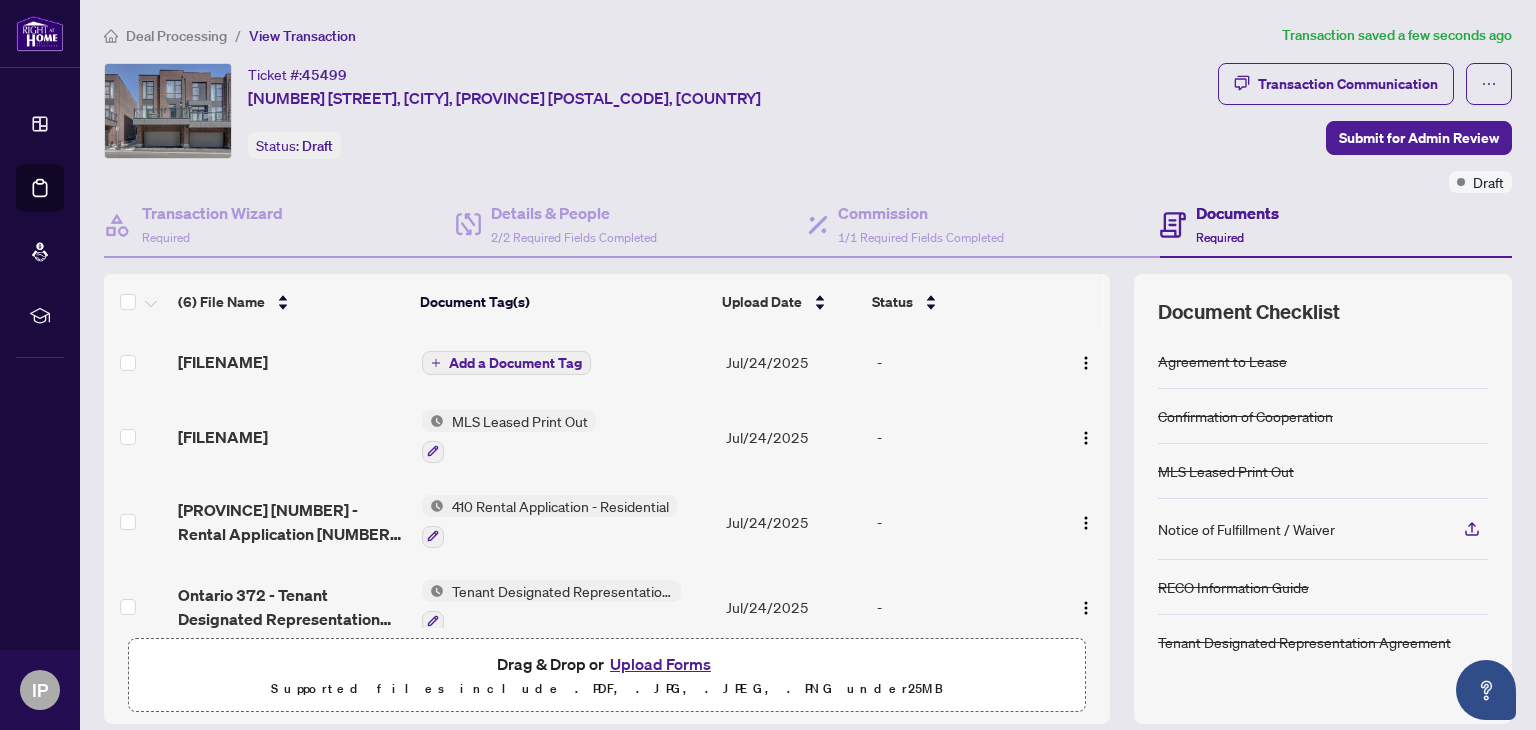 click on "Add a Document Tag" at bounding box center [515, 363] 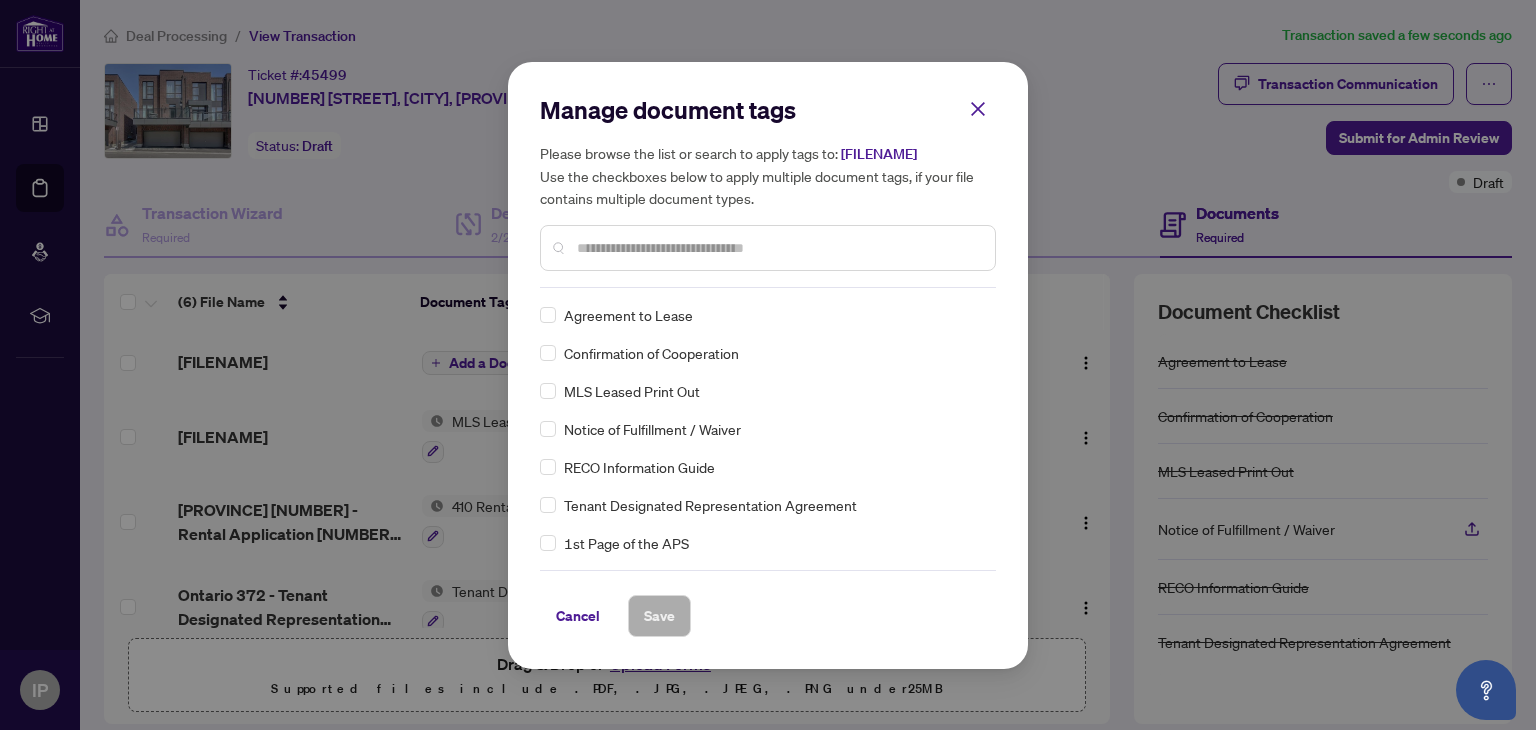 click at bounding box center [778, 248] 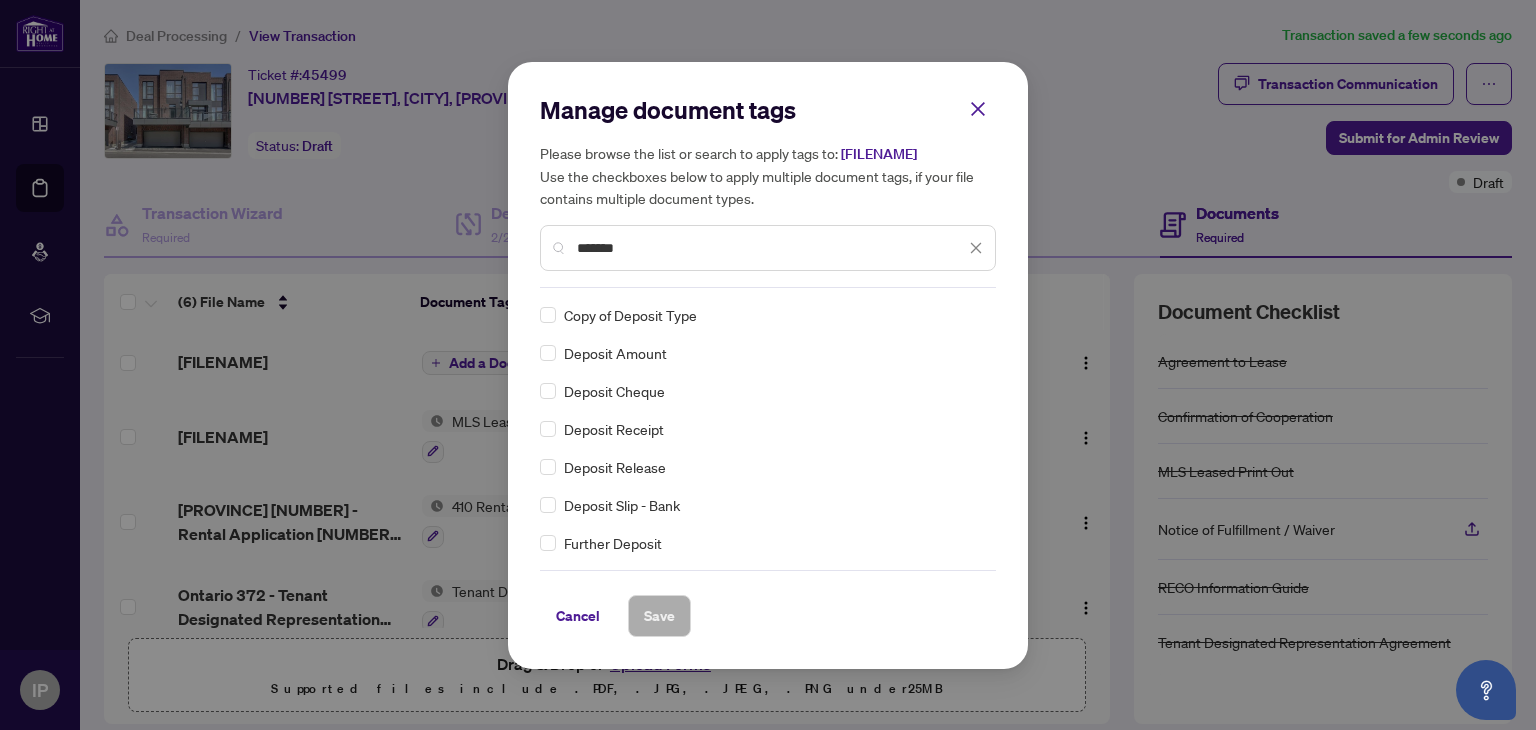 type on "*******" 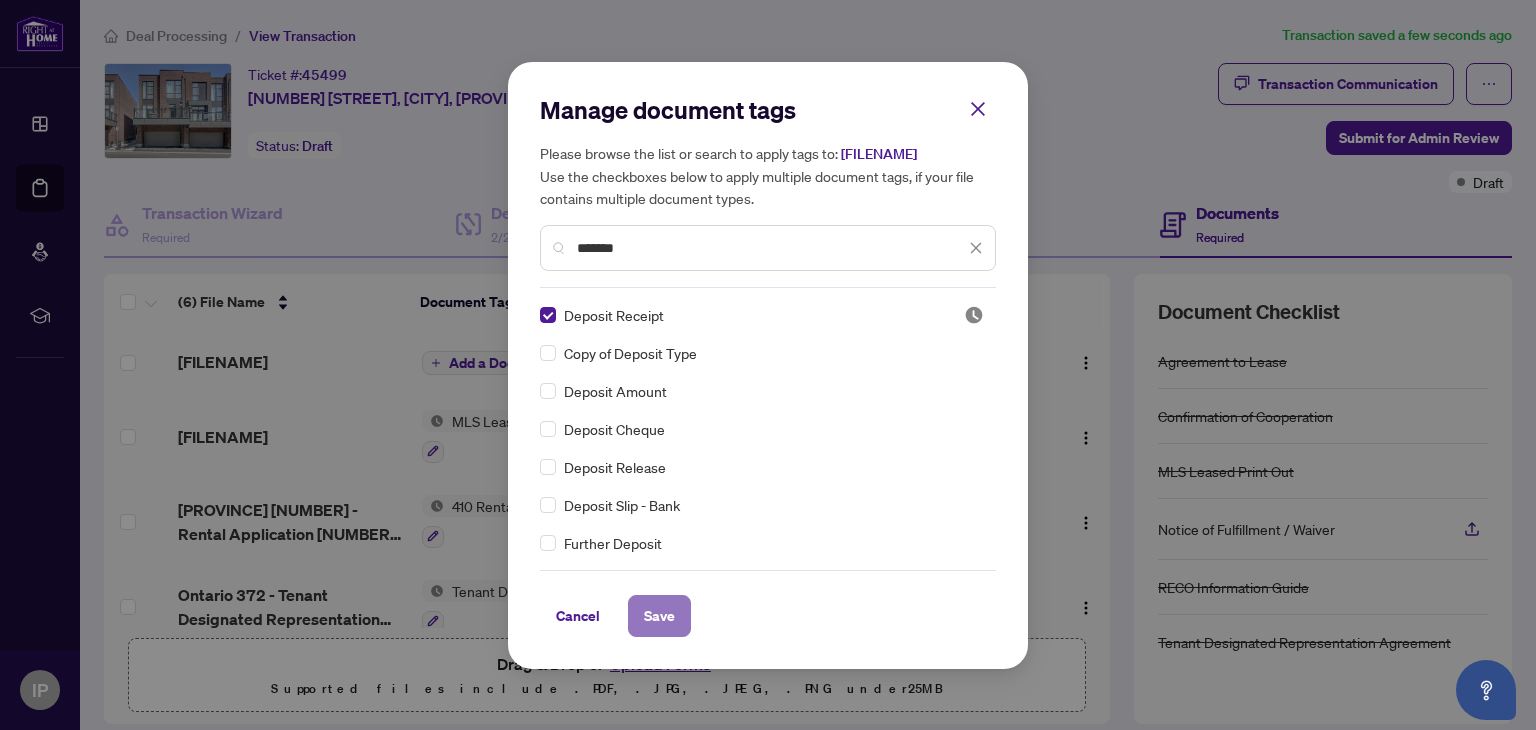 click on "Save" at bounding box center (659, 616) 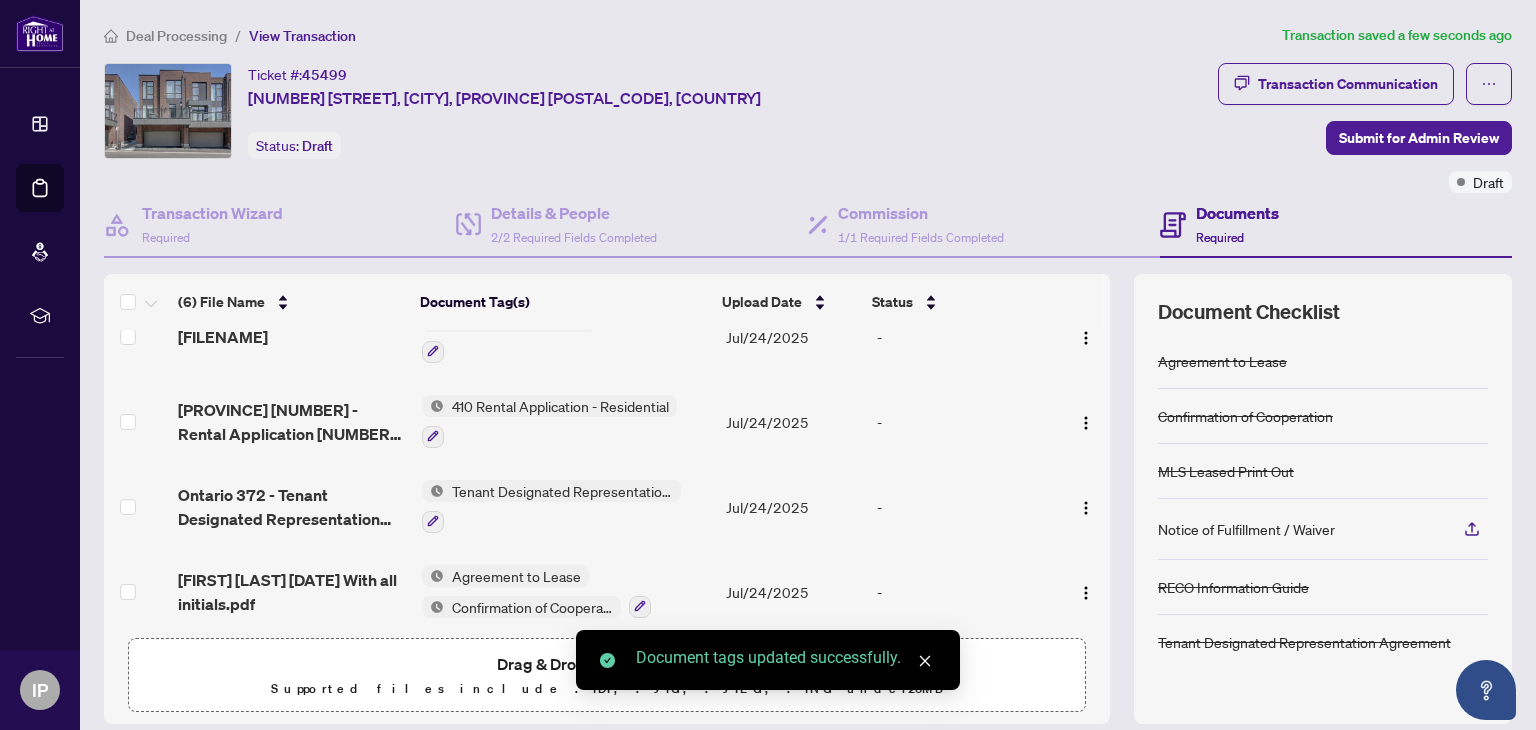 scroll, scrollTop: 214, scrollLeft: 0, axis: vertical 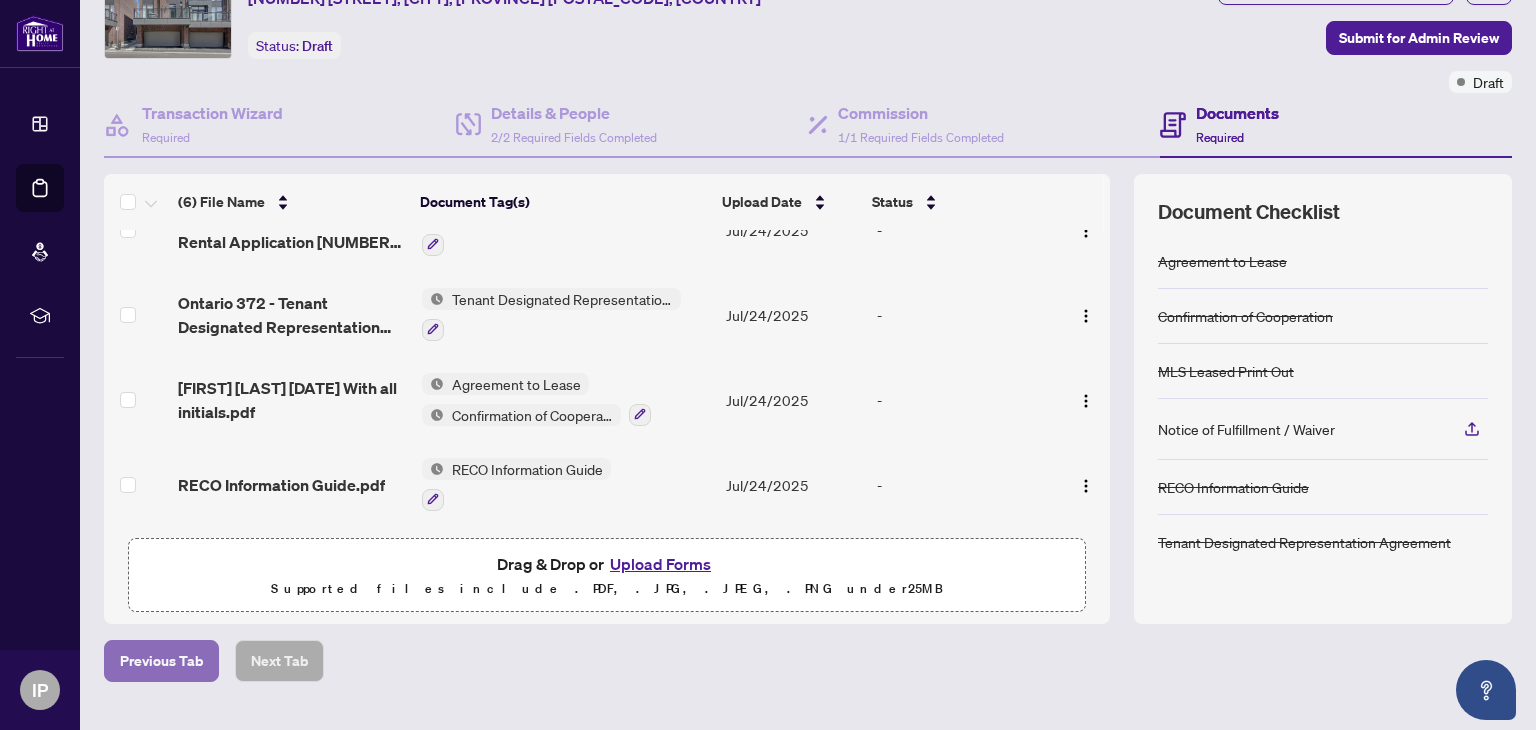 click on "Previous Tab" at bounding box center [161, 661] 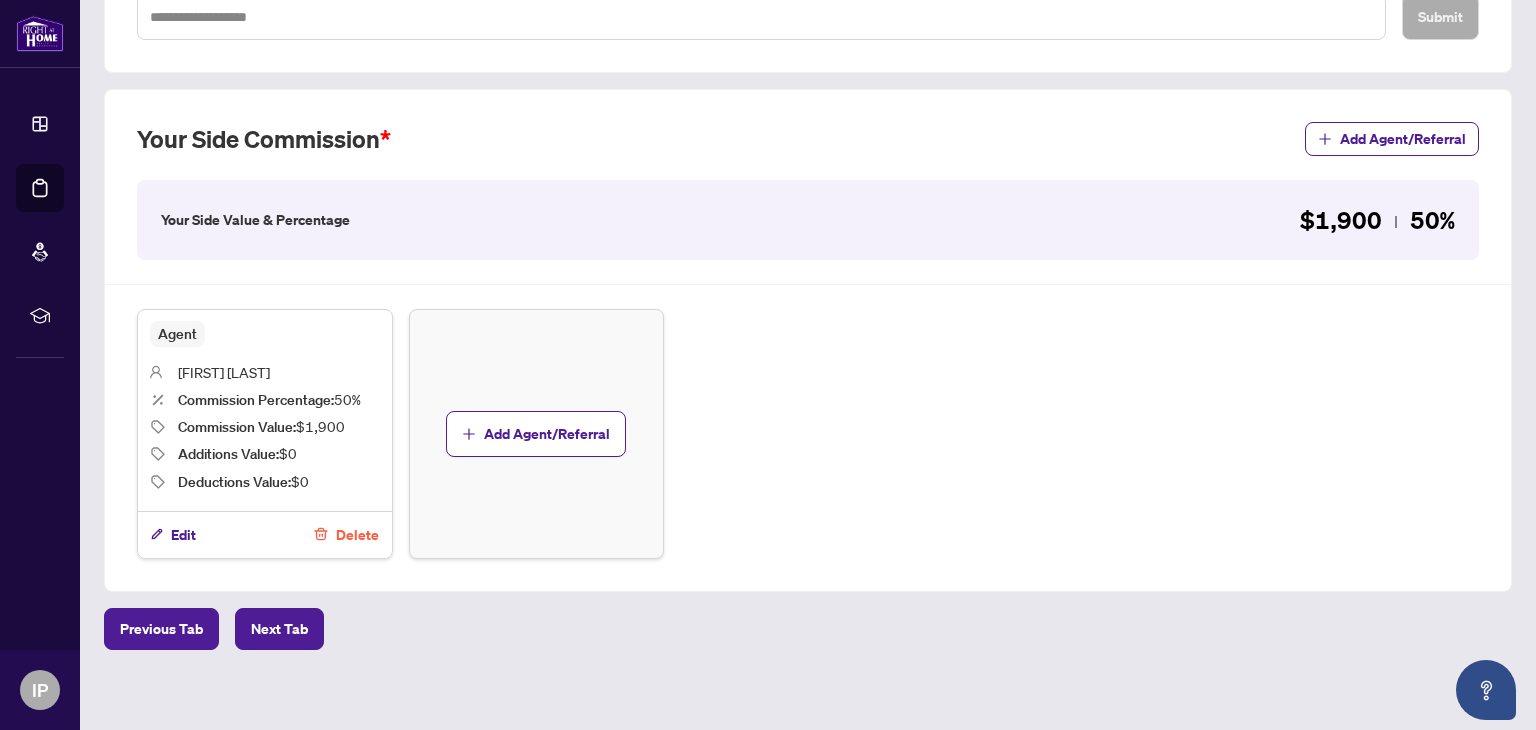 scroll, scrollTop: 500, scrollLeft: 0, axis: vertical 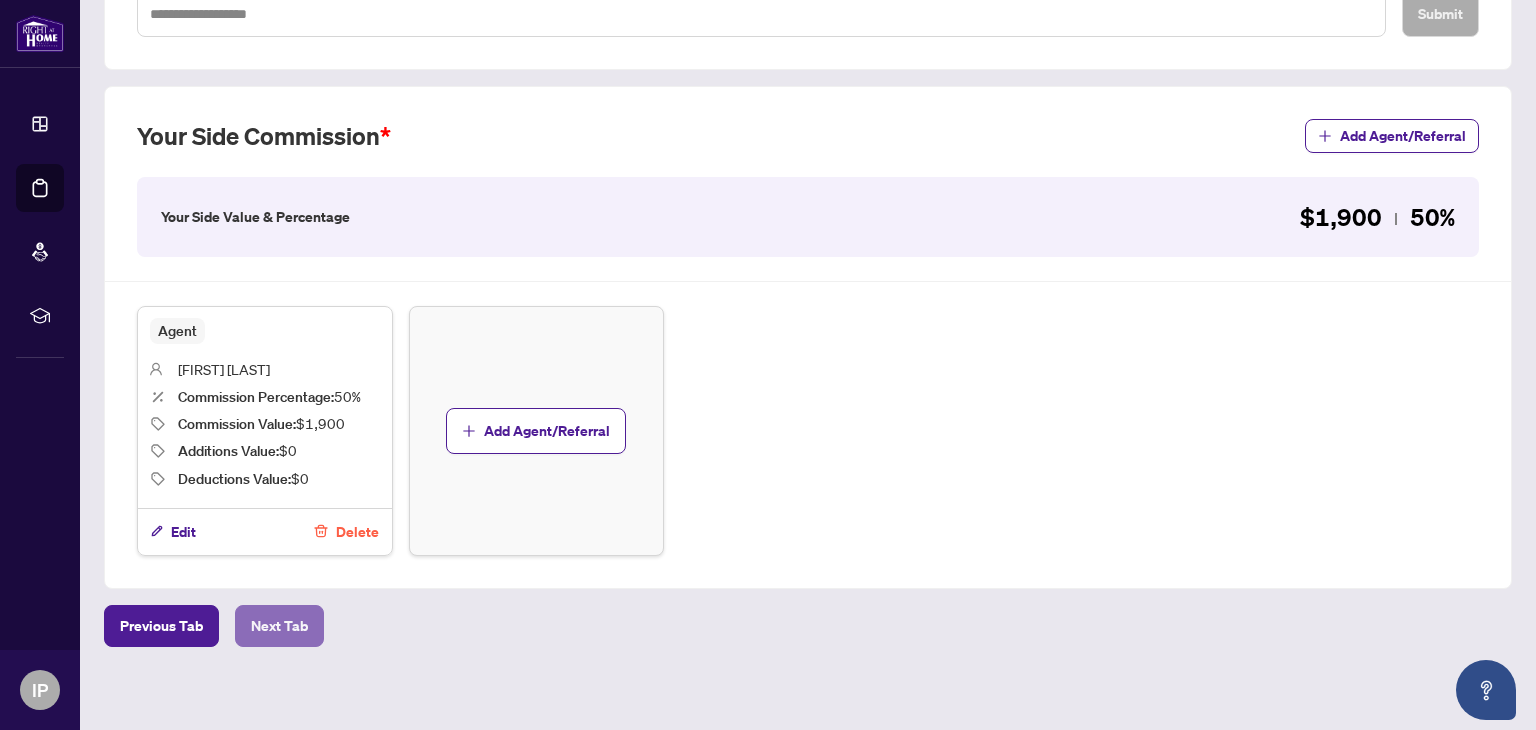 click on "Next Tab" at bounding box center [279, 626] 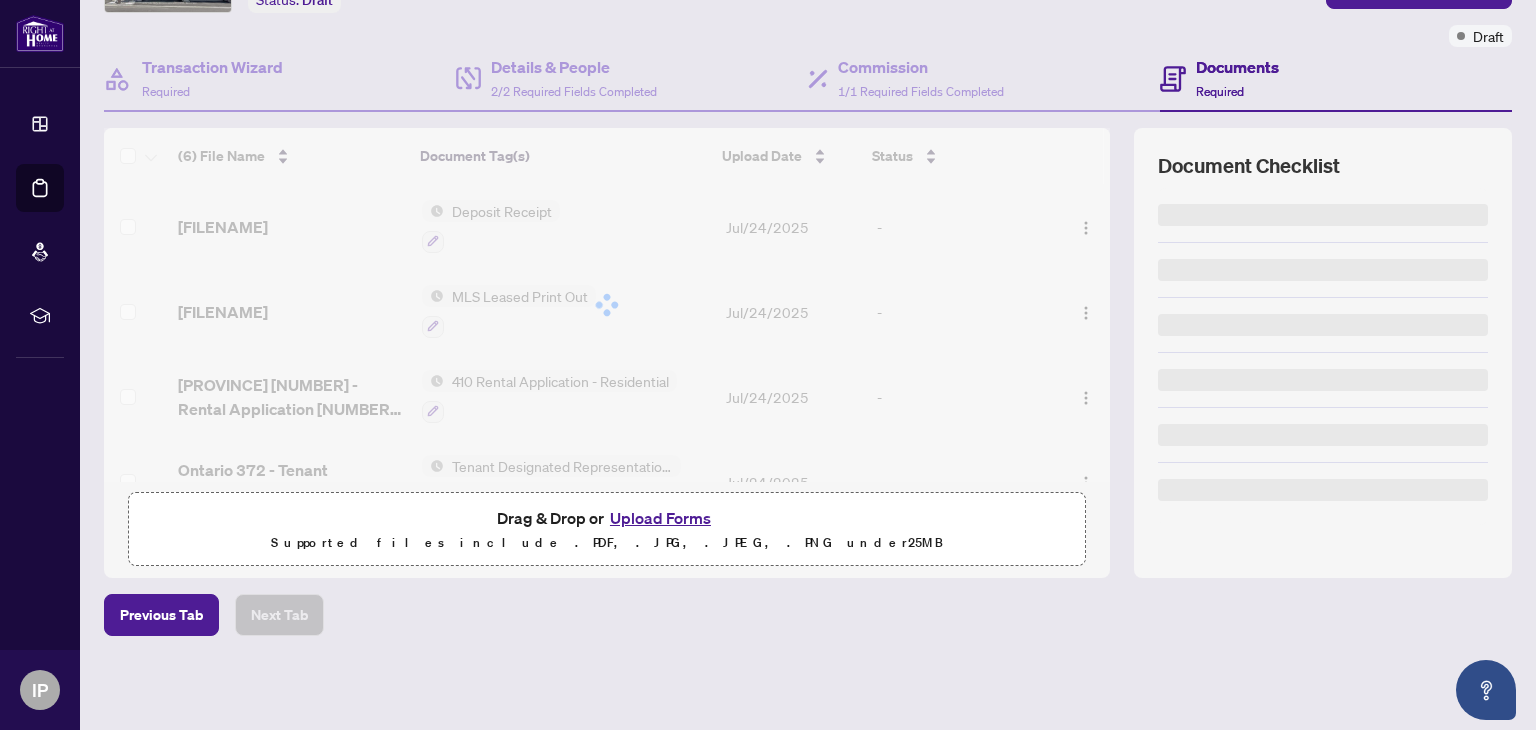 scroll, scrollTop: 0, scrollLeft: 0, axis: both 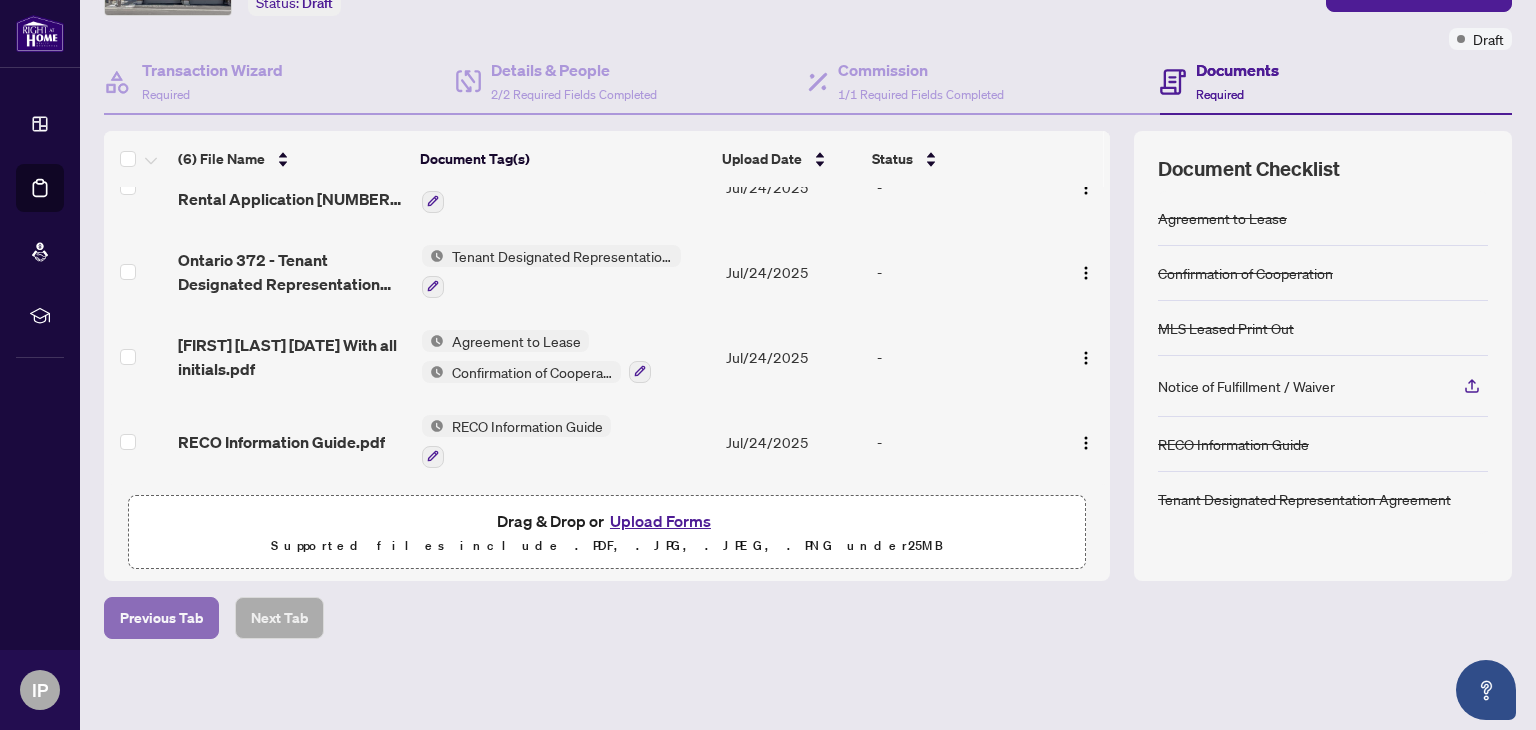 click on "Previous Tab" at bounding box center [161, 618] 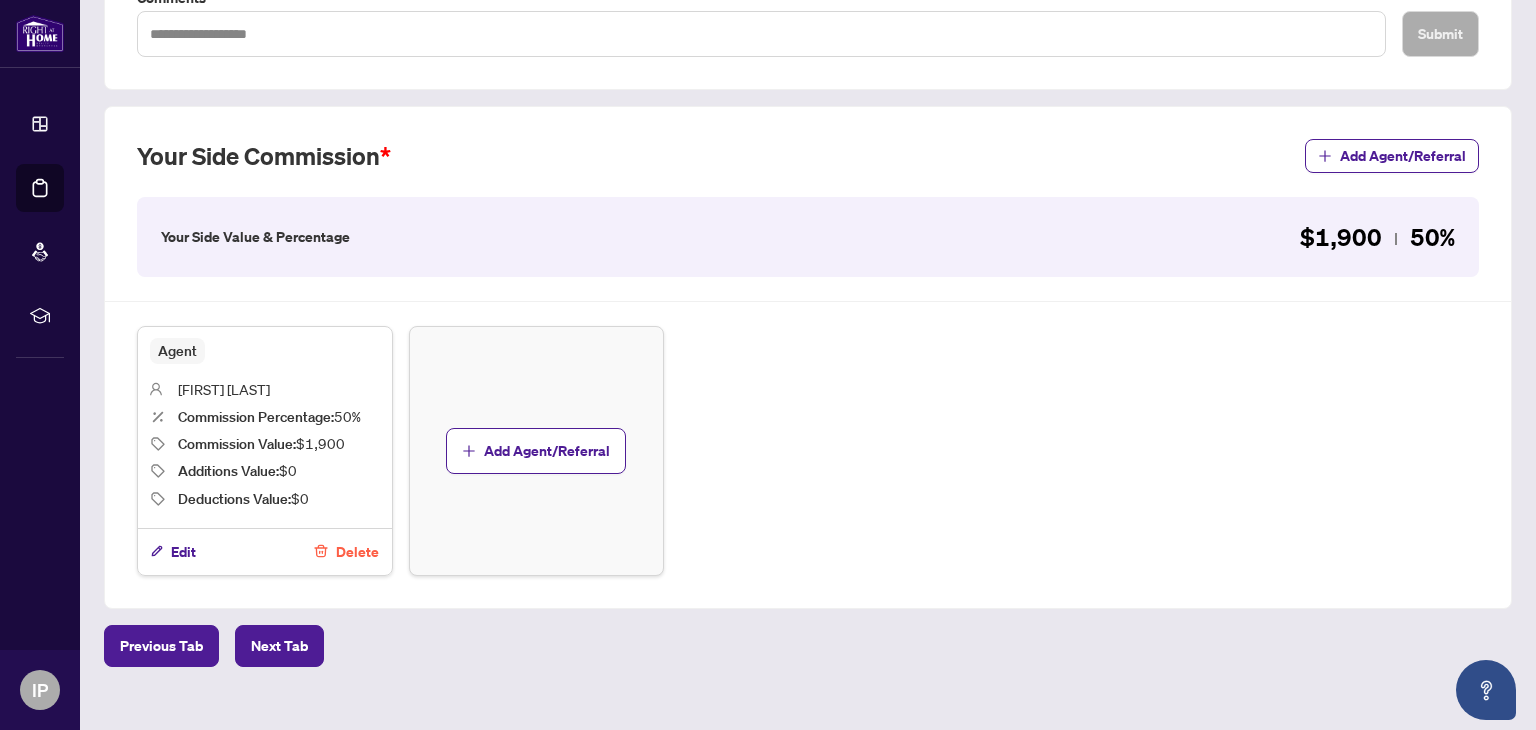 scroll, scrollTop: 500, scrollLeft: 0, axis: vertical 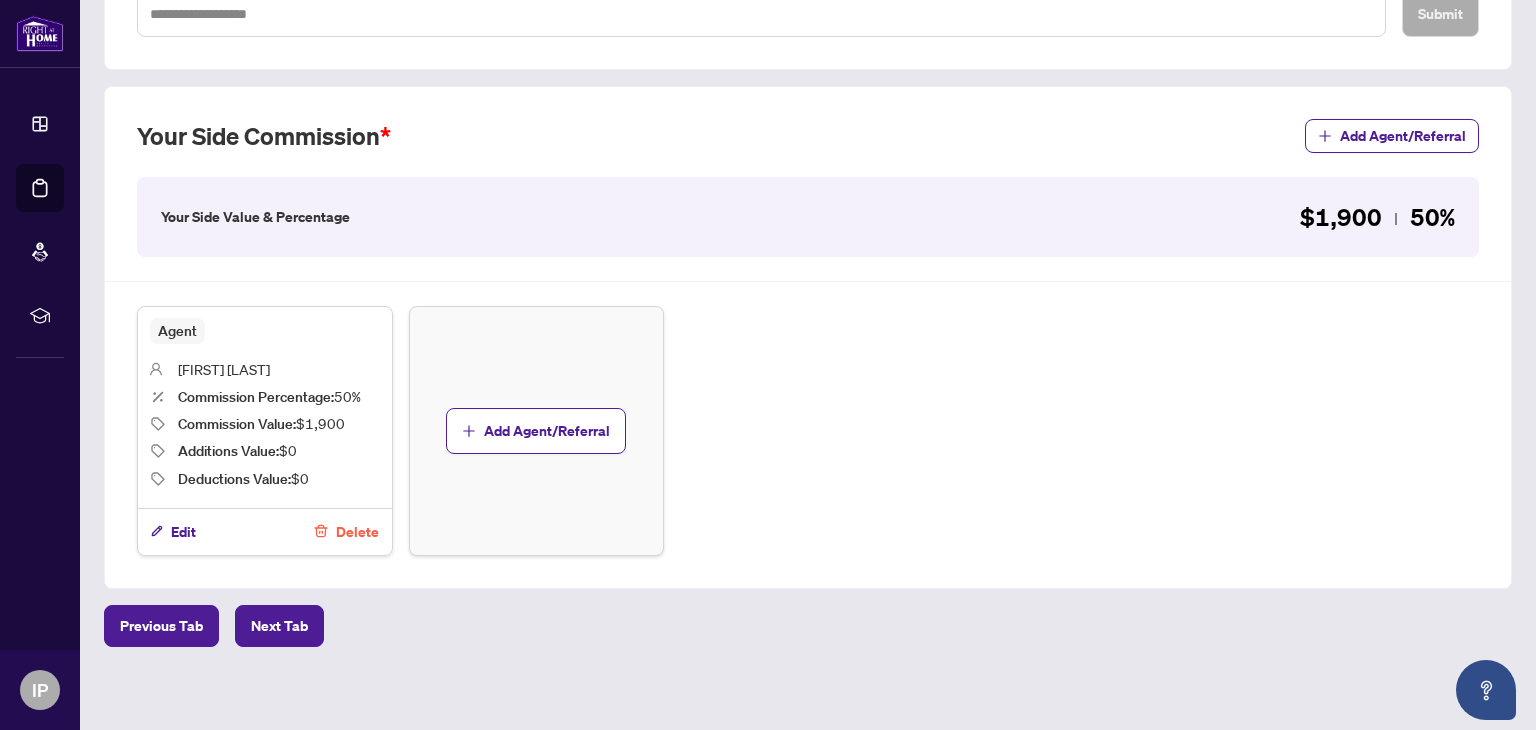 click on "Previous Tab" at bounding box center (161, 626) 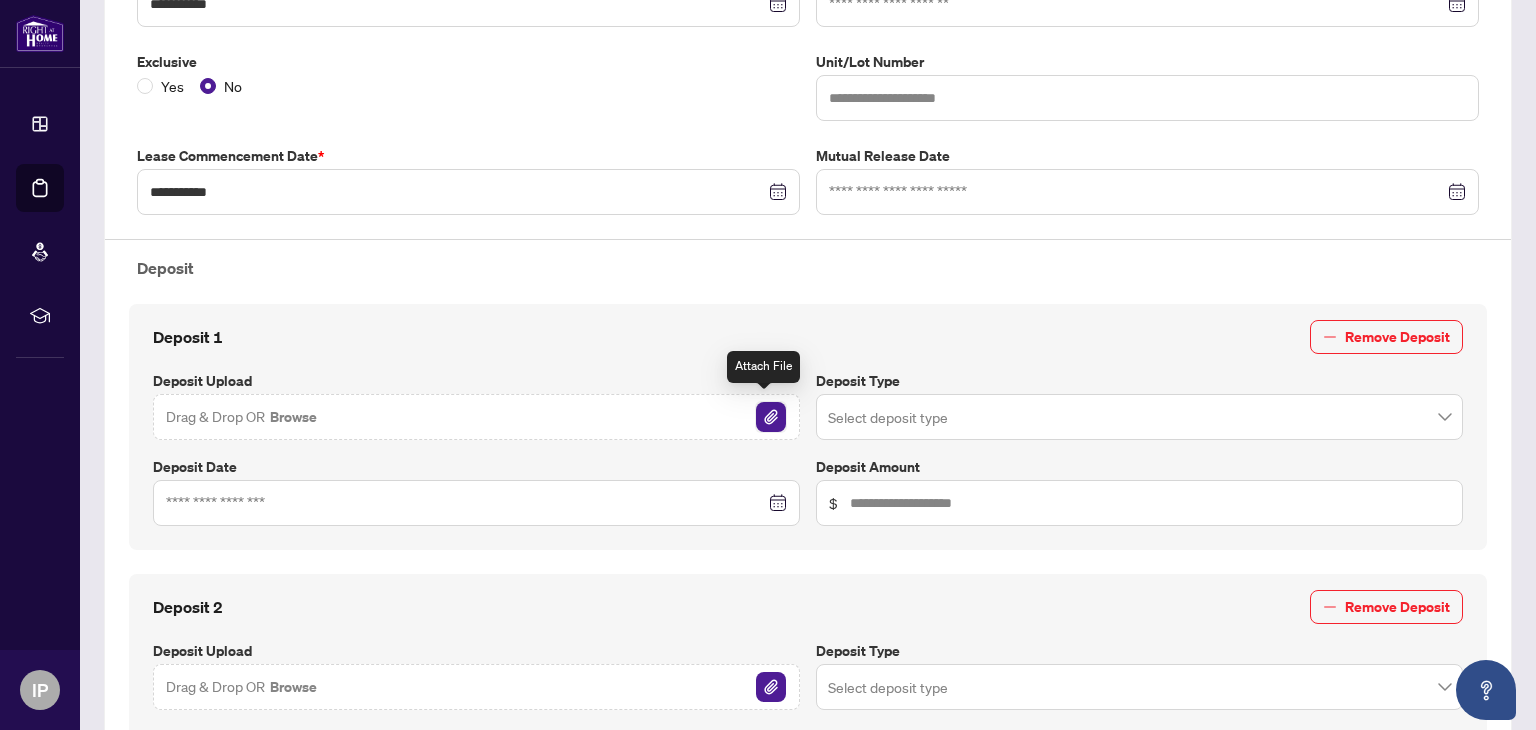 click at bounding box center [771, 417] 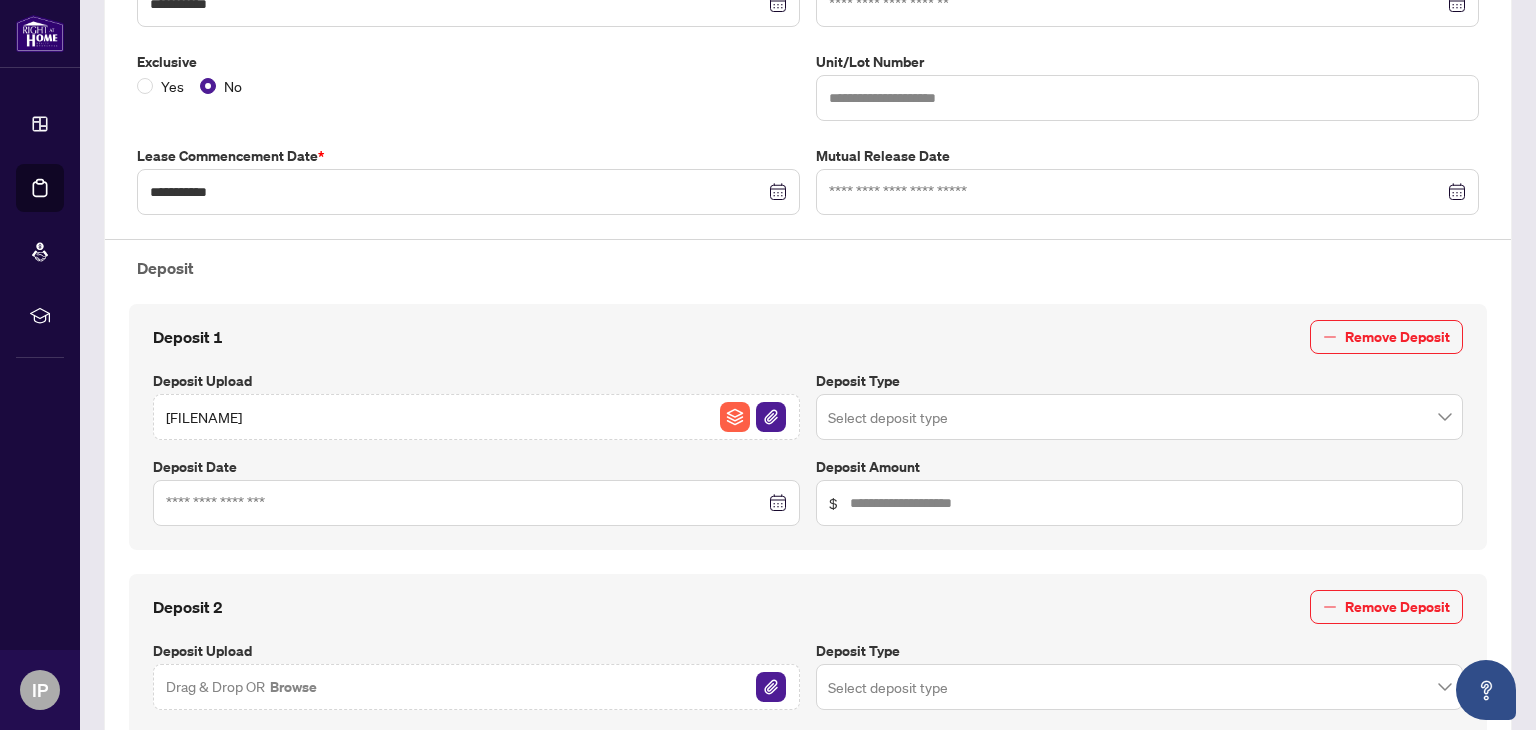 click at bounding box center [1139, 417] 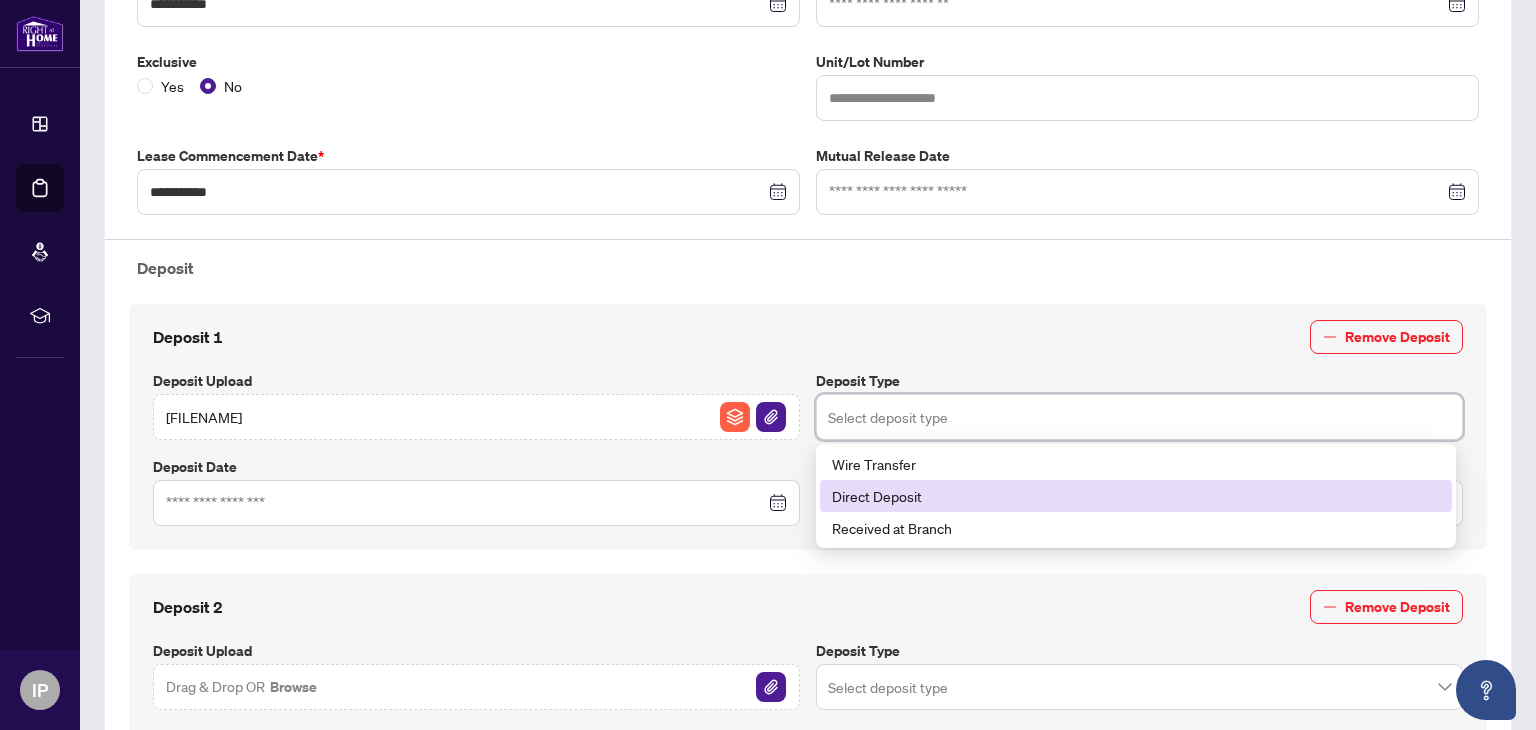 click on "Direct Deposit" at bounding box center [1136, 496] 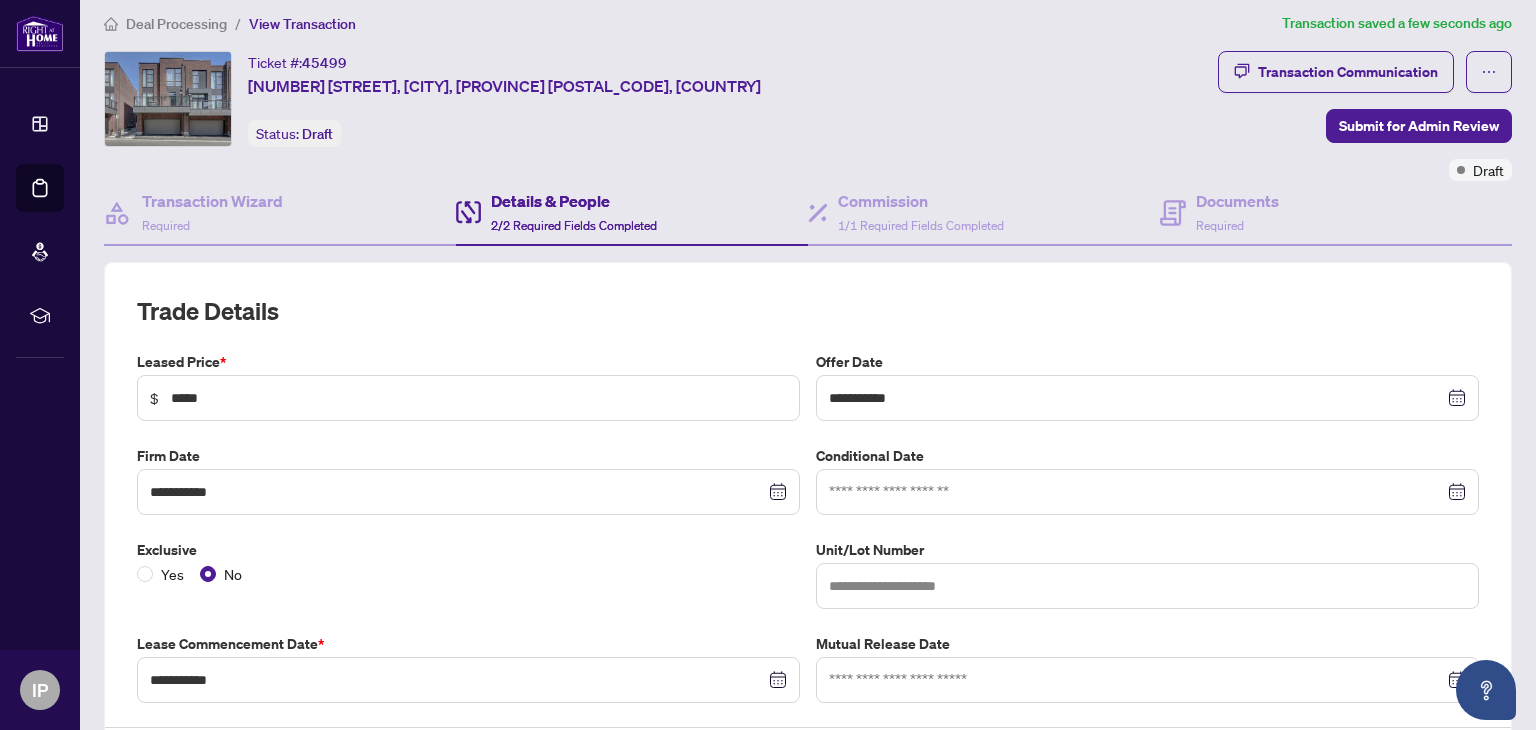 scroll, scrollTop: 0, scrollLeft: 0, axis: both 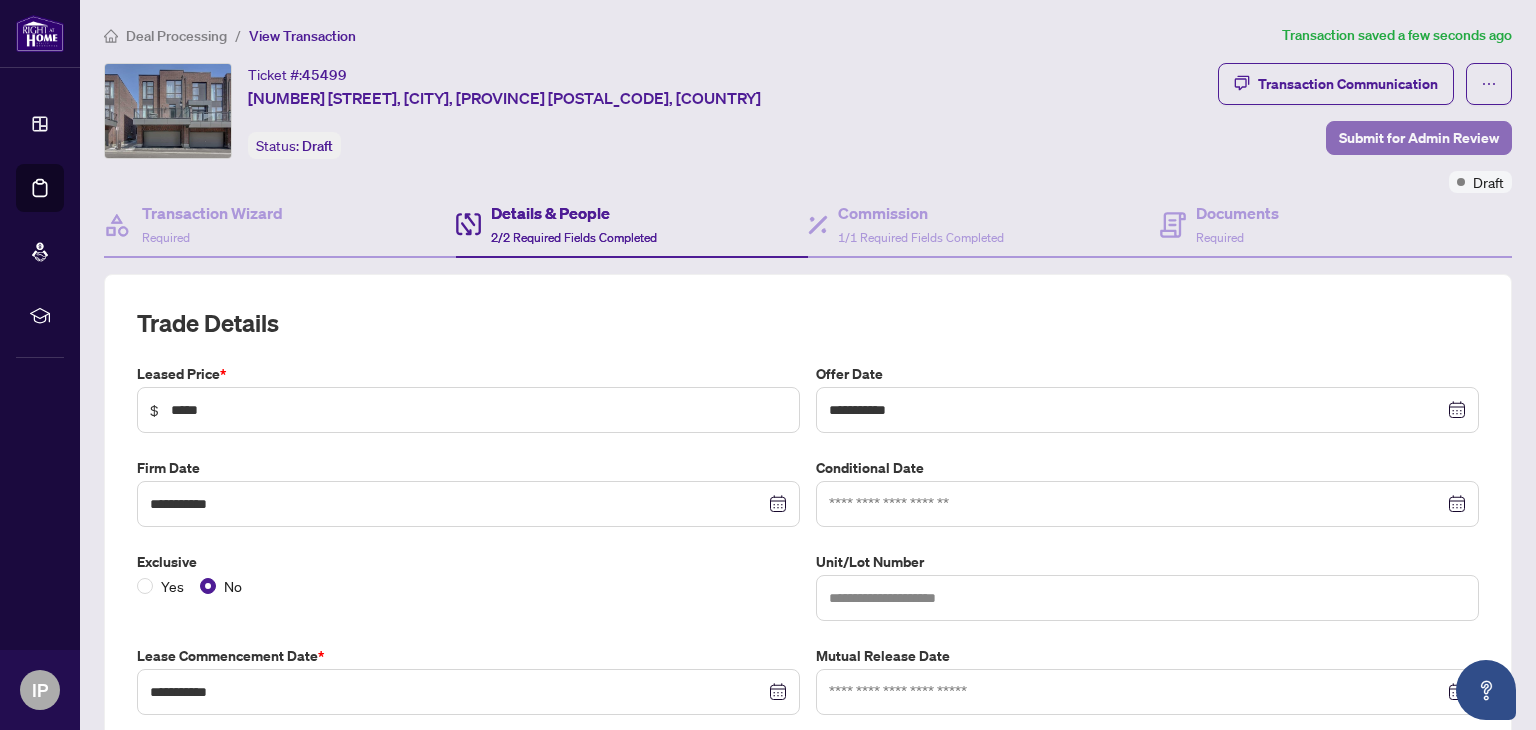 click on "Submit for Admin Review" at bounding box center [1419, 138] 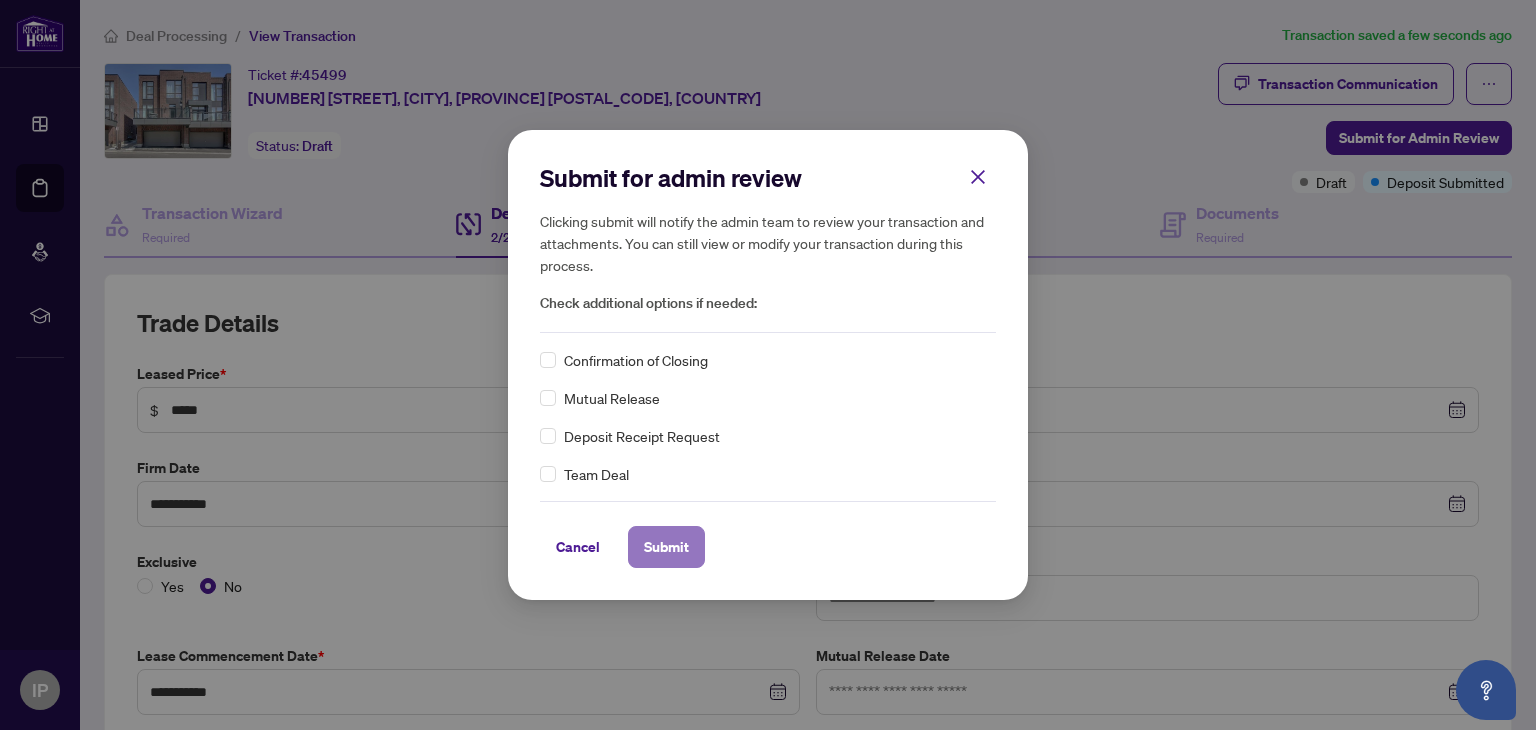 click on "Submit" at bounding box center (666, 547) 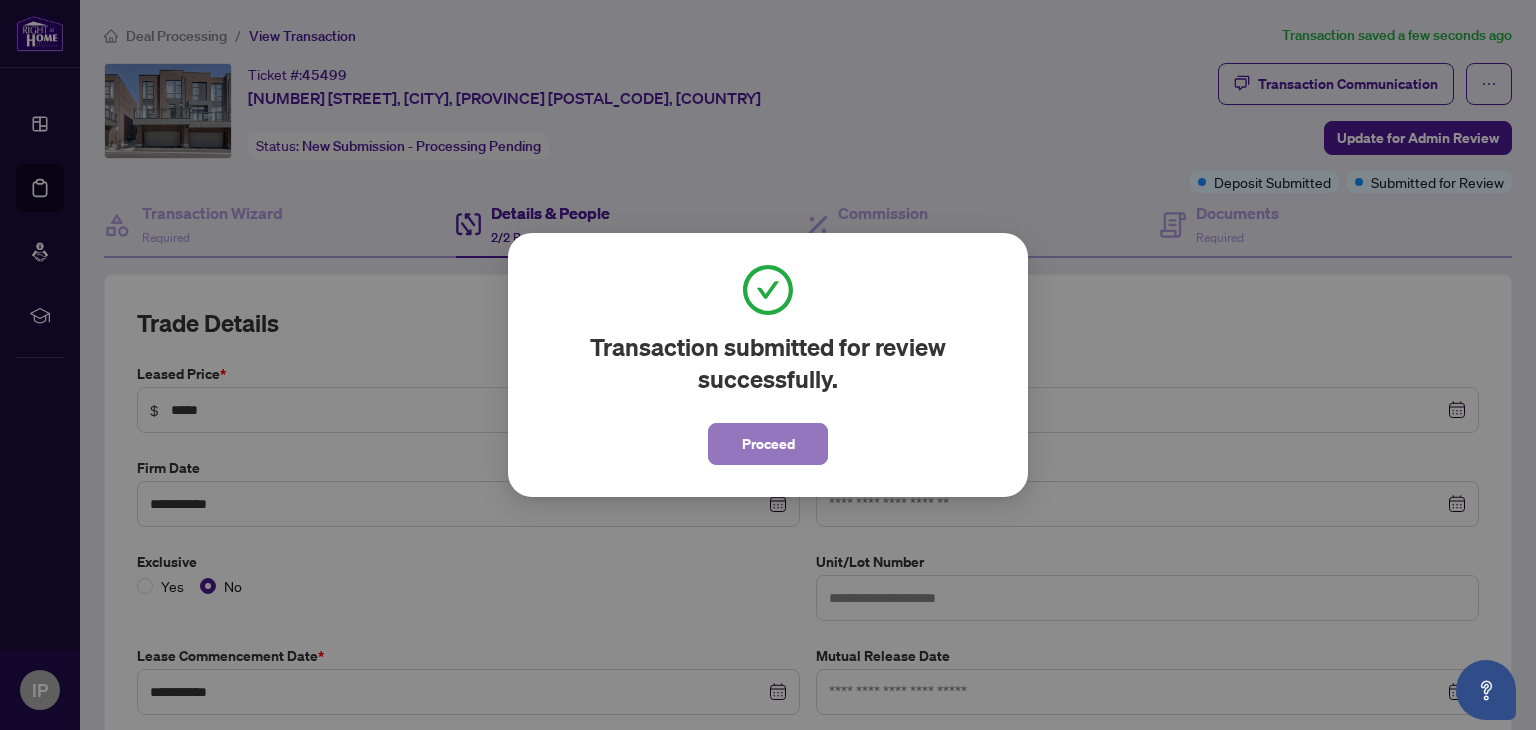 click on "Proceed" at bounding box center [768, 444] 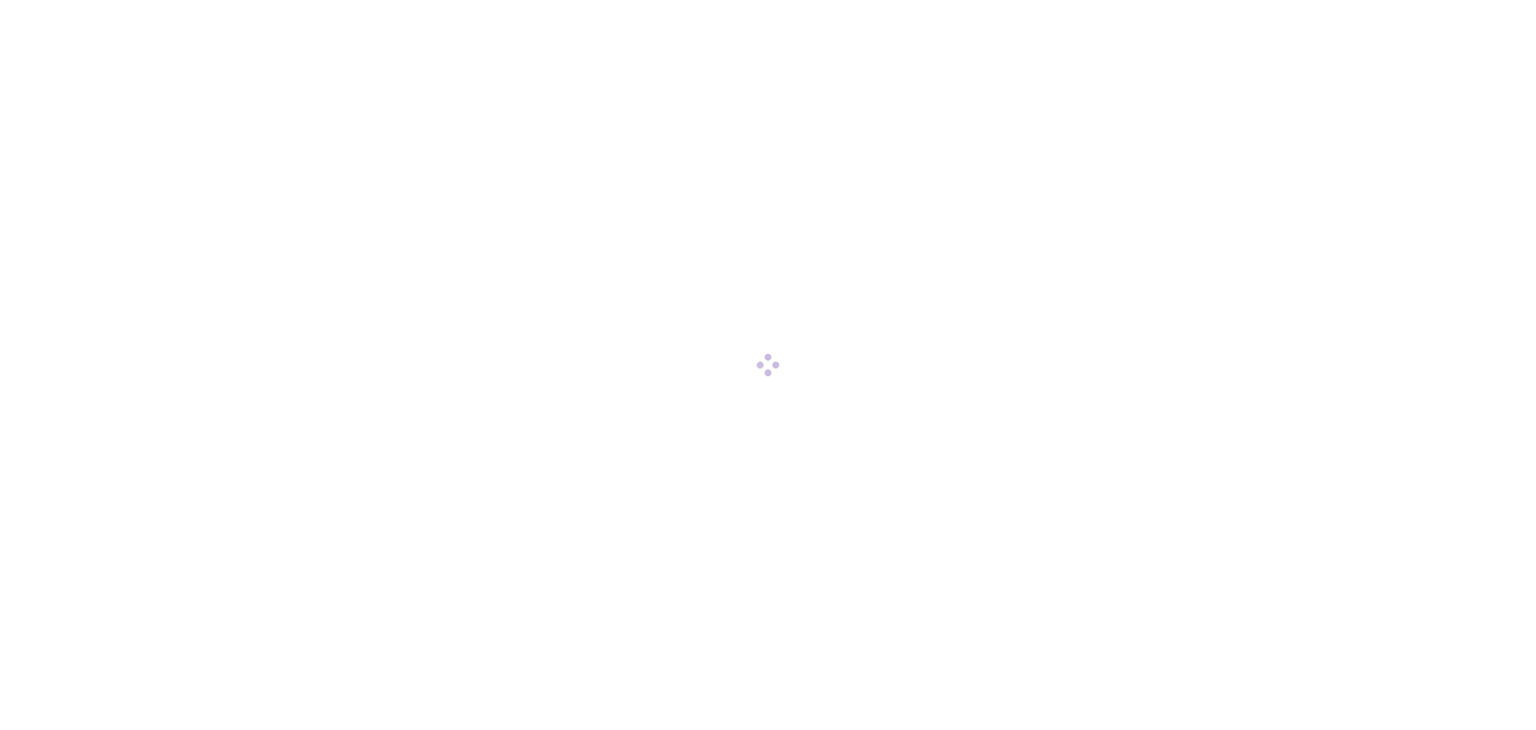 scroll, scrollTop: 0, scrollLeft: 0, axis: both 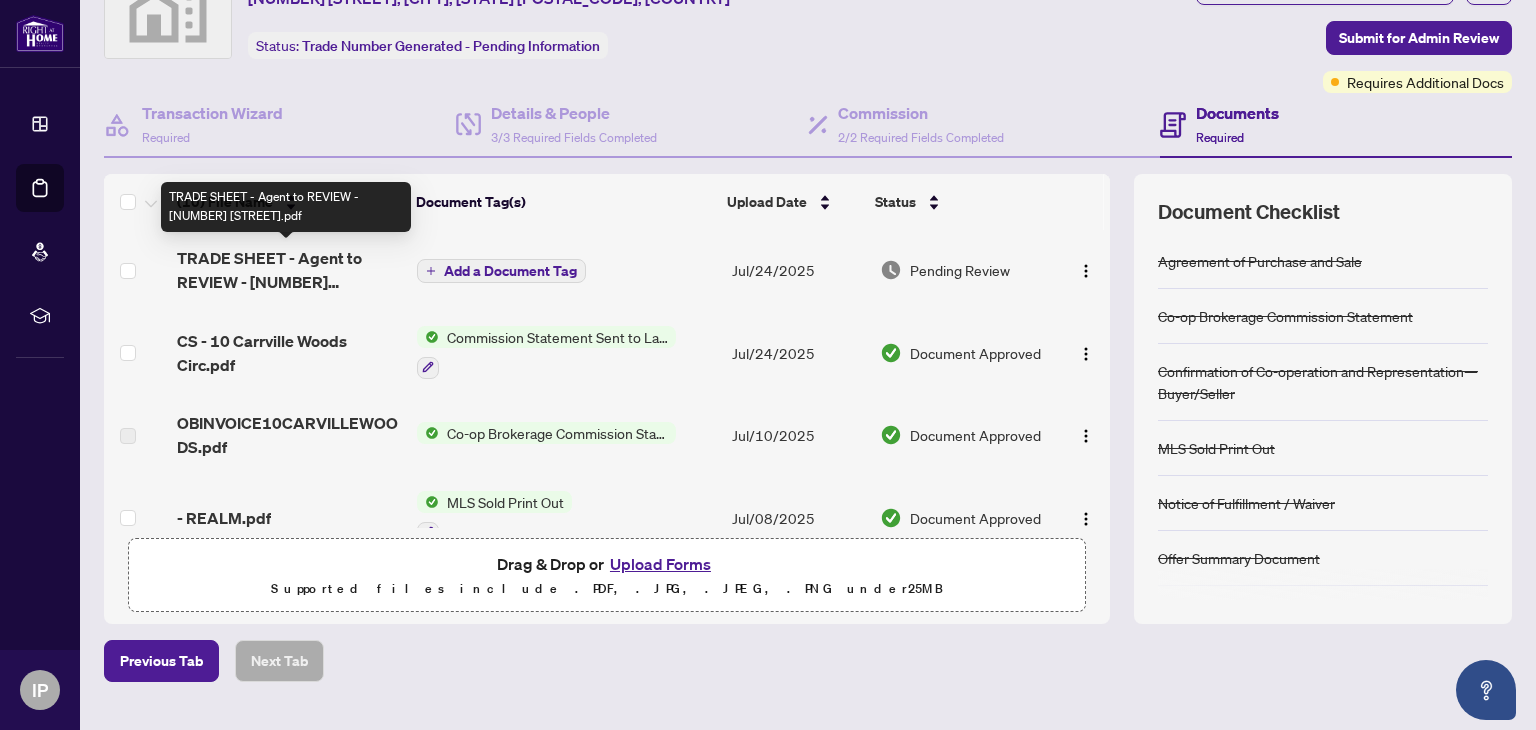 click on "TRADE SHEET - Agent to REVIEW - 10 Carrville Woods Circ.pdf" at bounding box center (289, 270) 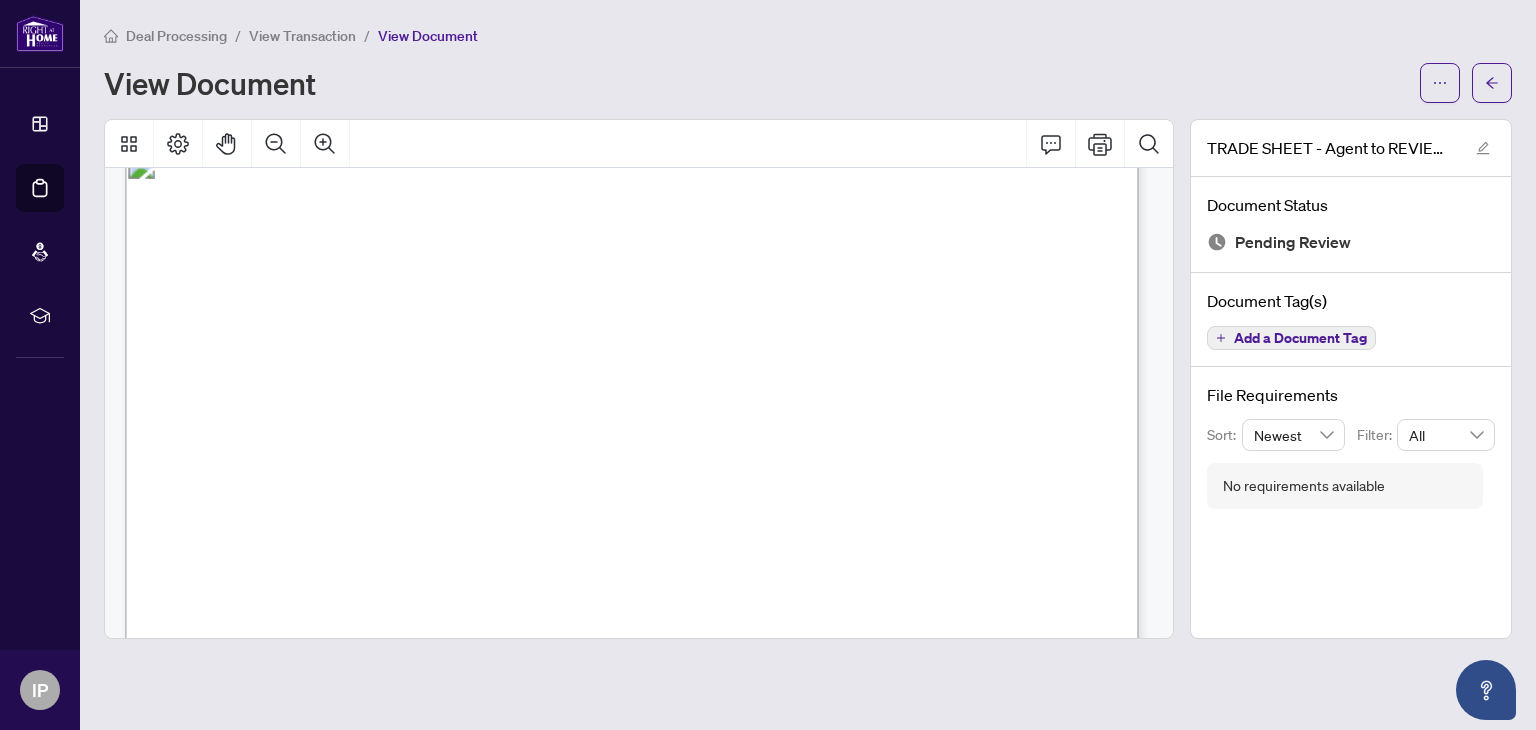scroll, scrollTop: 0, scrollLeft: 0, axis: both 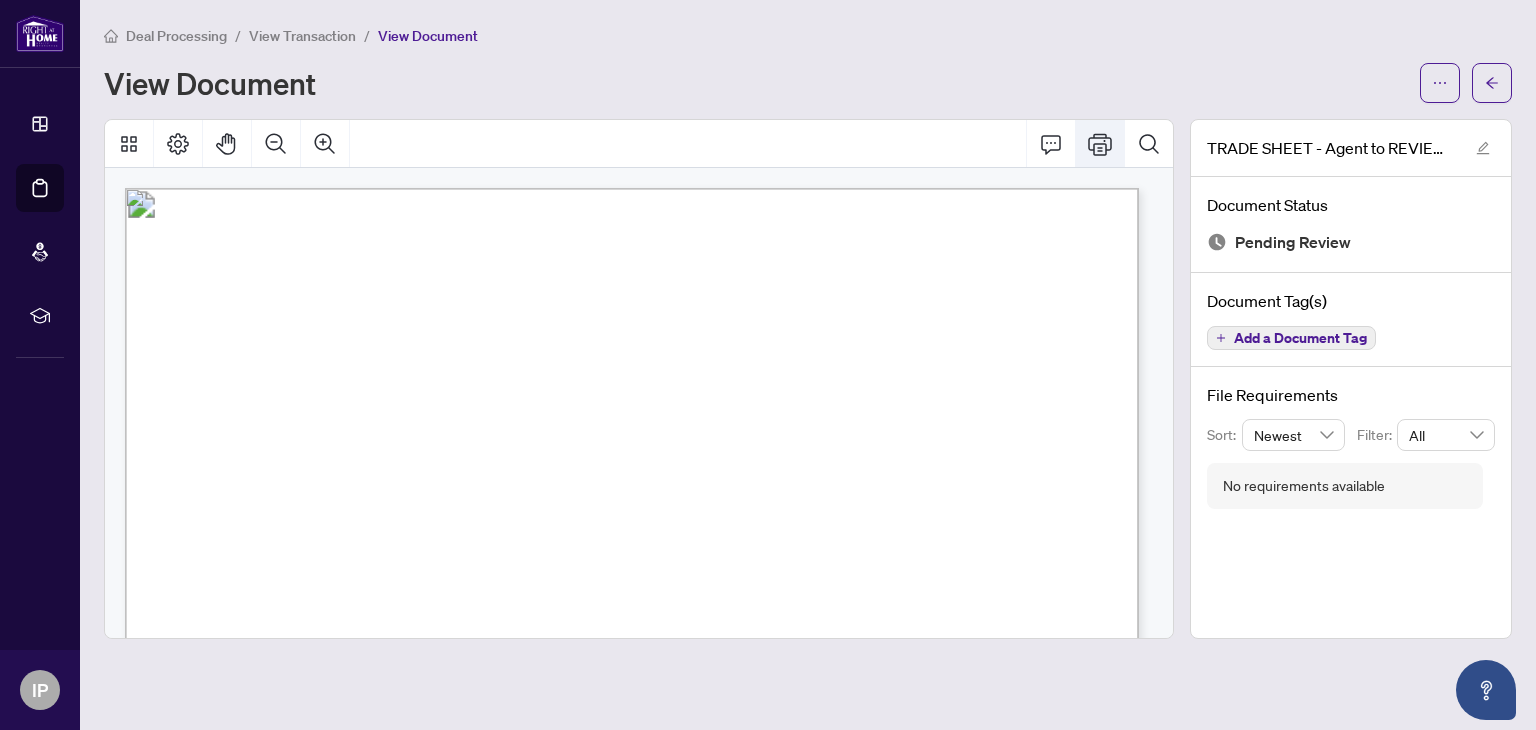 click 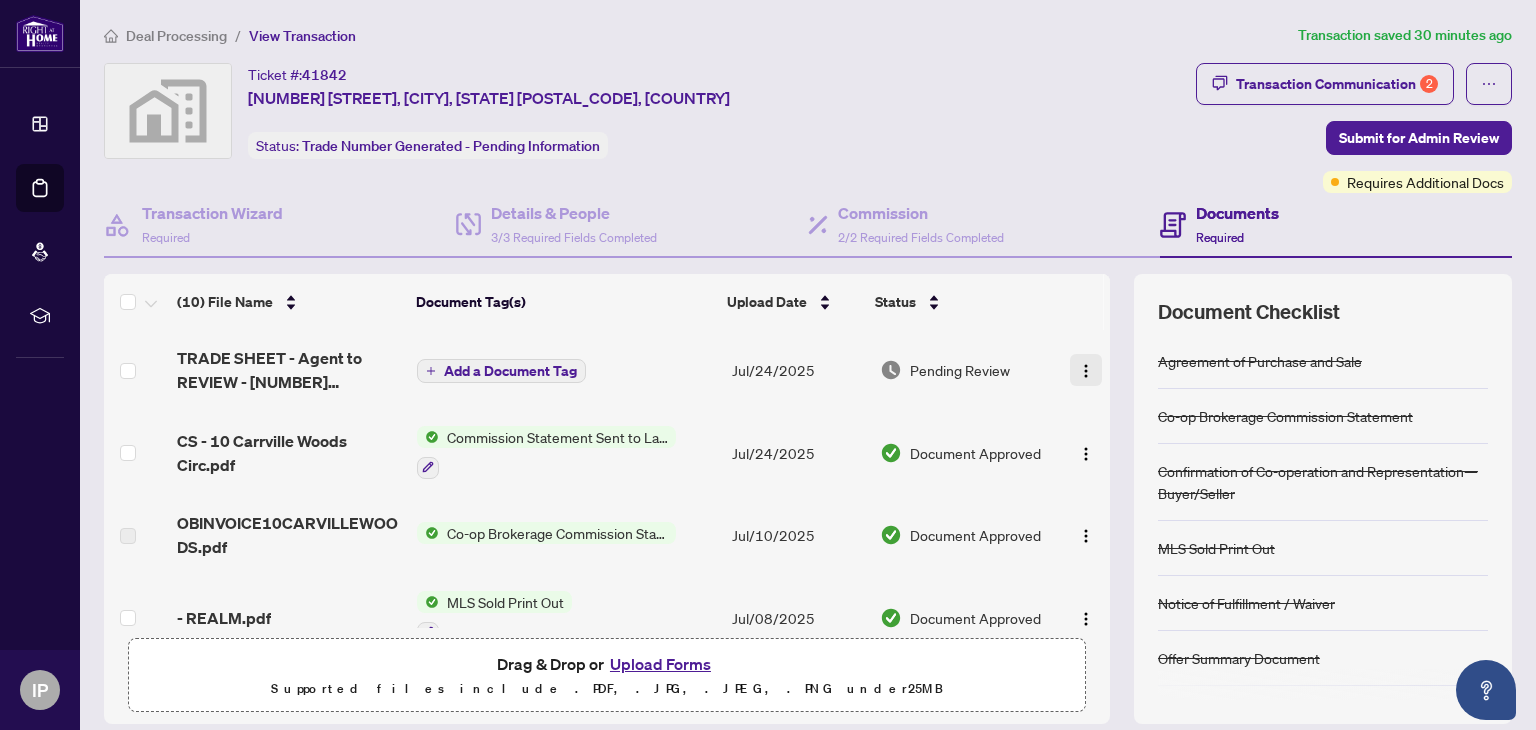 click at bounding box center (1086, 371) 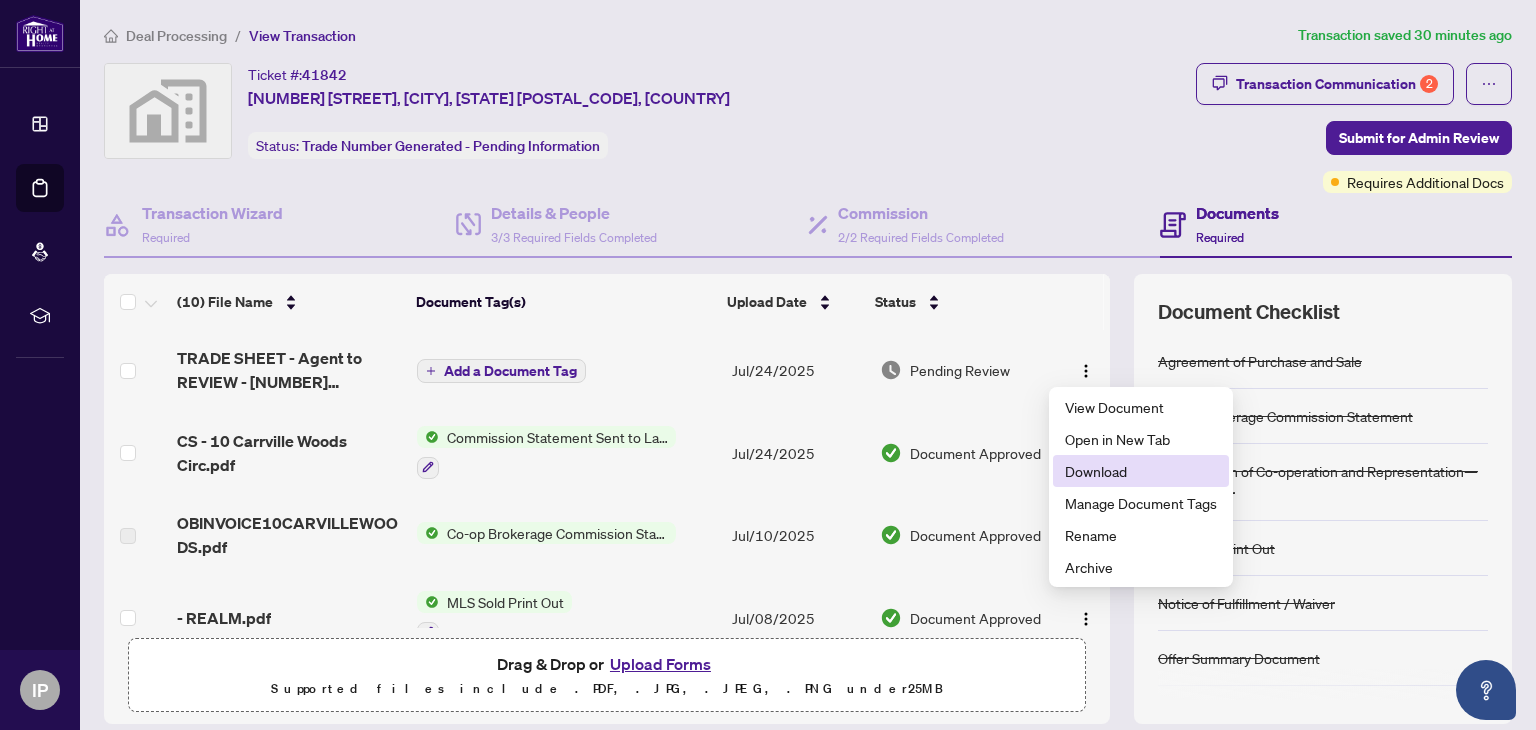 click on "Download" at bounding box center (1141, 471) 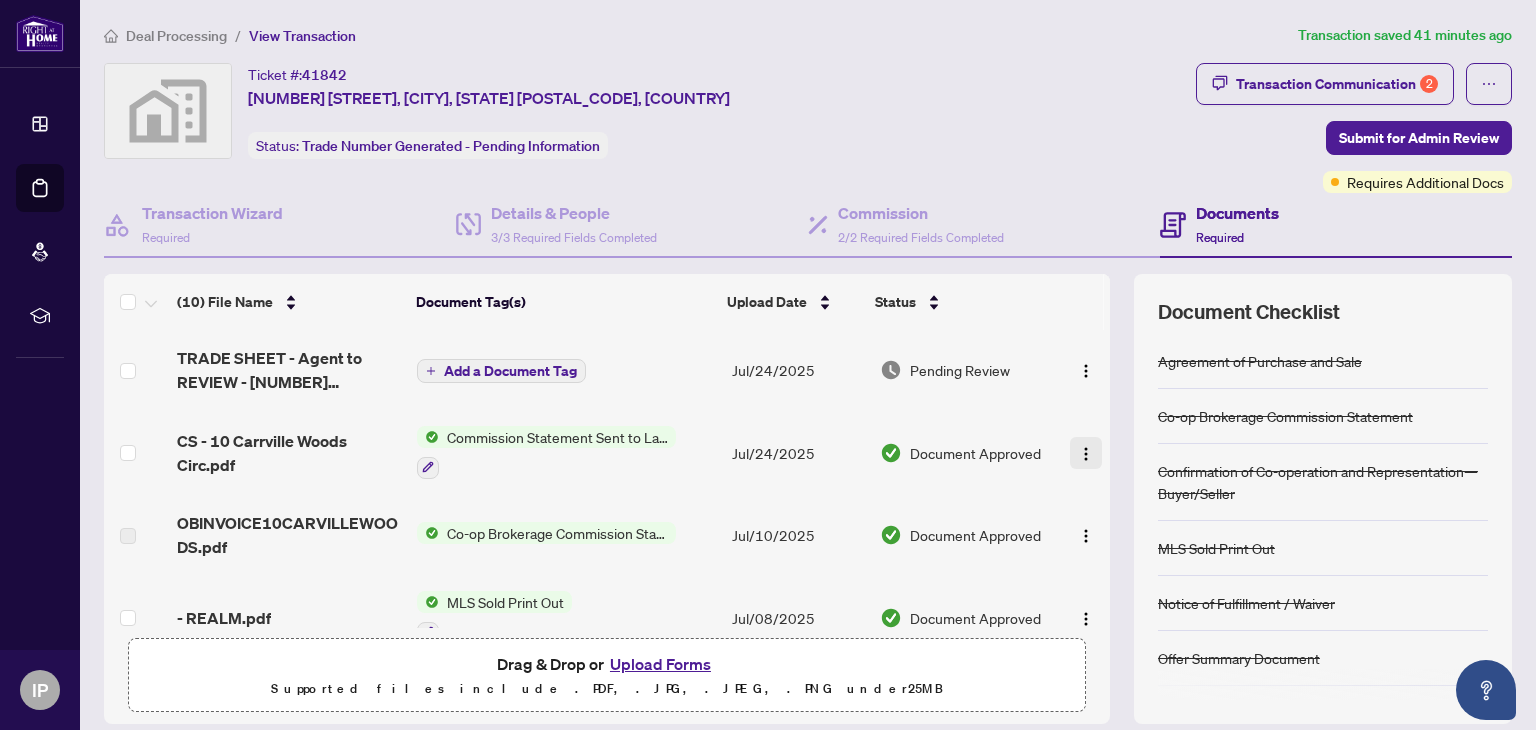 click at bounding box center [1086, 454] 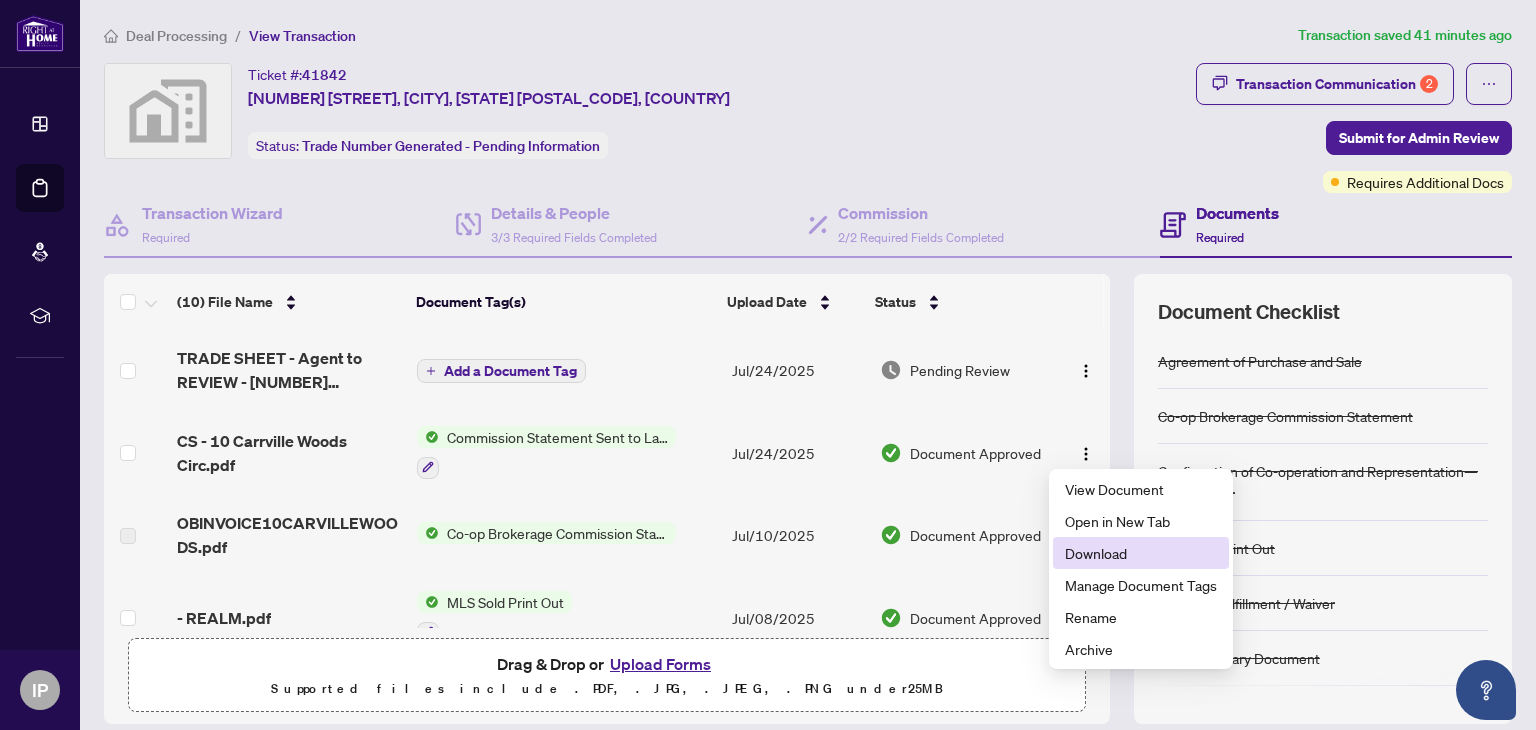 click on "Download" at bounding box center (1141, 553) 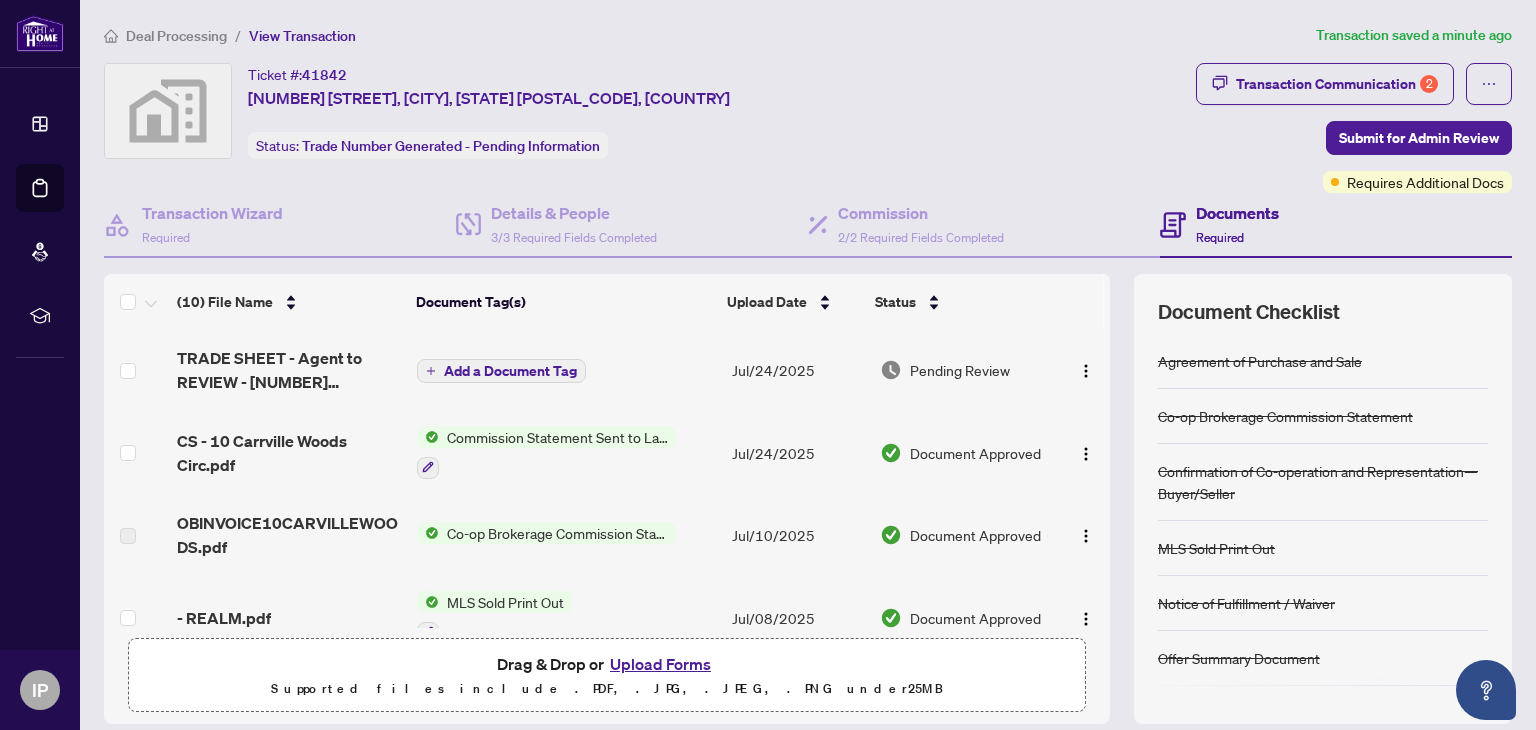 click on "Deal Processing / View Transaction Transaction saved   a minute ago Ticket #:  41842 10 Carrville Woods Circle, Vaughan, ON L6A 4Z6, Canada Status:   Trade Number Generated - Pending Information Transaction Communication 2 Submit for Admin Review Requires Additional Docs Transaction Wizard Required Details & People 3/3 Required Fields Completed Commission 2/2 Required Fields Completed Documents Required (10) File Name Document Tag(s) Upload Date Status             TRADE SHEET - Agent to REVIEW - 10 Carrville Woods Circ.pdf Add a Document Tag Jul/24/2025 Pending Review CS - 10 Carrville Woods Circ.pdf Commission Statement Sent to Lawyer Jul/24/2025 Document Approved OBINVOICE10CARVILLEWOODS.pdf Co-op Brokerage Commission Statement Jul/10/2025 Document Approved - REALM.pdf MLS Sold Print Out Jul/08/2025 Document Approved Waiver July 32025.pdf Notice of Fulfillment / Waiver Jul/03/2025 Document Approved Form 801.pdf 801 Offer Summary Document - For use with Agreement of Purchase and Sale Jul/01/2025 + 2" at bounding box center [808, 438] 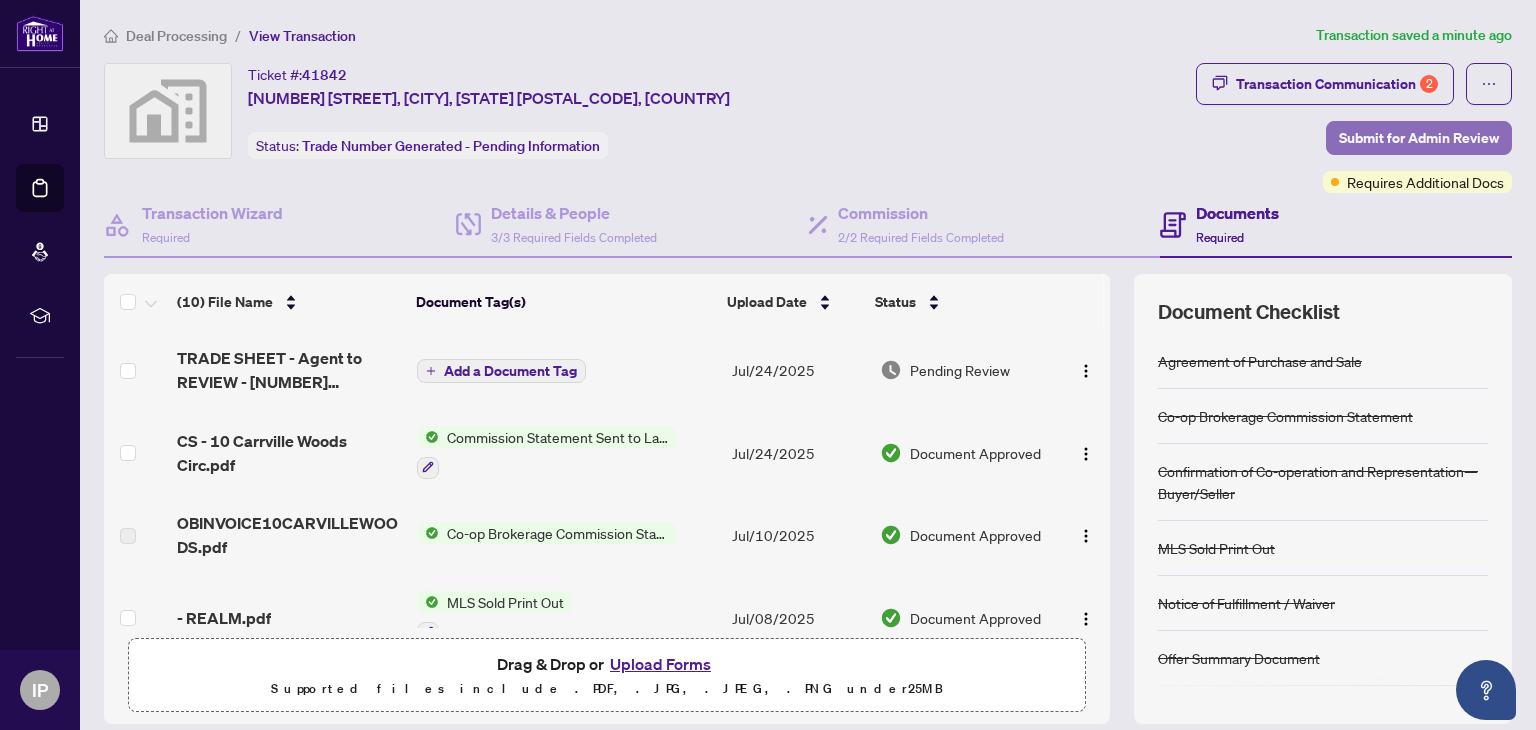 click on "Submit for Admin Review" at bounding box center (1419, 138) 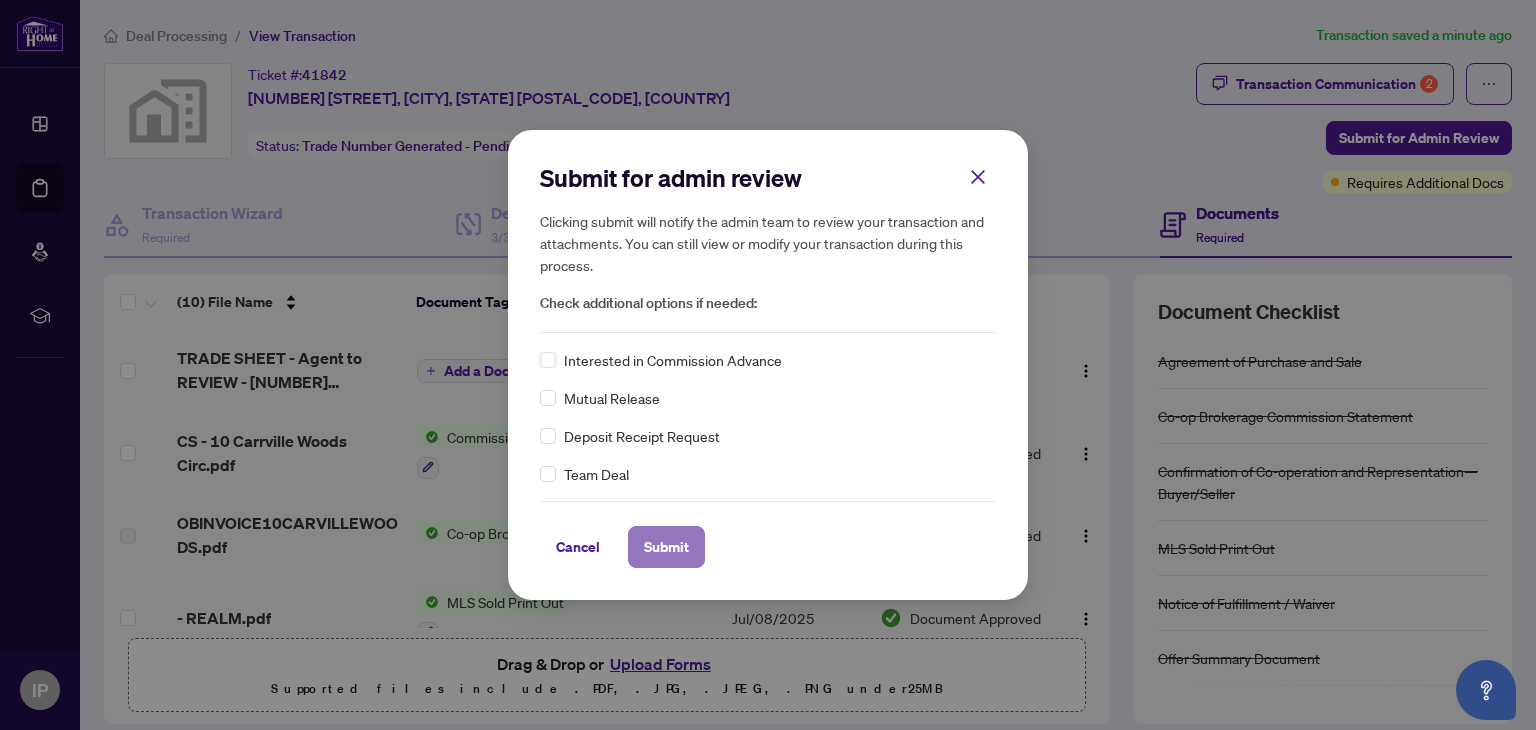 click on "Submit" at bounding box center [666, 547] 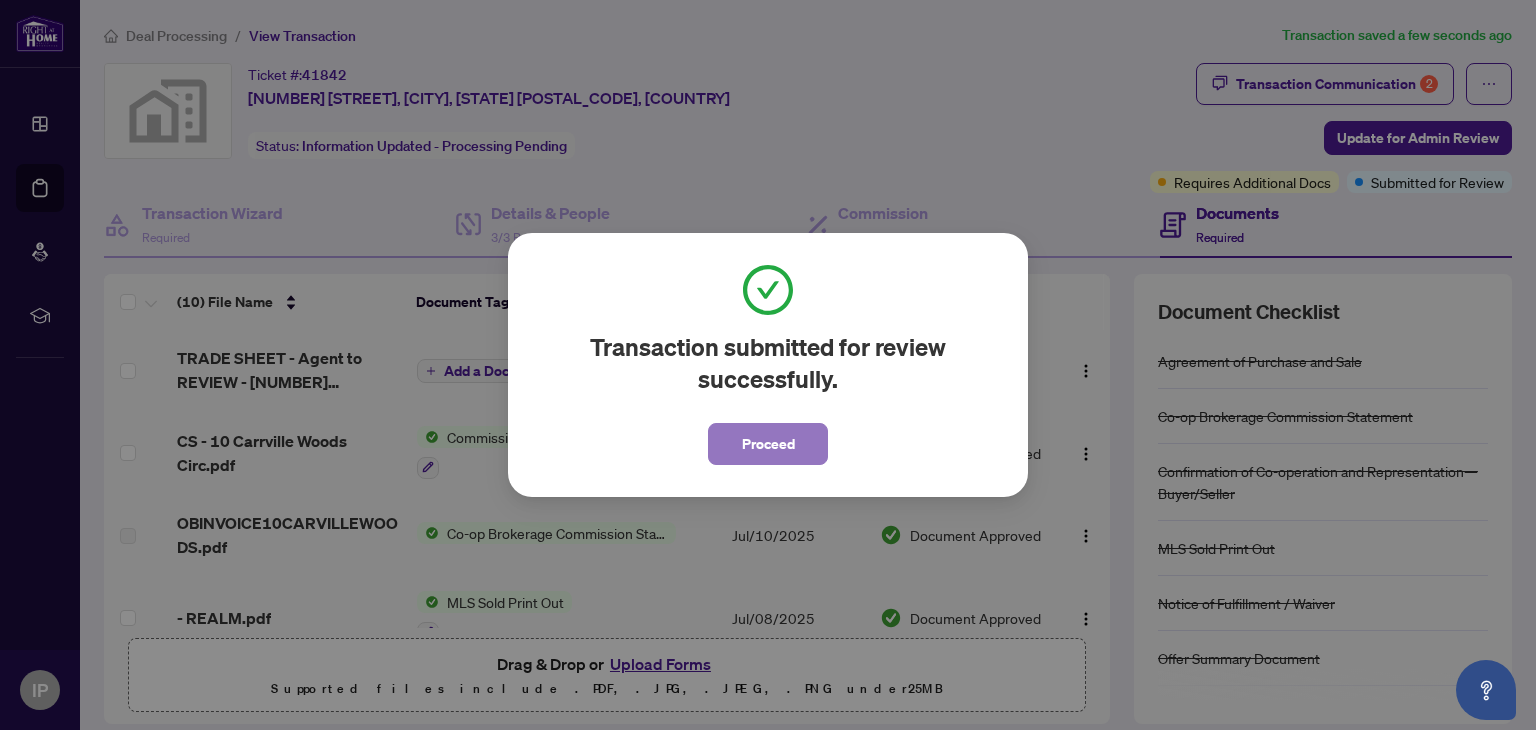 click on "Proceed" at bounding box center (768, 444) 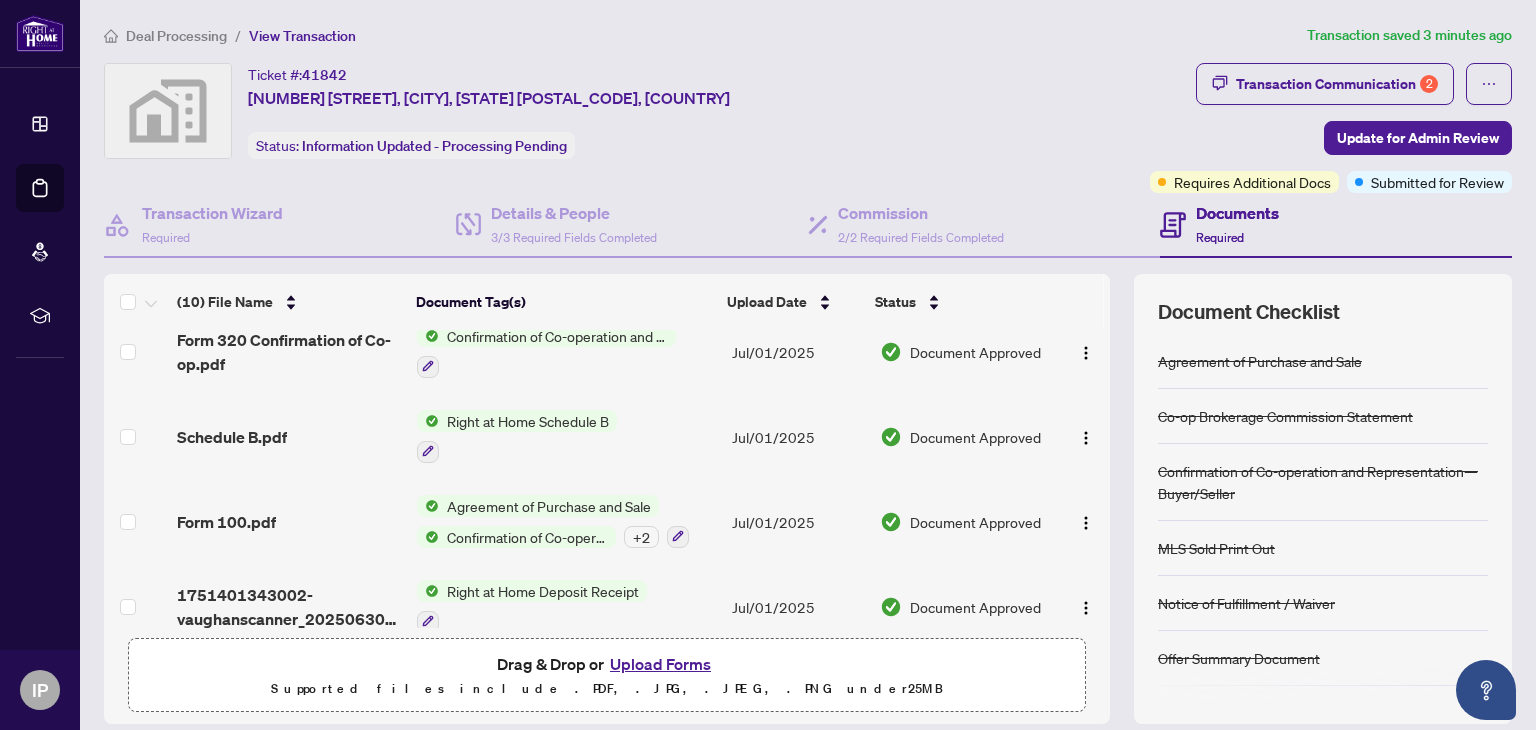 scroll, scrollTop: 543, scrollLeft: 0, axis: vertical 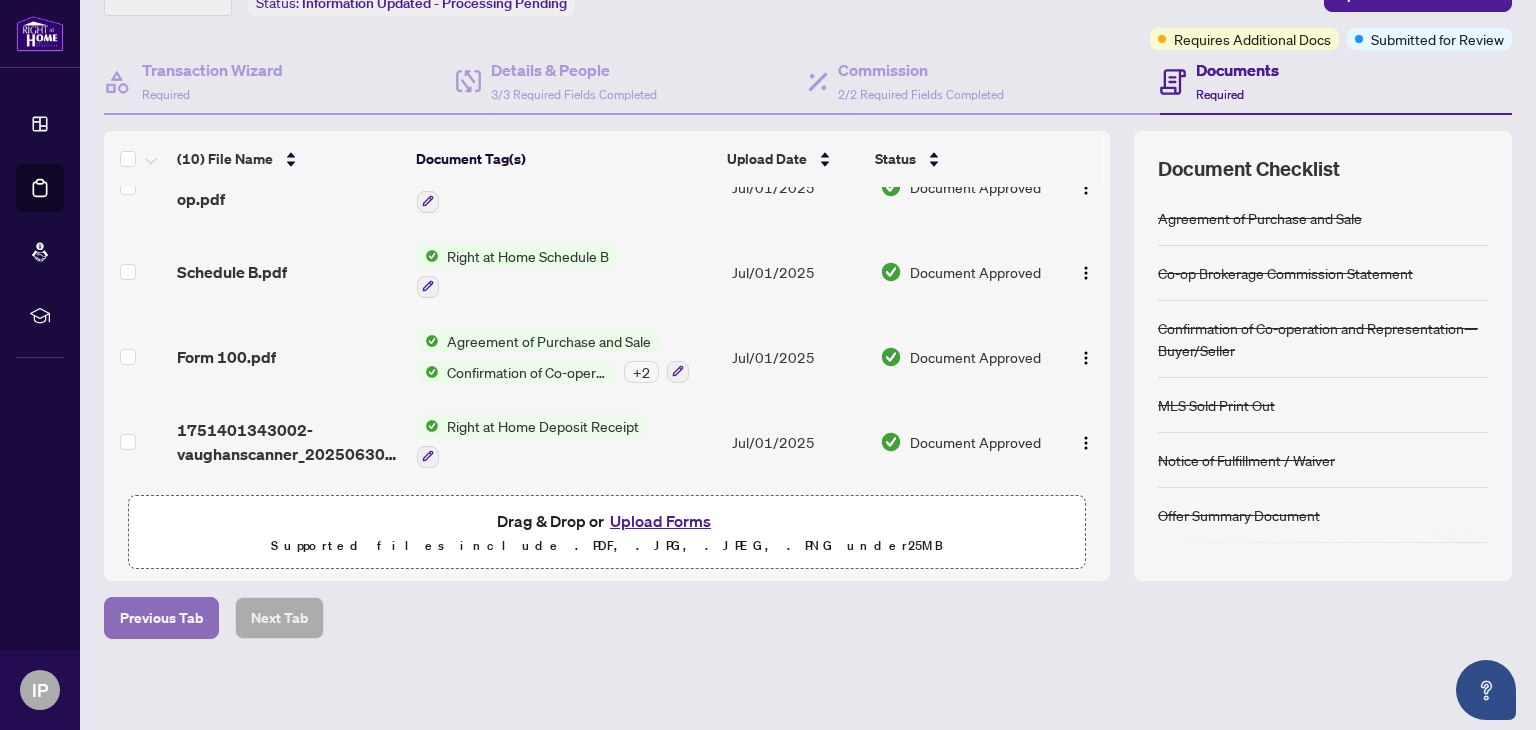 click on "Previous Tab" at bounding box center (161, 618) 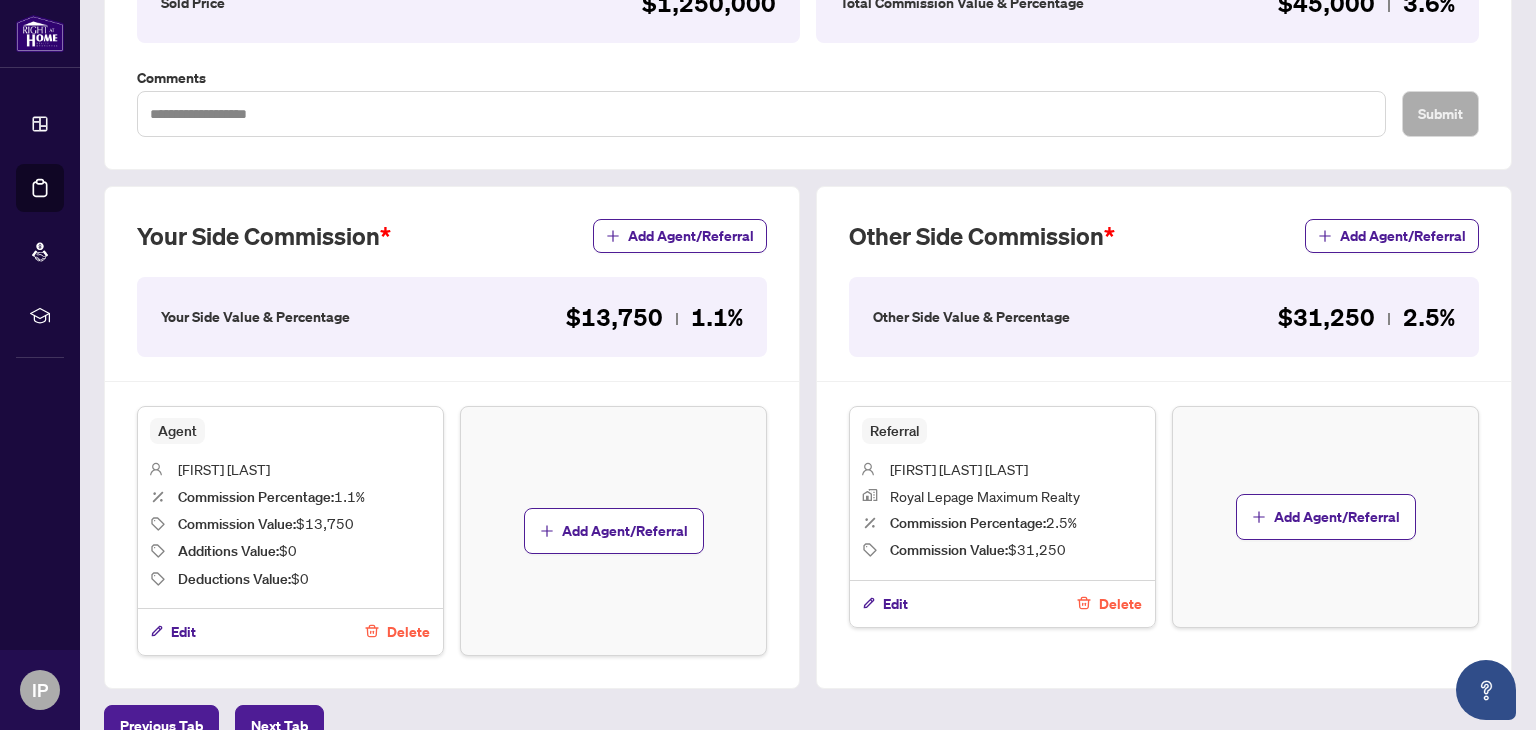 scroll, scrollTop: 500, scrollLeft: 0, axis: vertical 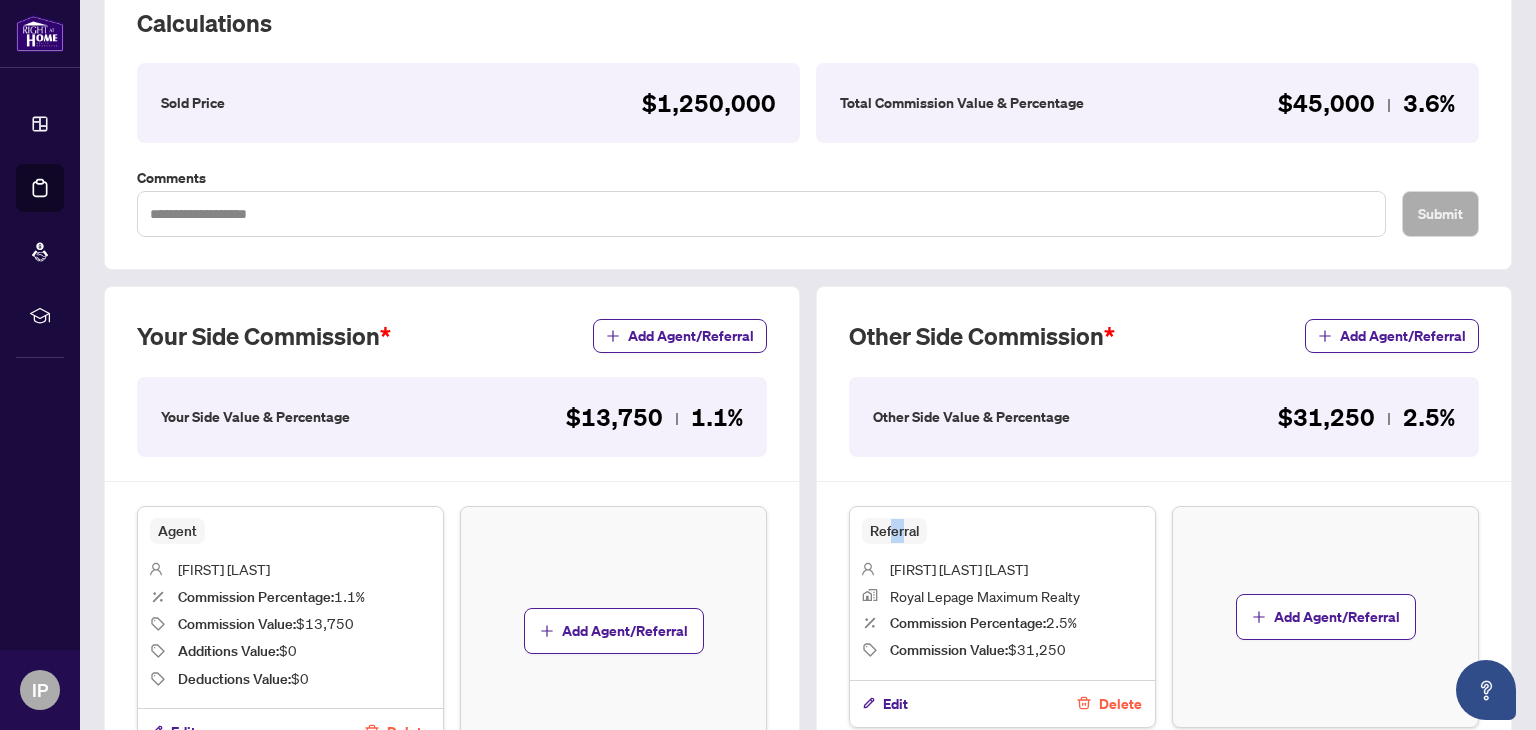 drag, startPoint x: 882, startPoint y: 528, endPoint x: 900, endPoint y: 547, distance: 26.172504 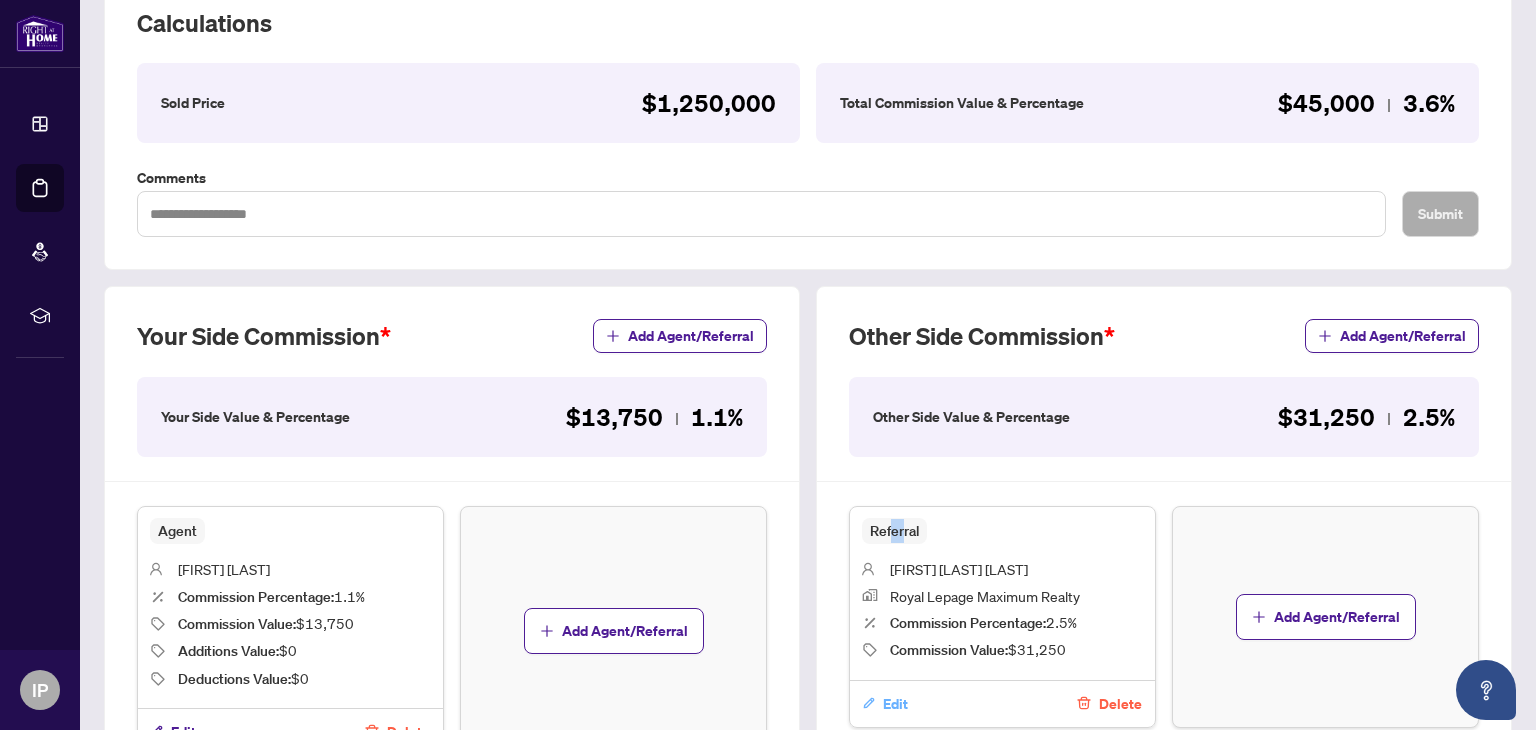 click on "Edit" at bounding box center [895, 704] 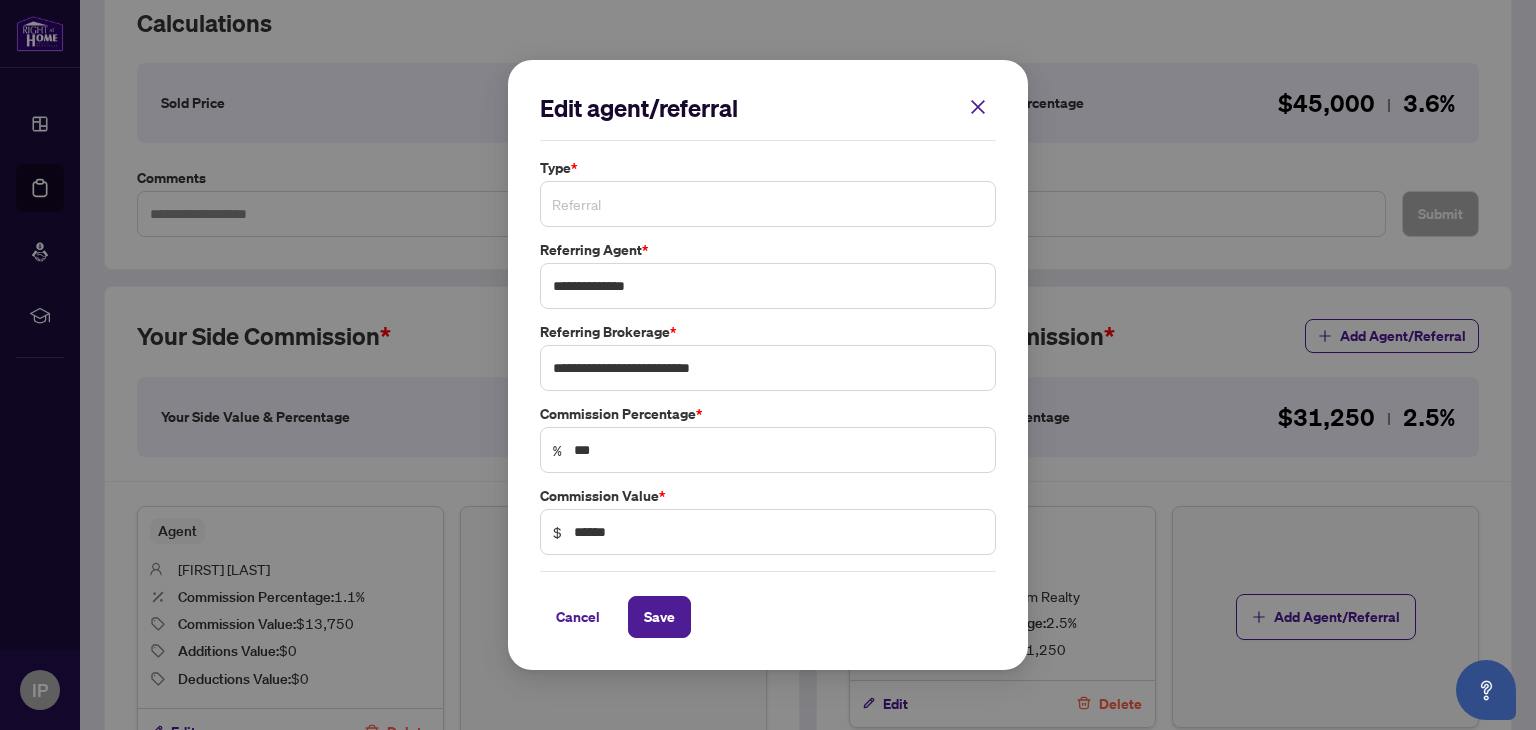 click on "Referral" at bounding box center (768, 204) 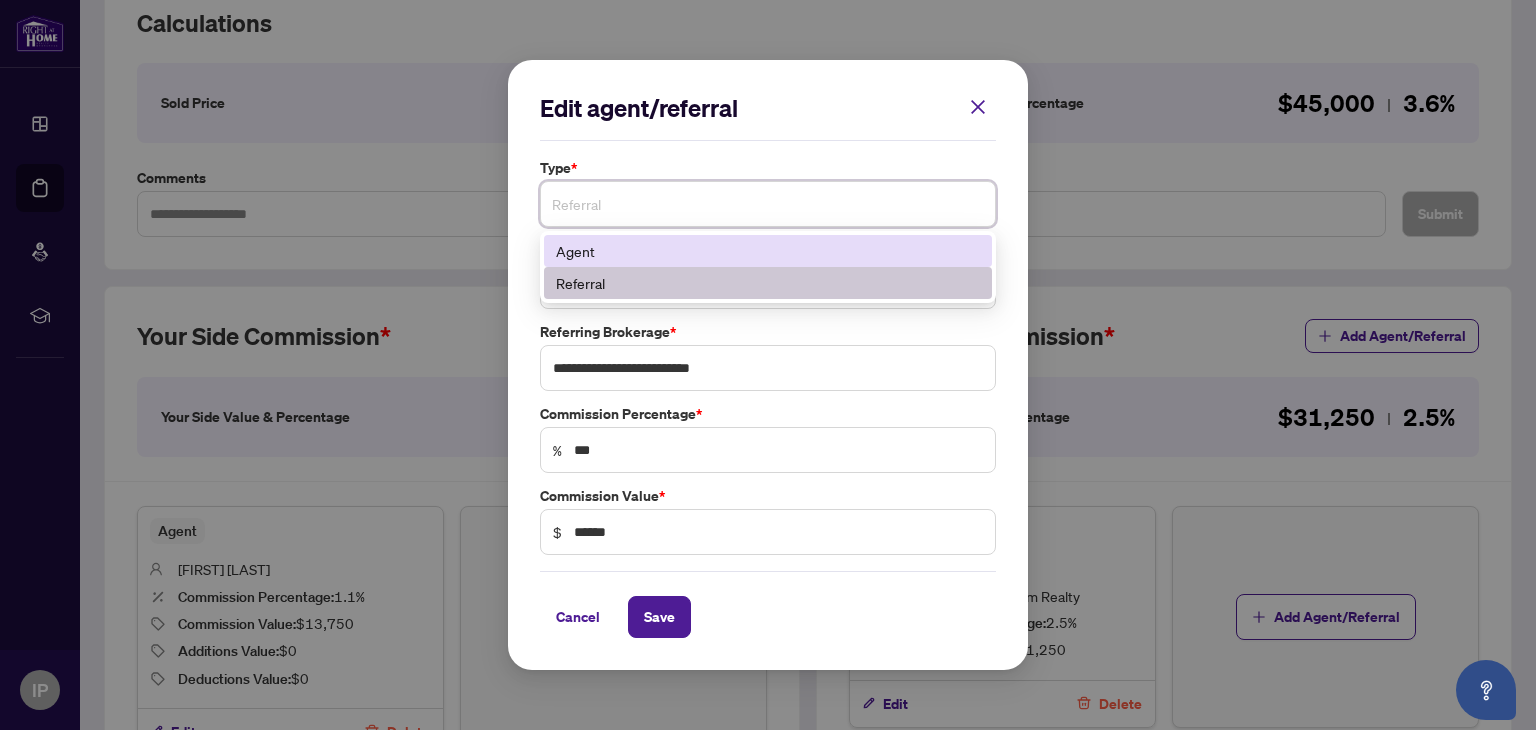 click on "Agent" at bounding box center [768, 251] 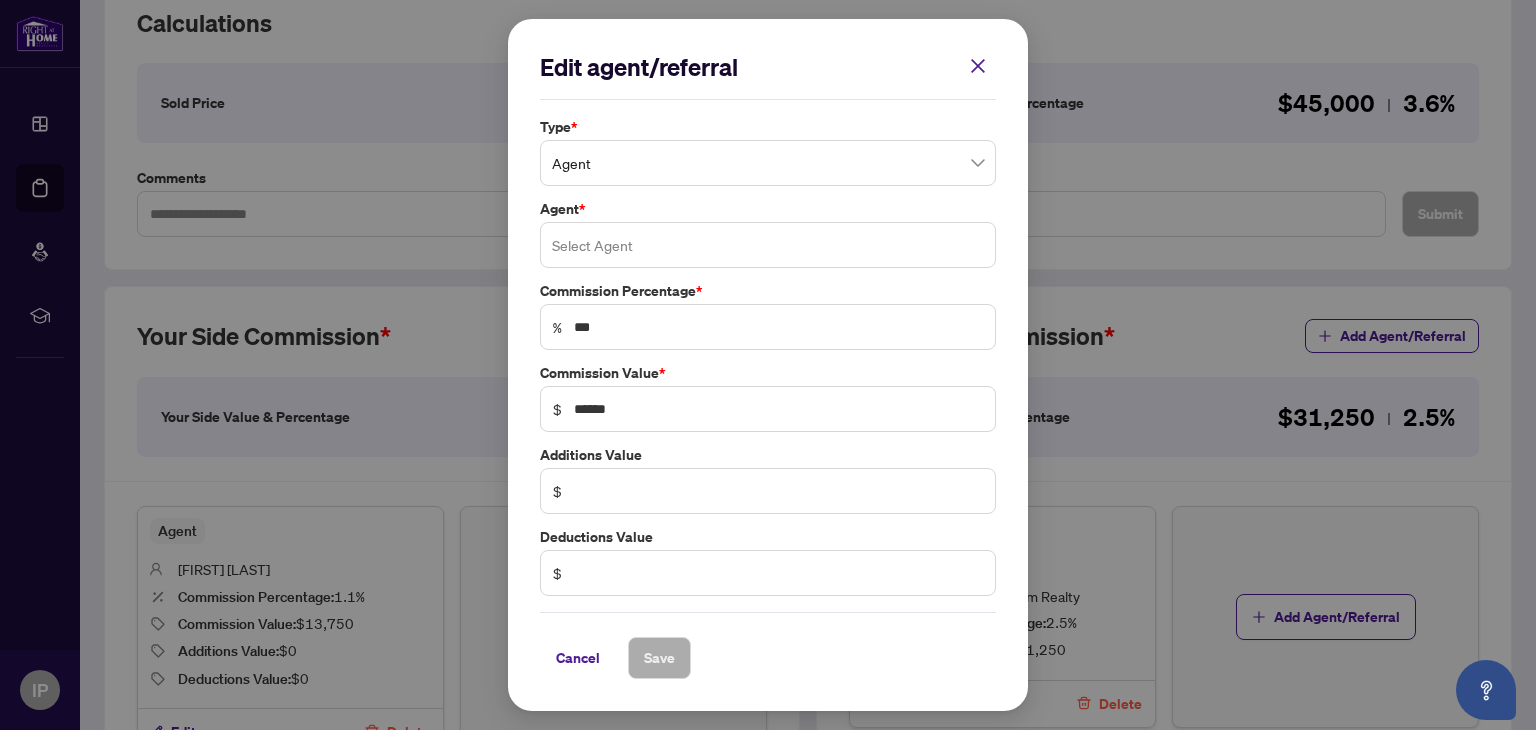 click at bounding box center [768, 245] 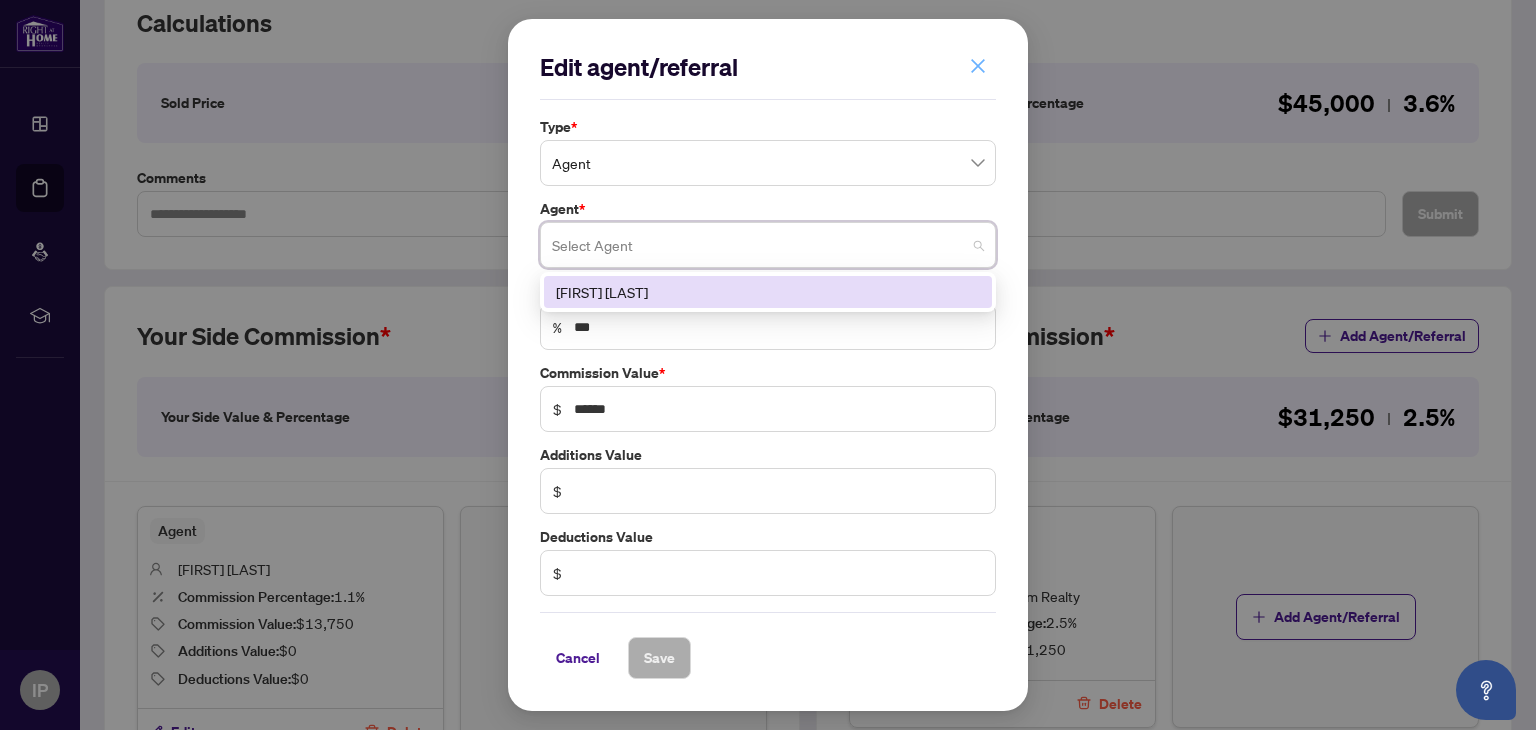 click at bounding box center (978, 66) 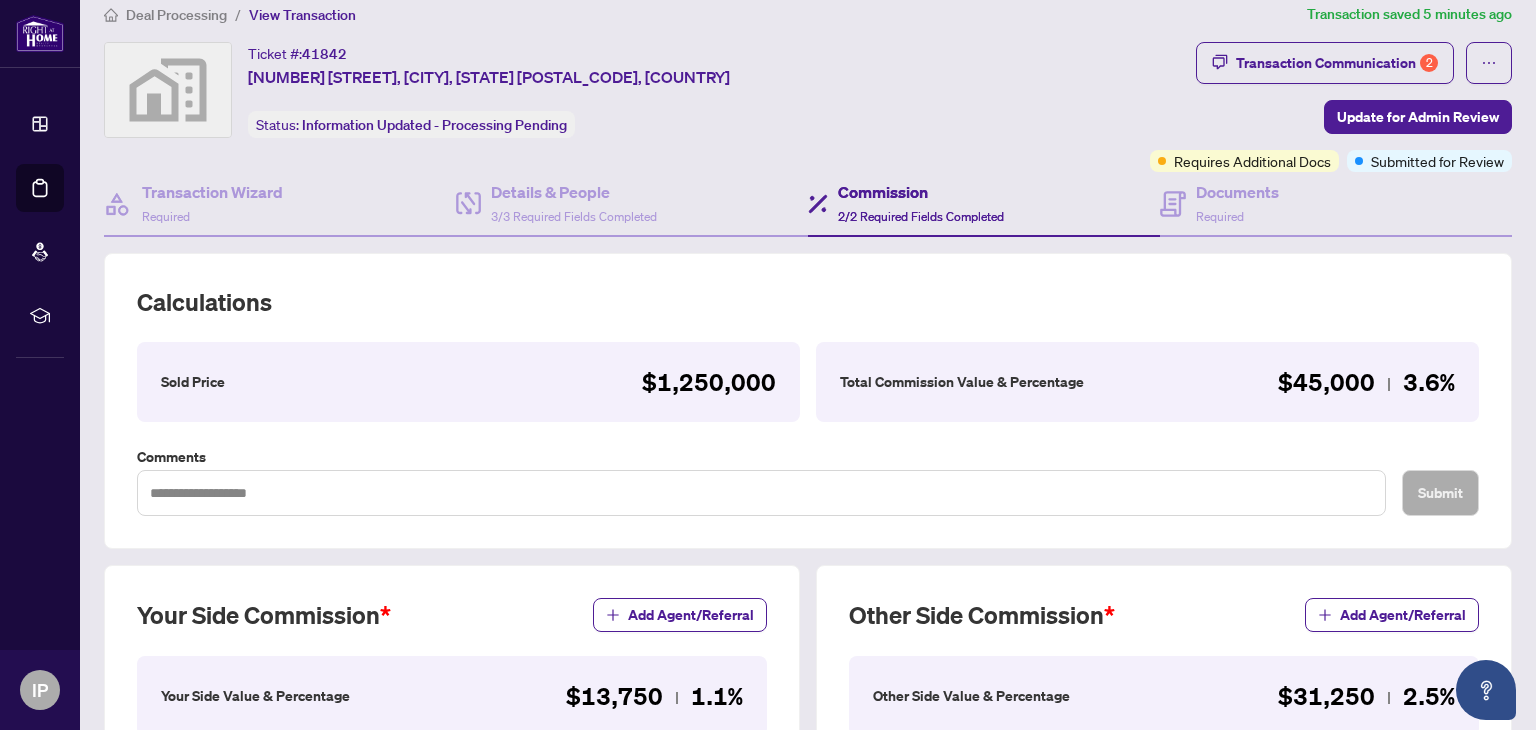 scroll, scrollTop: 0, scrollLeft: 0, axis: both 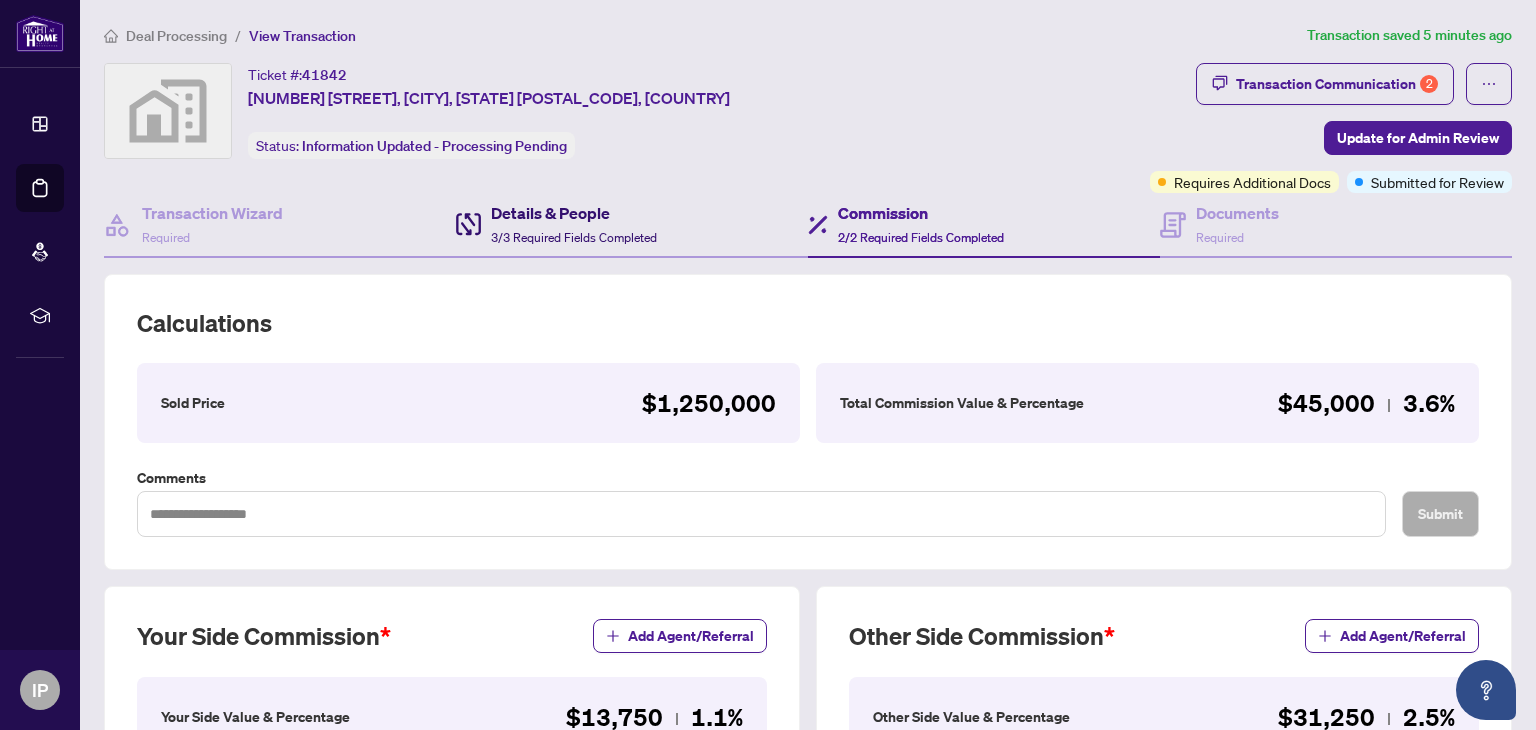 click on "3/3 Required Fields Completed" at bounding box center (574, 237) 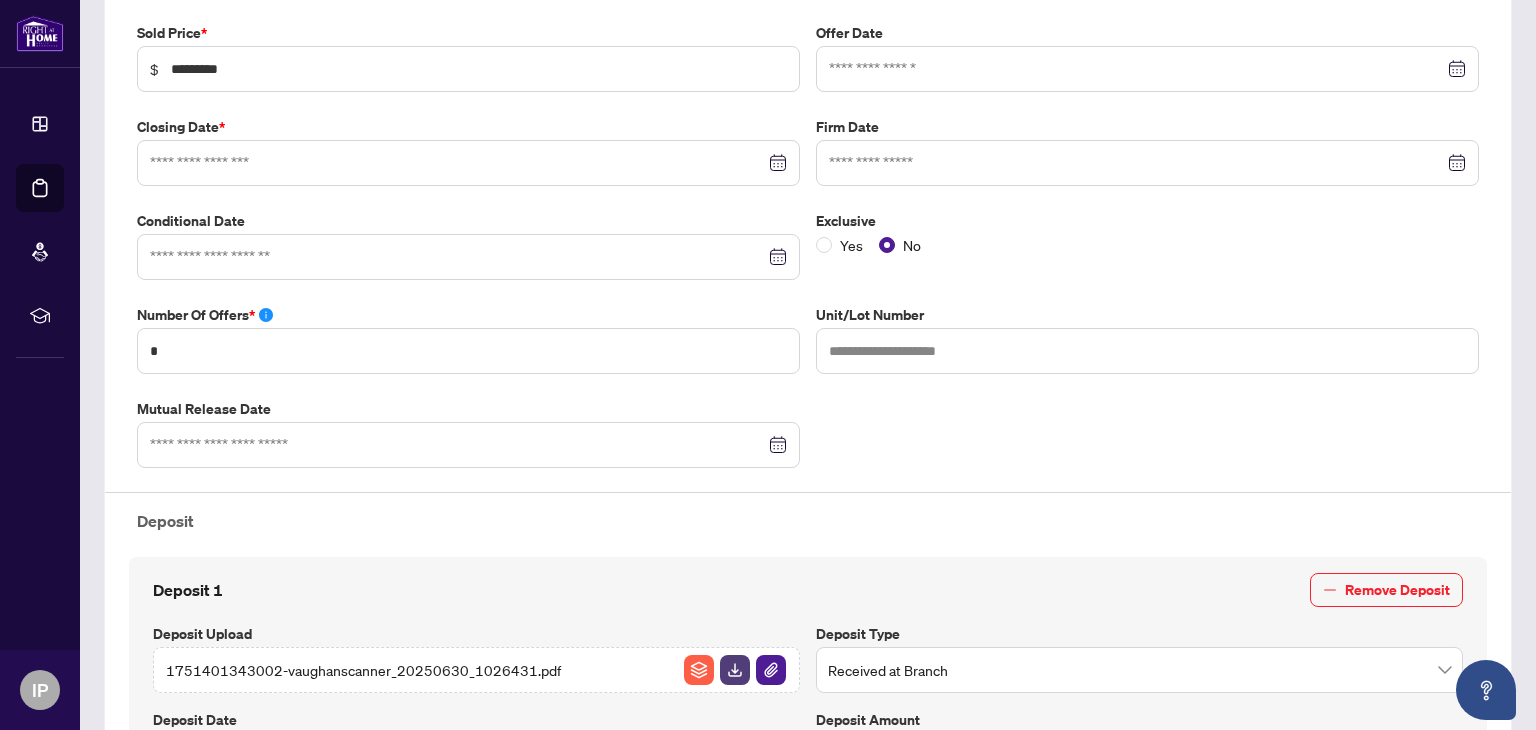 type on "**********" 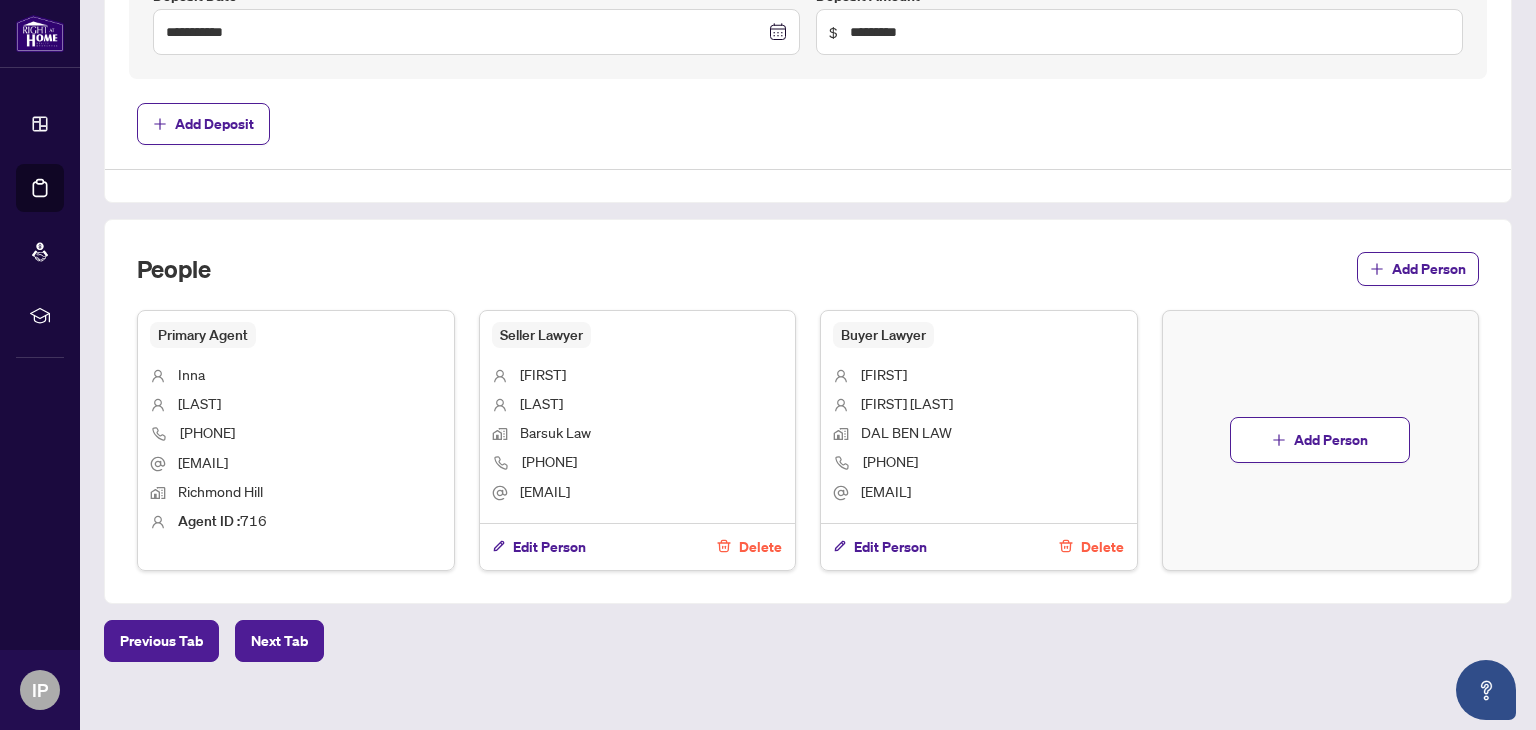 scroll, scrollTop: 1081, scrollLeft: 0, axis: vertical 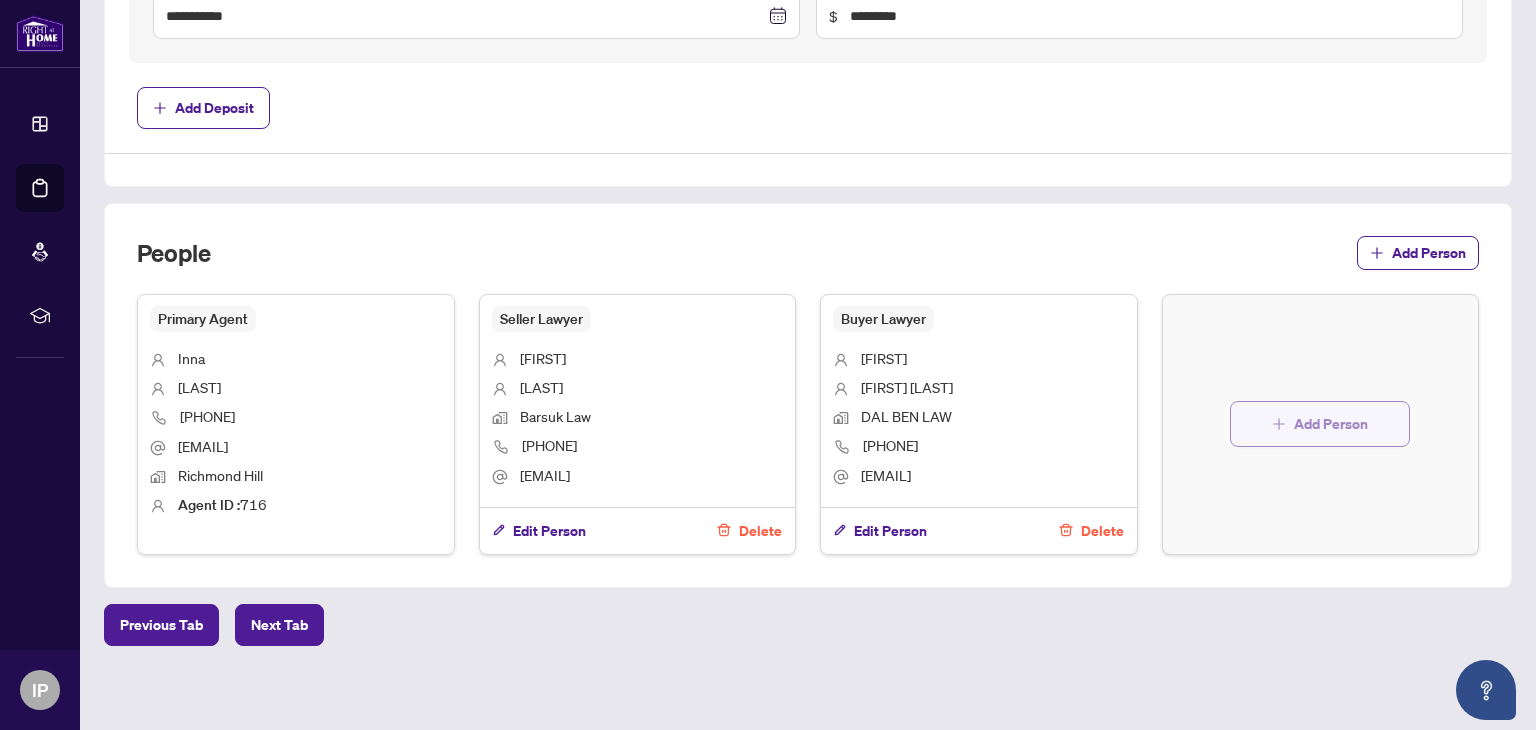 click on "Add Person" at bounding box center (1331, 424) 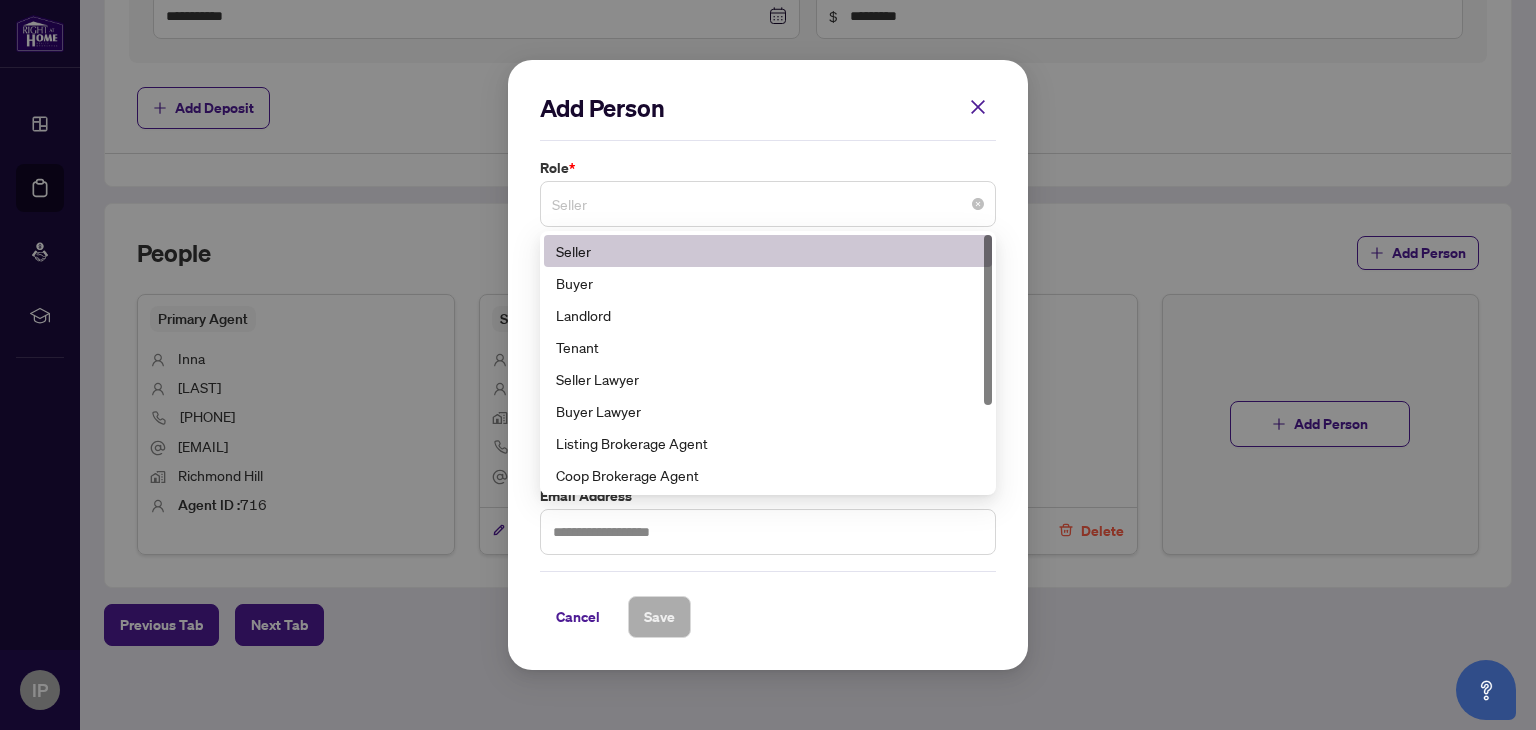 click on "Seller" at bounding box center [768, 204] 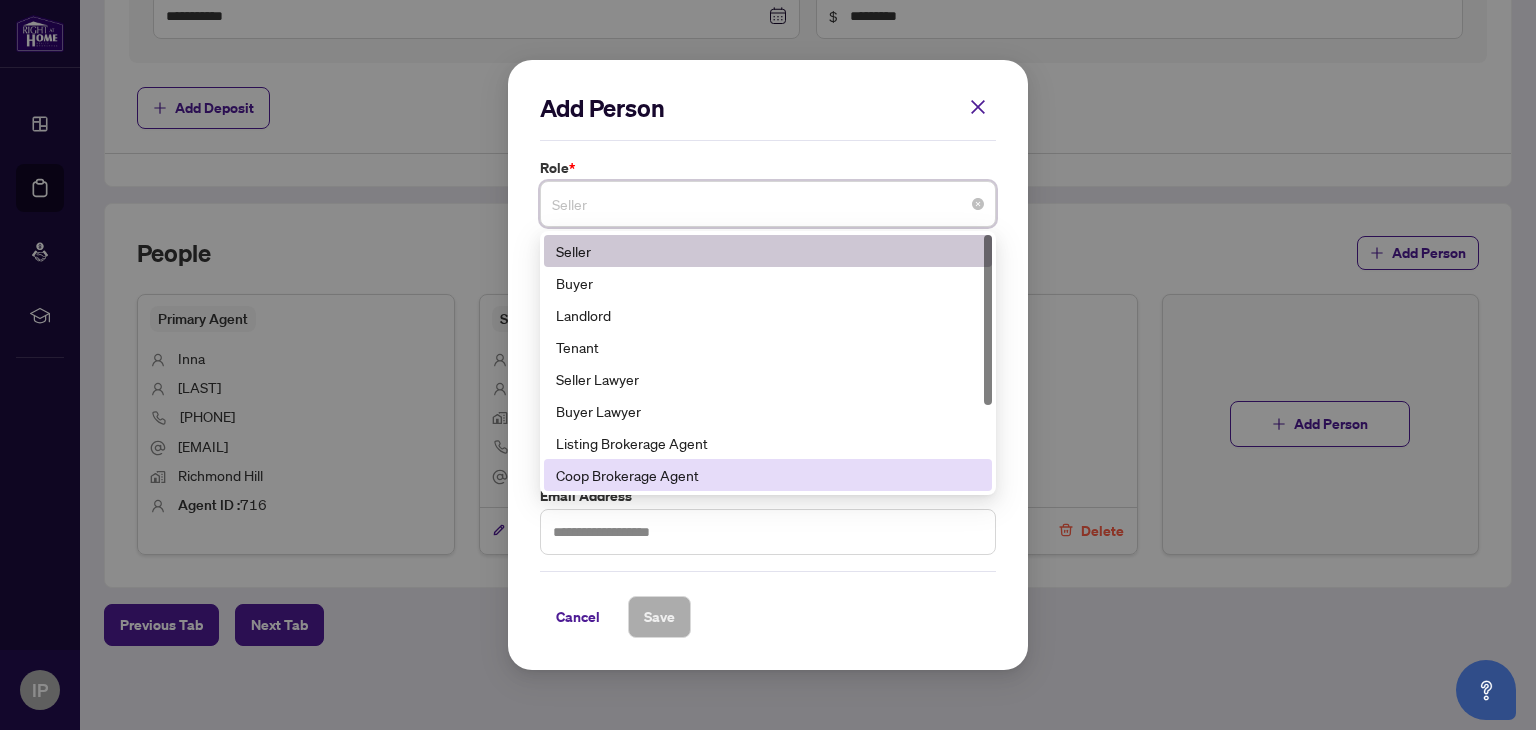 click on "Coop Brokerage Agent" at bounding box center (768, 475) 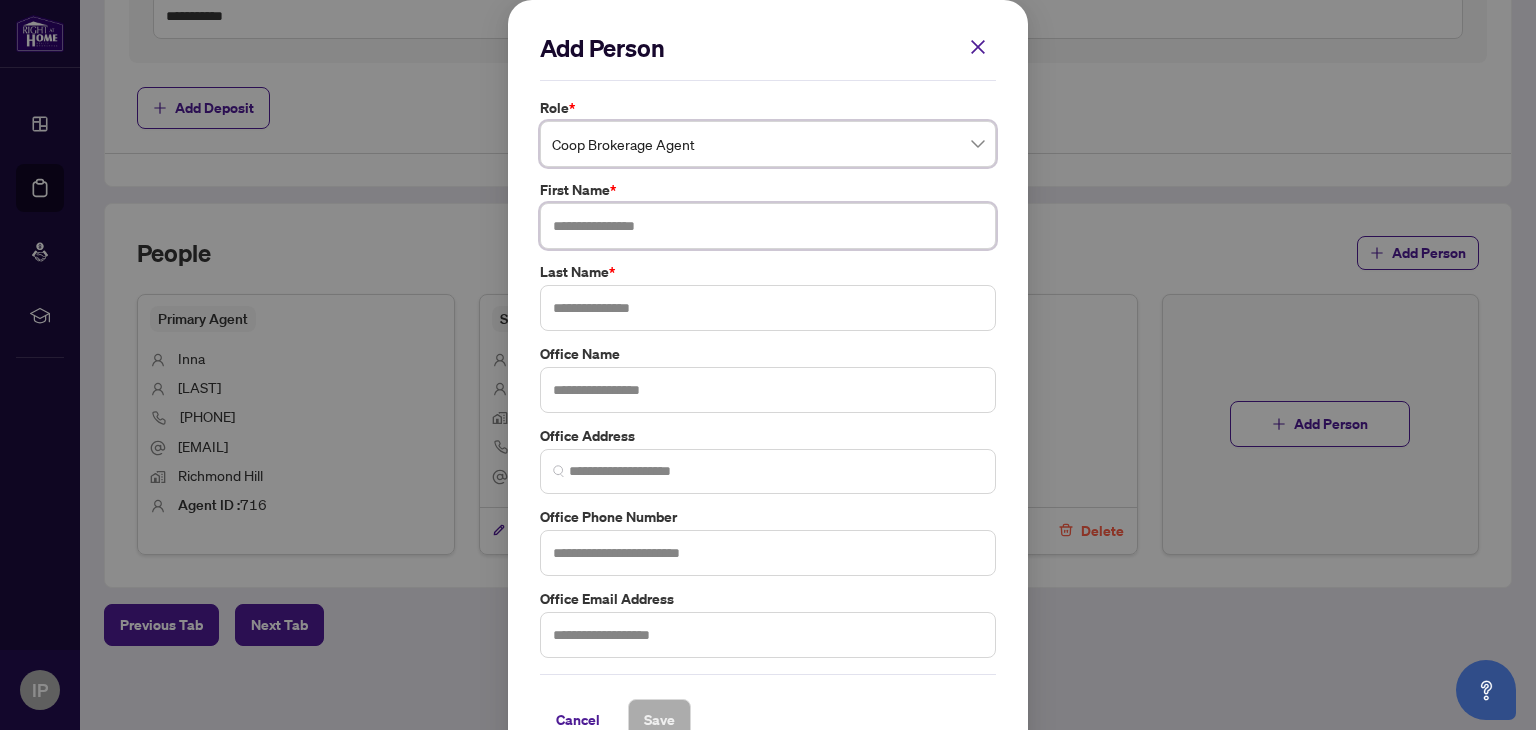 click at bounding box center (768, 226) 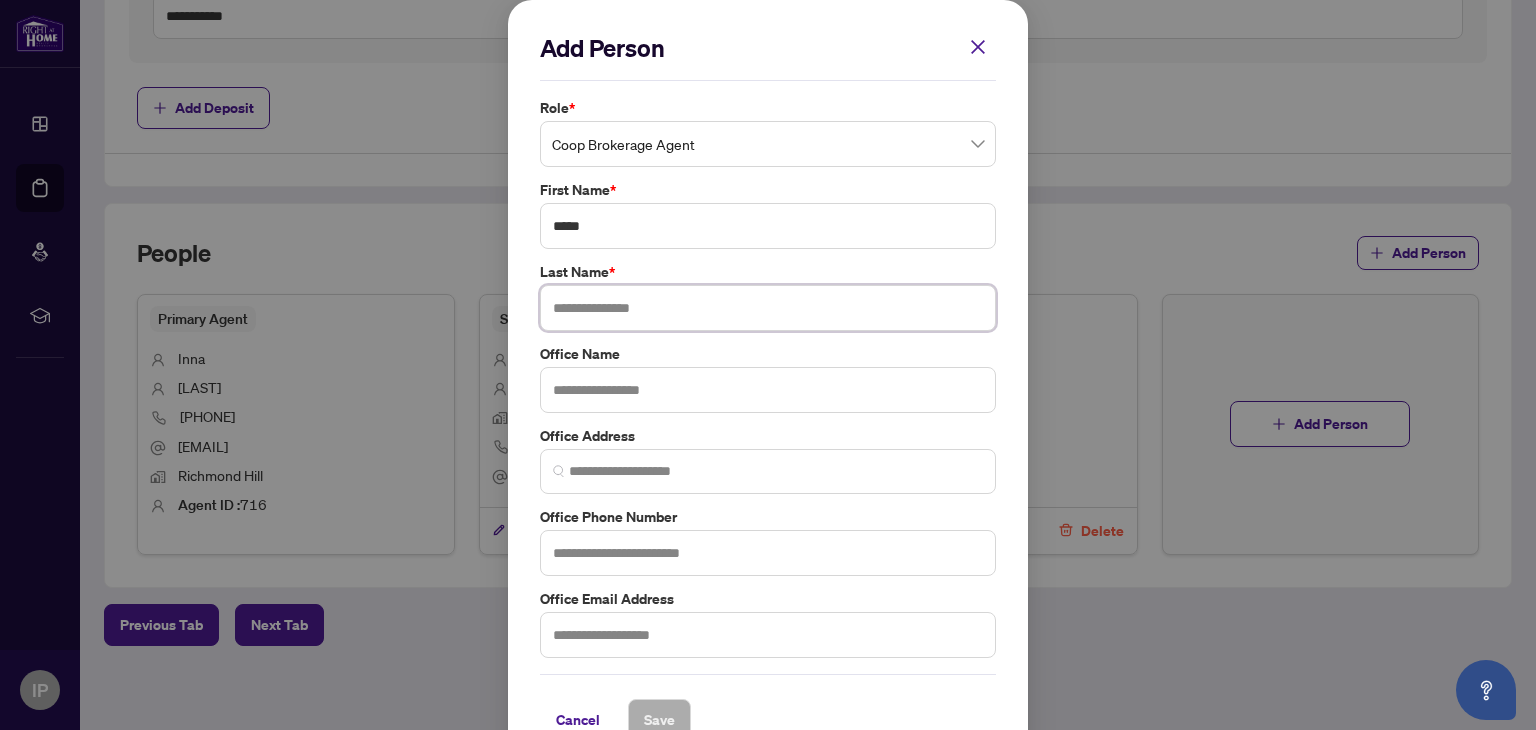 click at bounding box center [768, 308] 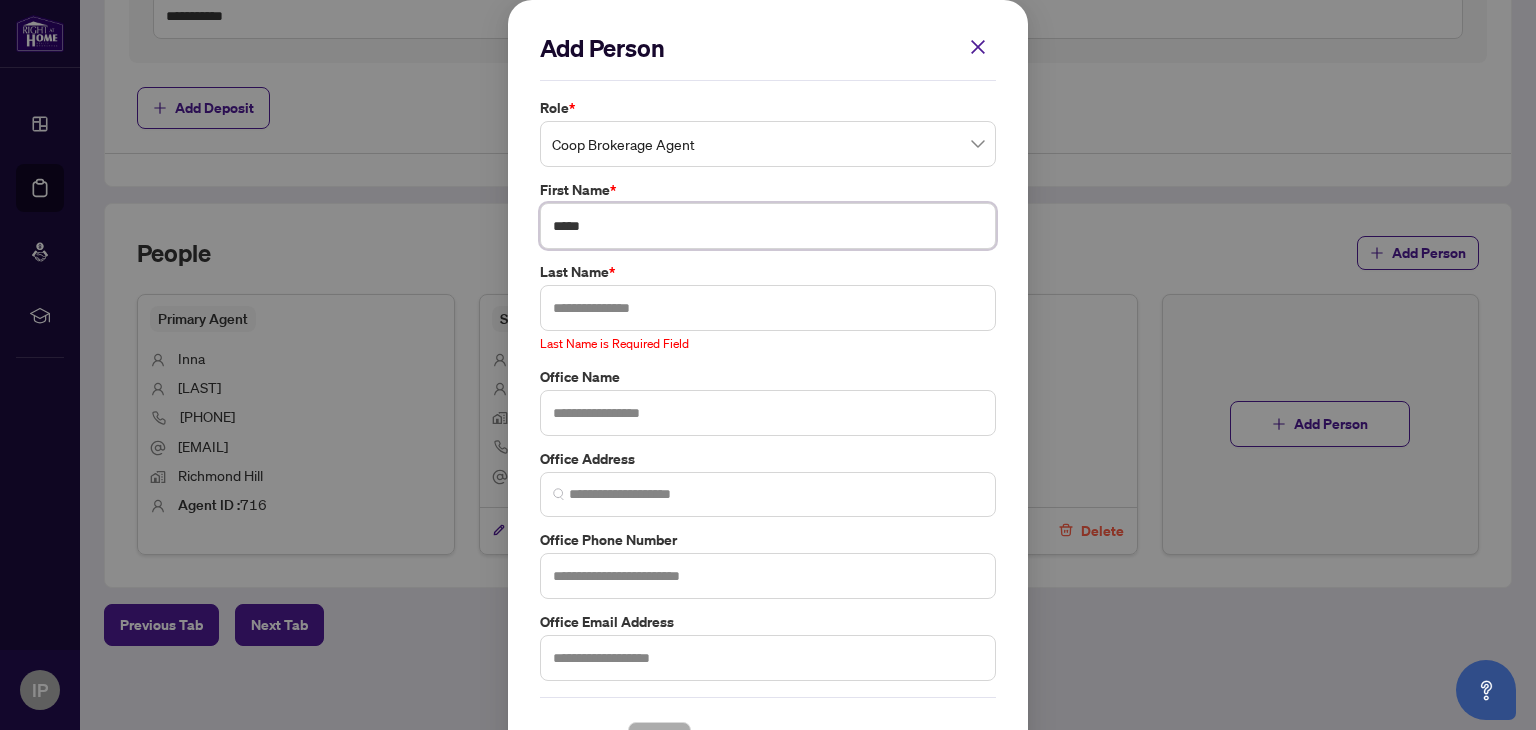 click on "*****" at bounding box center [768, 226] 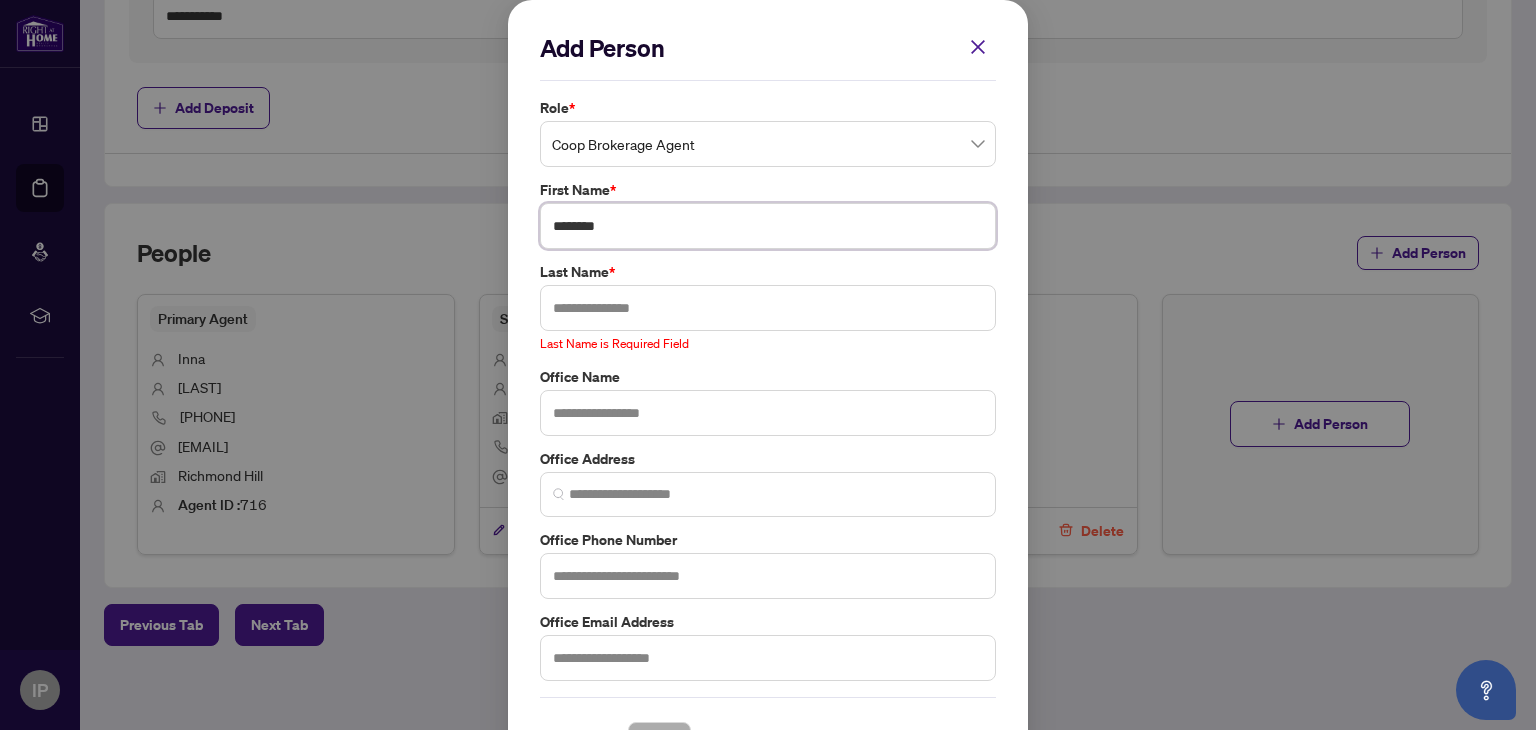 type on "********" 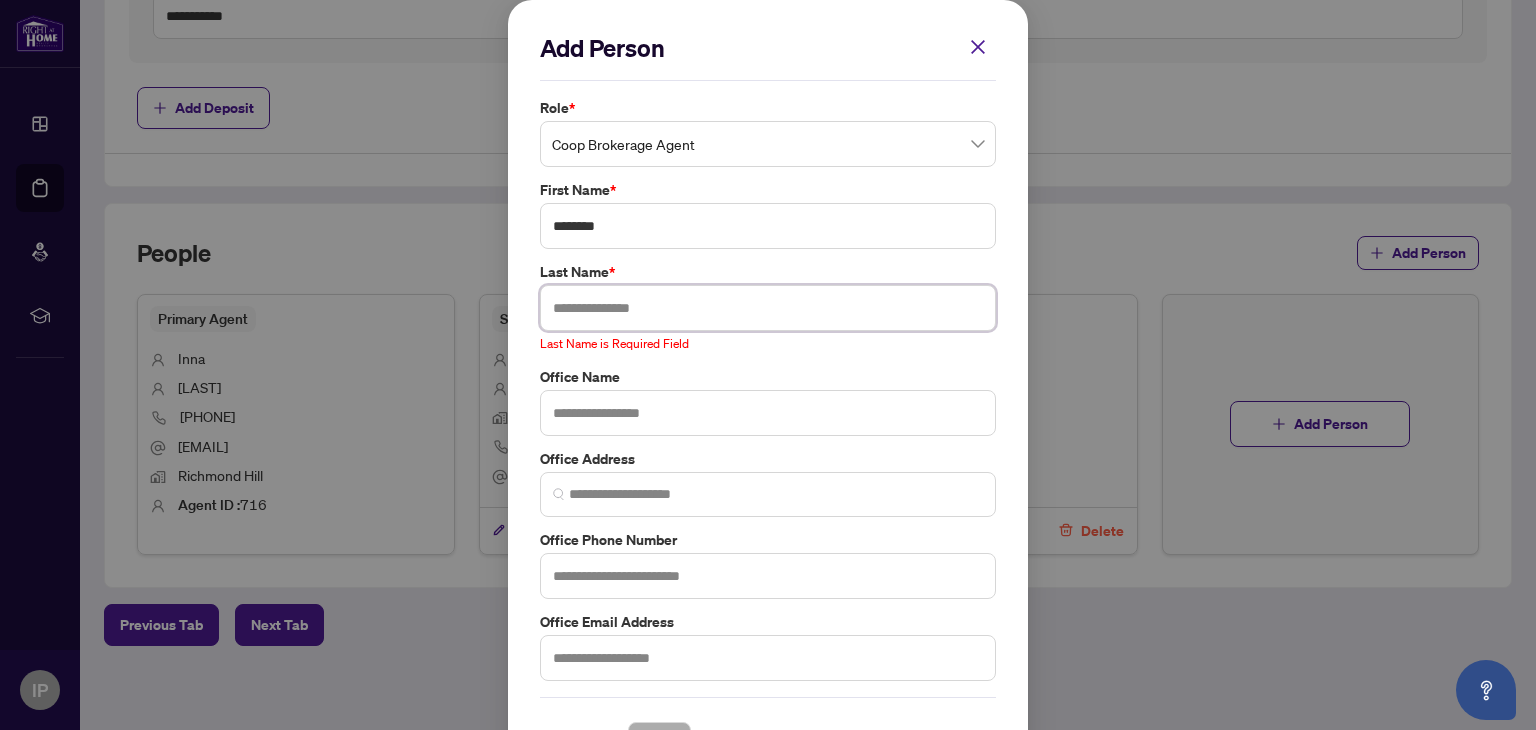 click at bounding box center [768, 308] 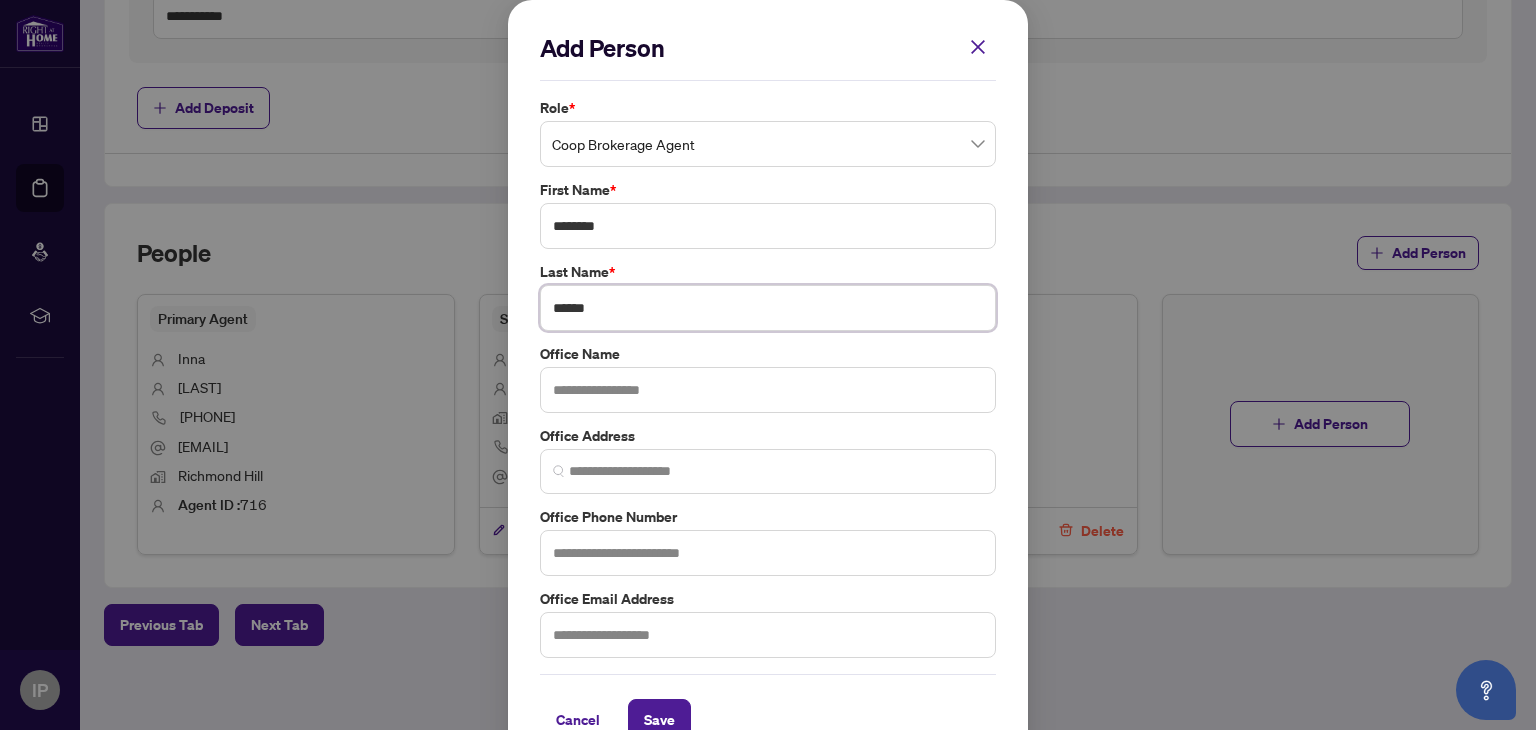 type on "******" 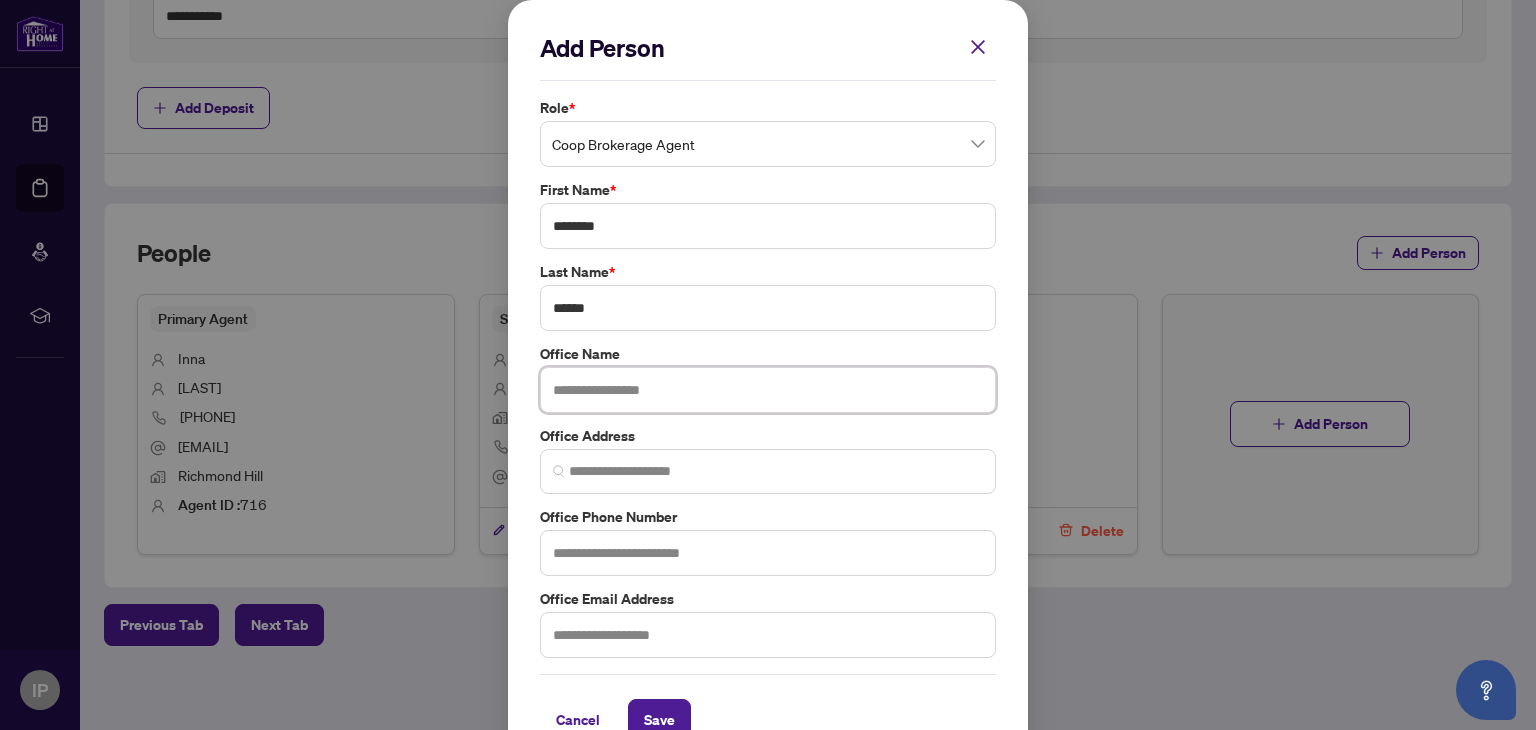 click at bounding box center (768, 390) 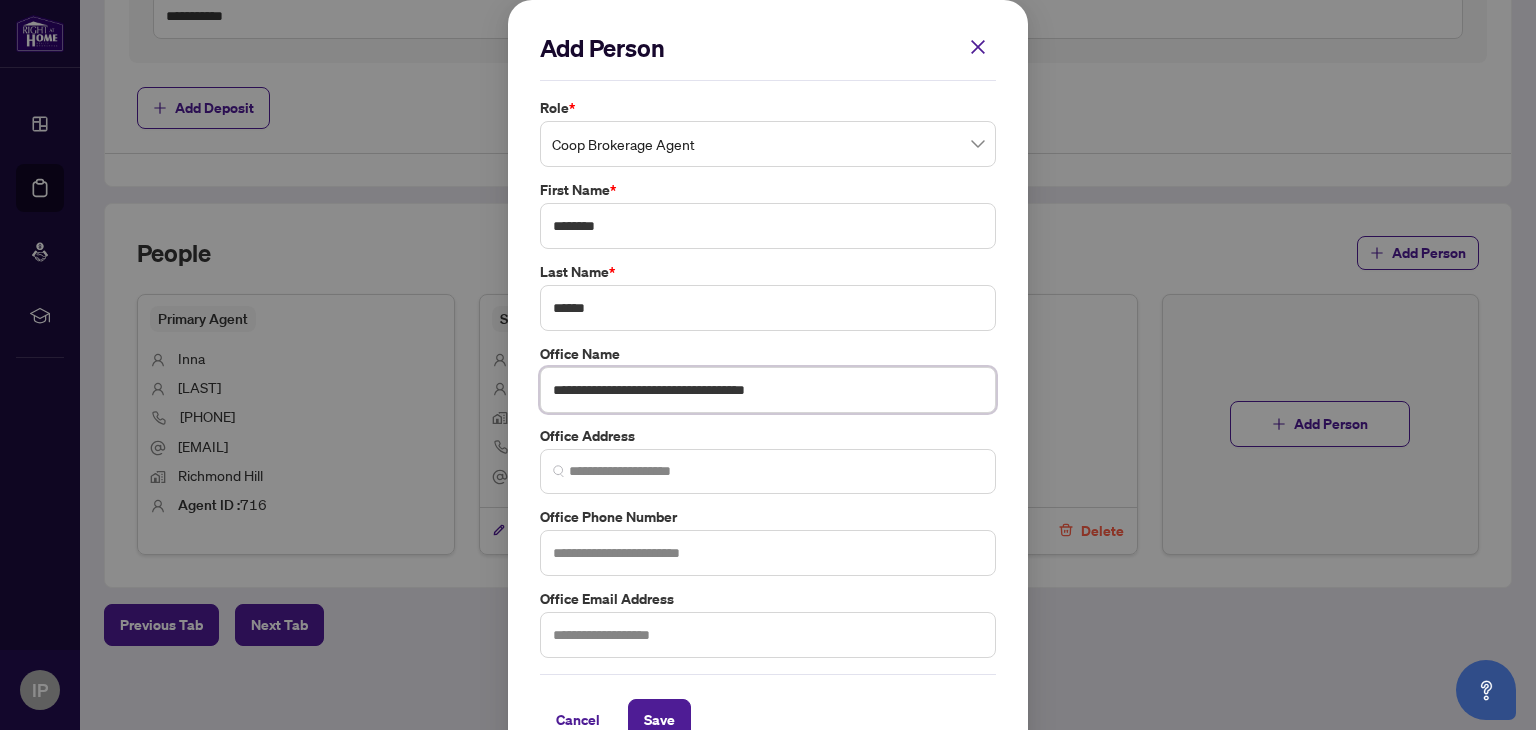 type on "**********" 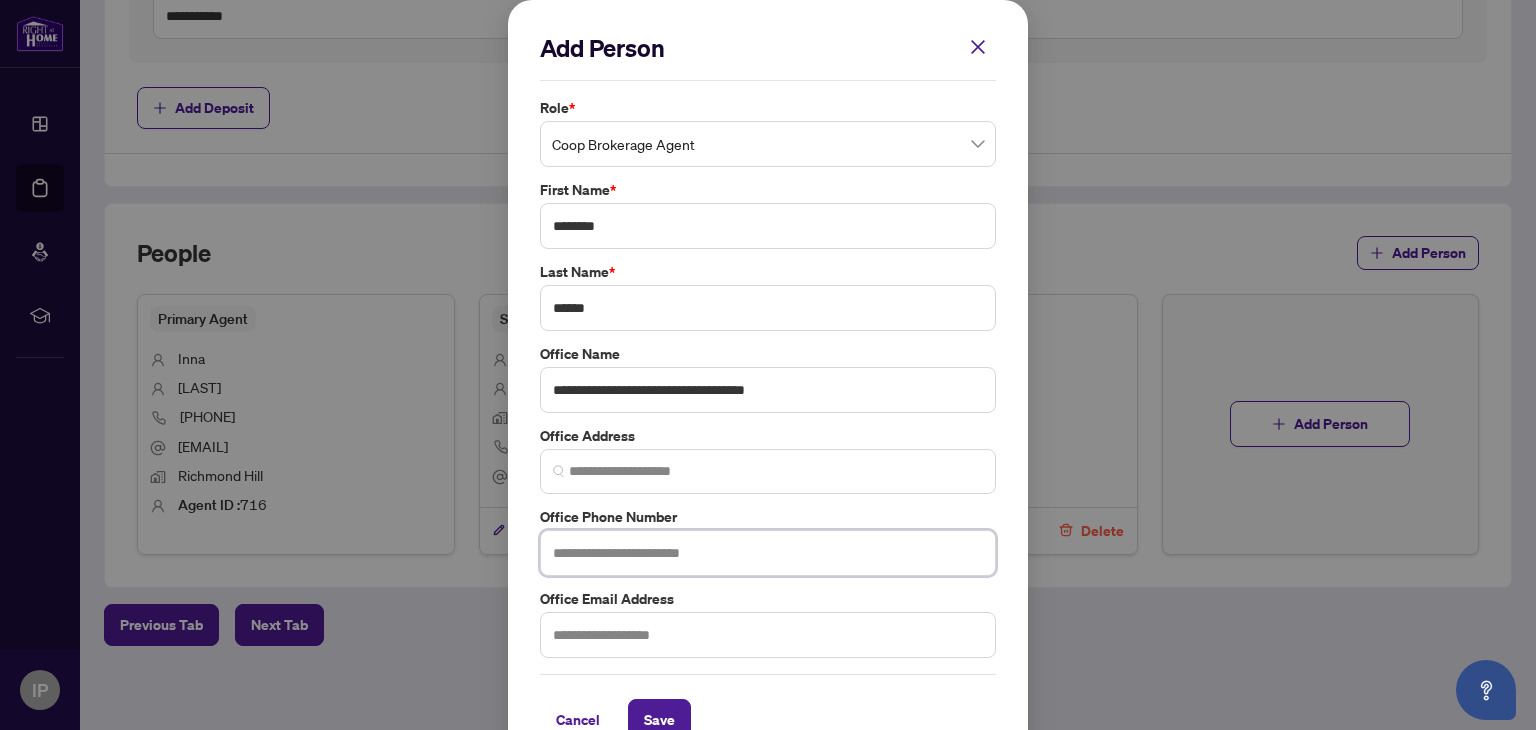 paste on "**********" 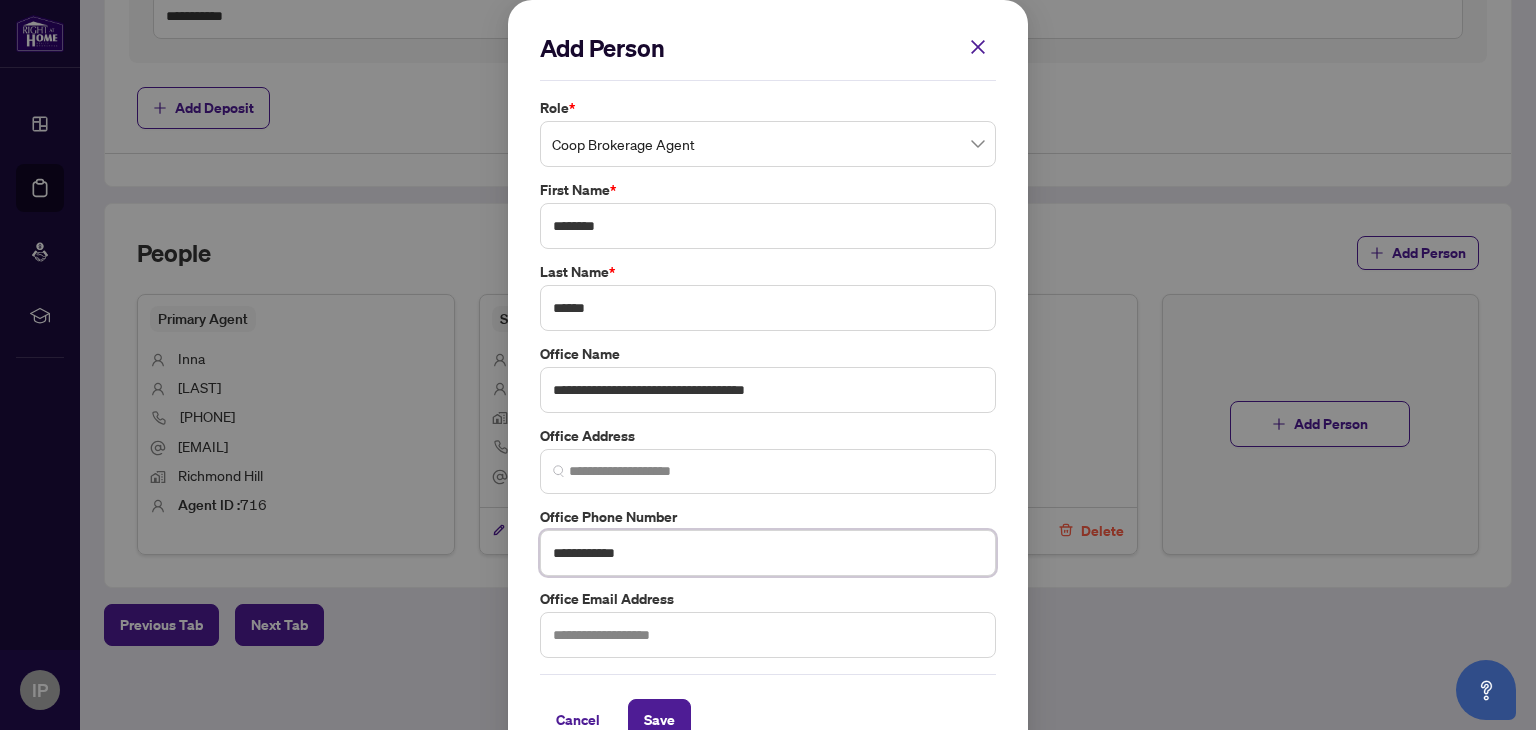 type on "**********" 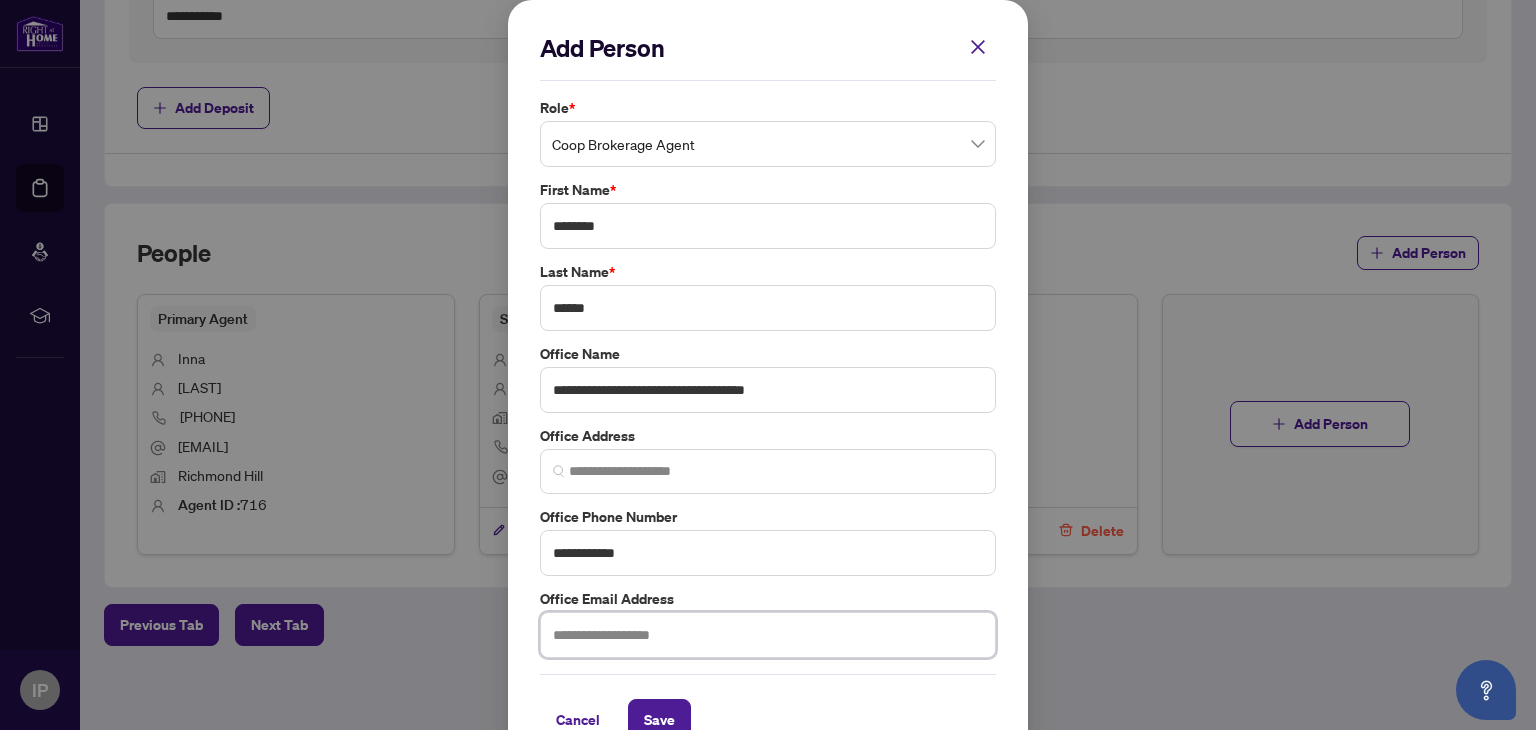 paste on "**********" 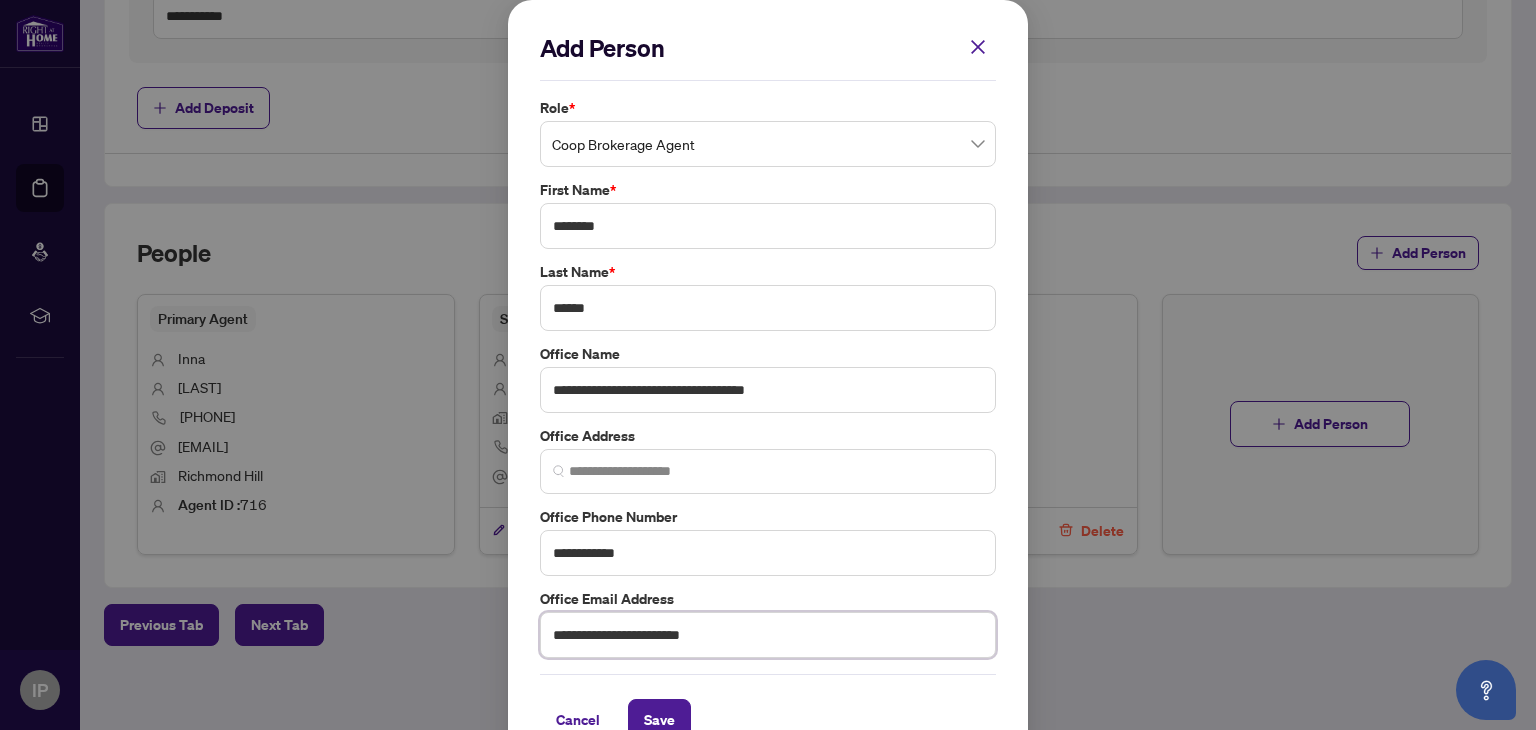 scroll, scrollTop: 40, scrollLeft: 0, axis: vertical 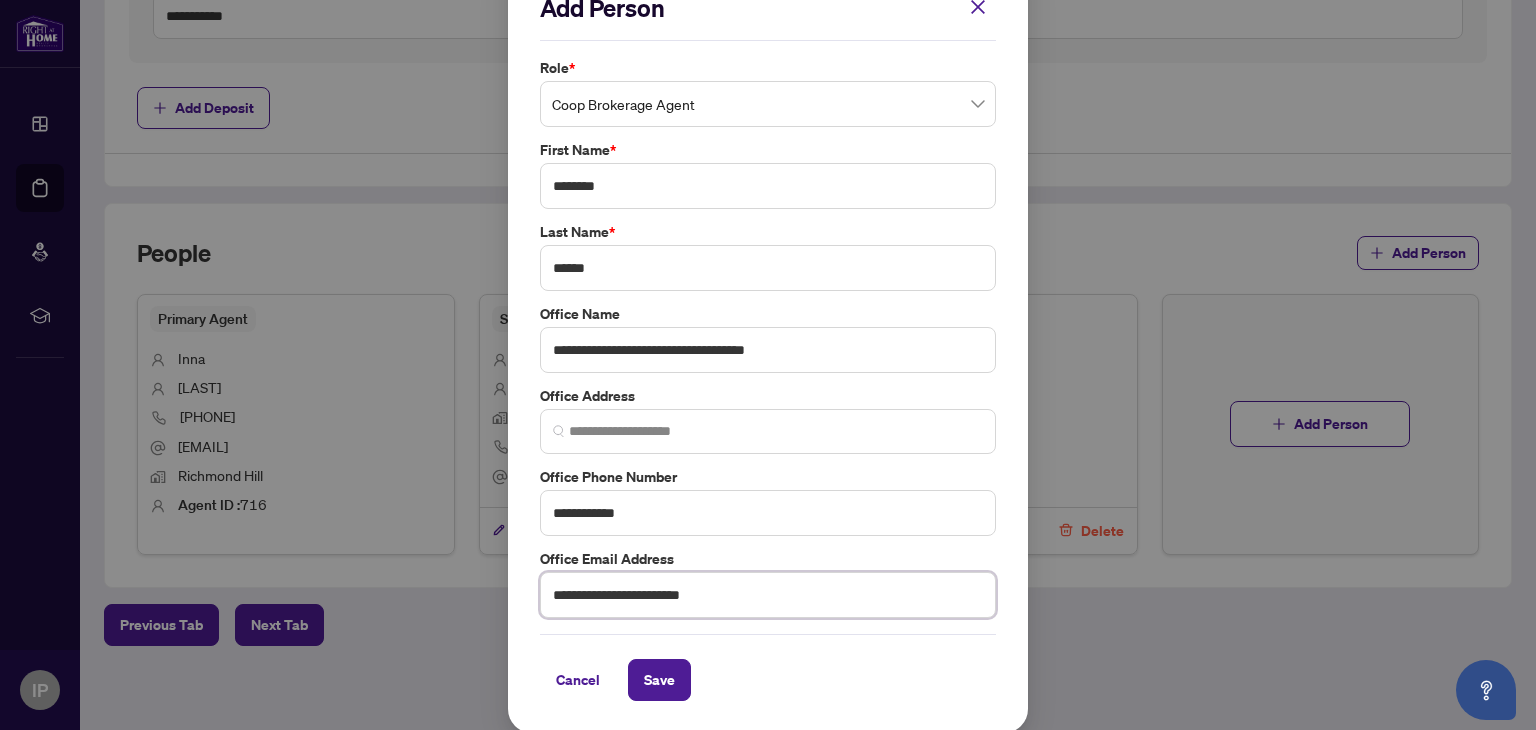 type on "**********" 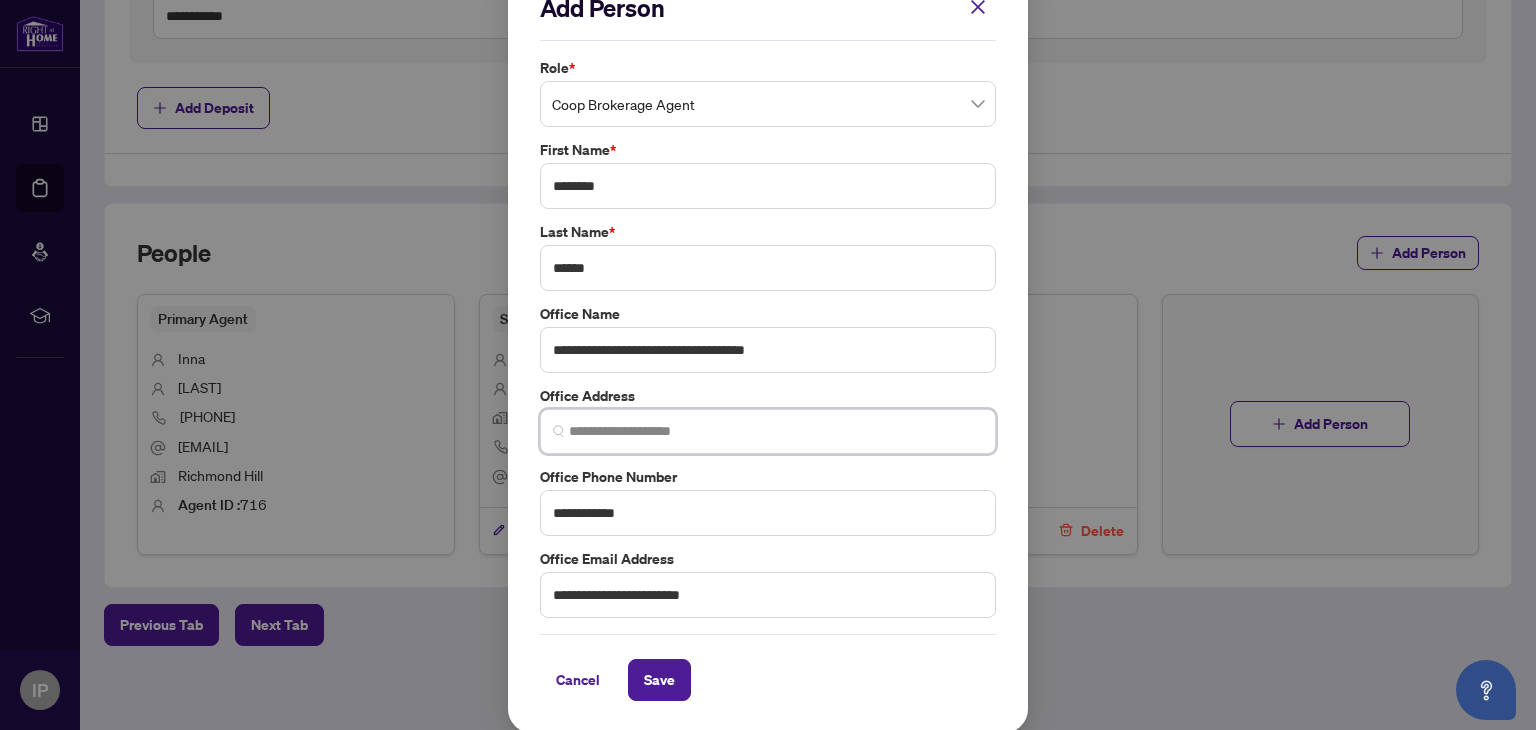 paste on "**********" 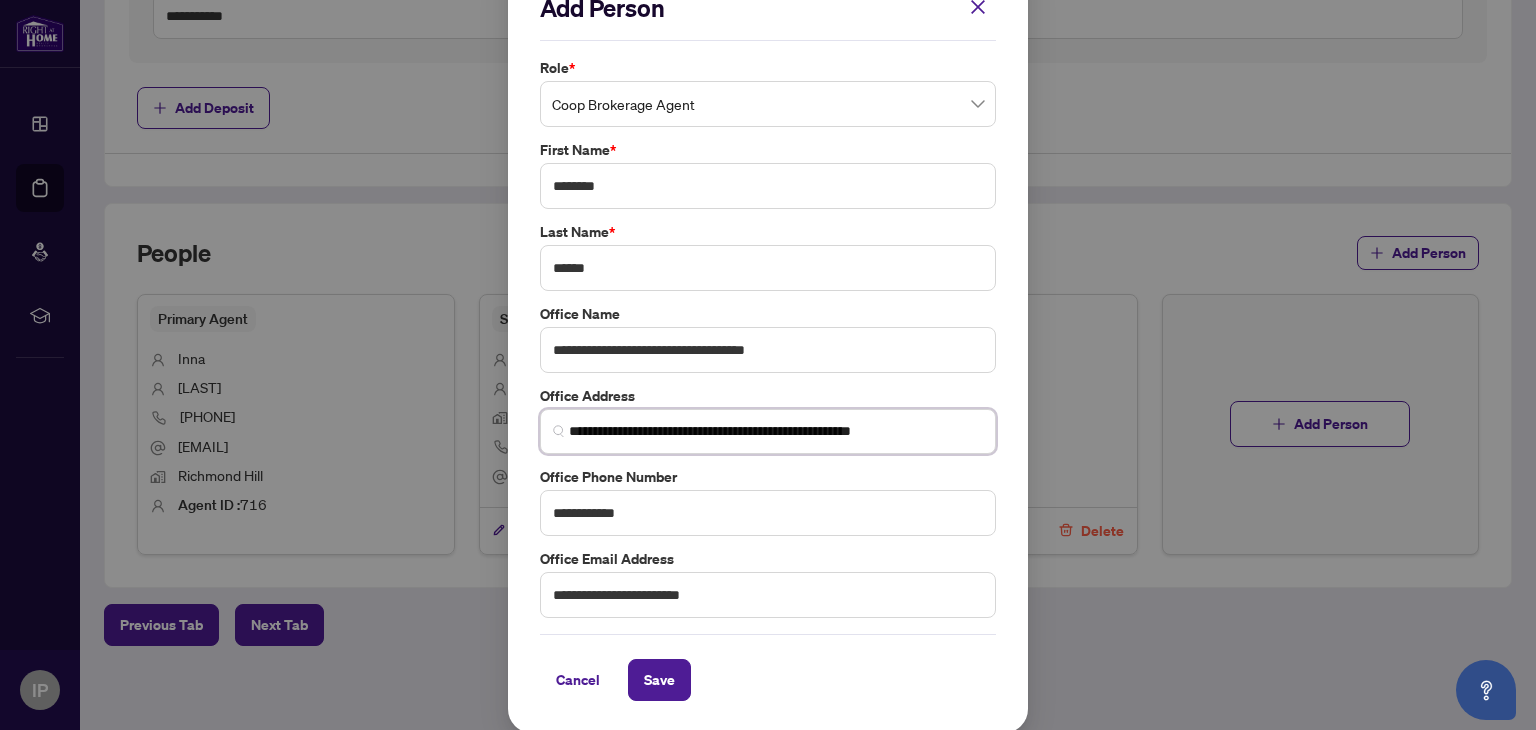 scroll, scrollTop: 0, scrollLeft: 11, axis: horizontal 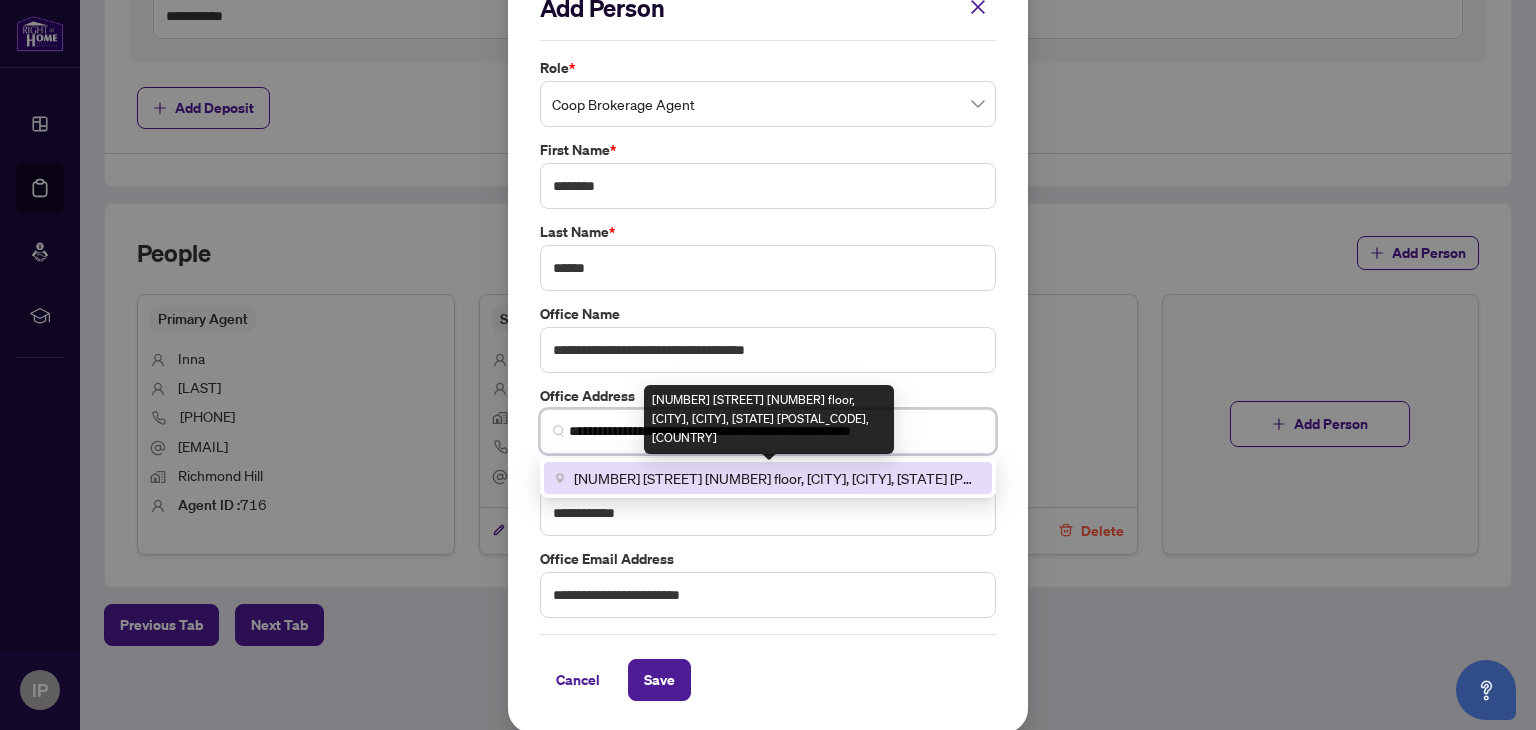 click on "7694 Islington Avenue 2nd floor, Vaughan, Woodbridge, Ontario L4L 1W3, Canada" at bounding box center (777, 478) 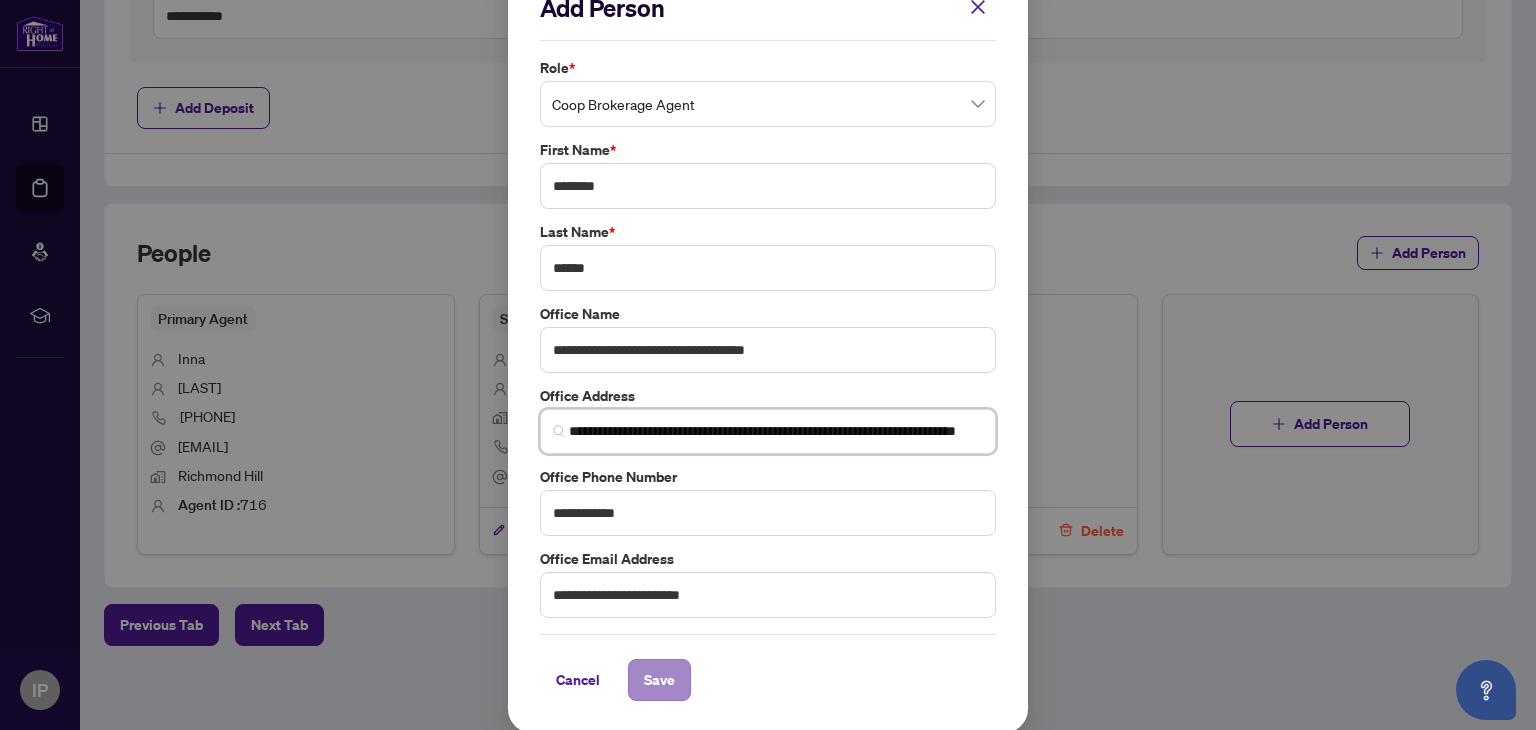 type on "**********" 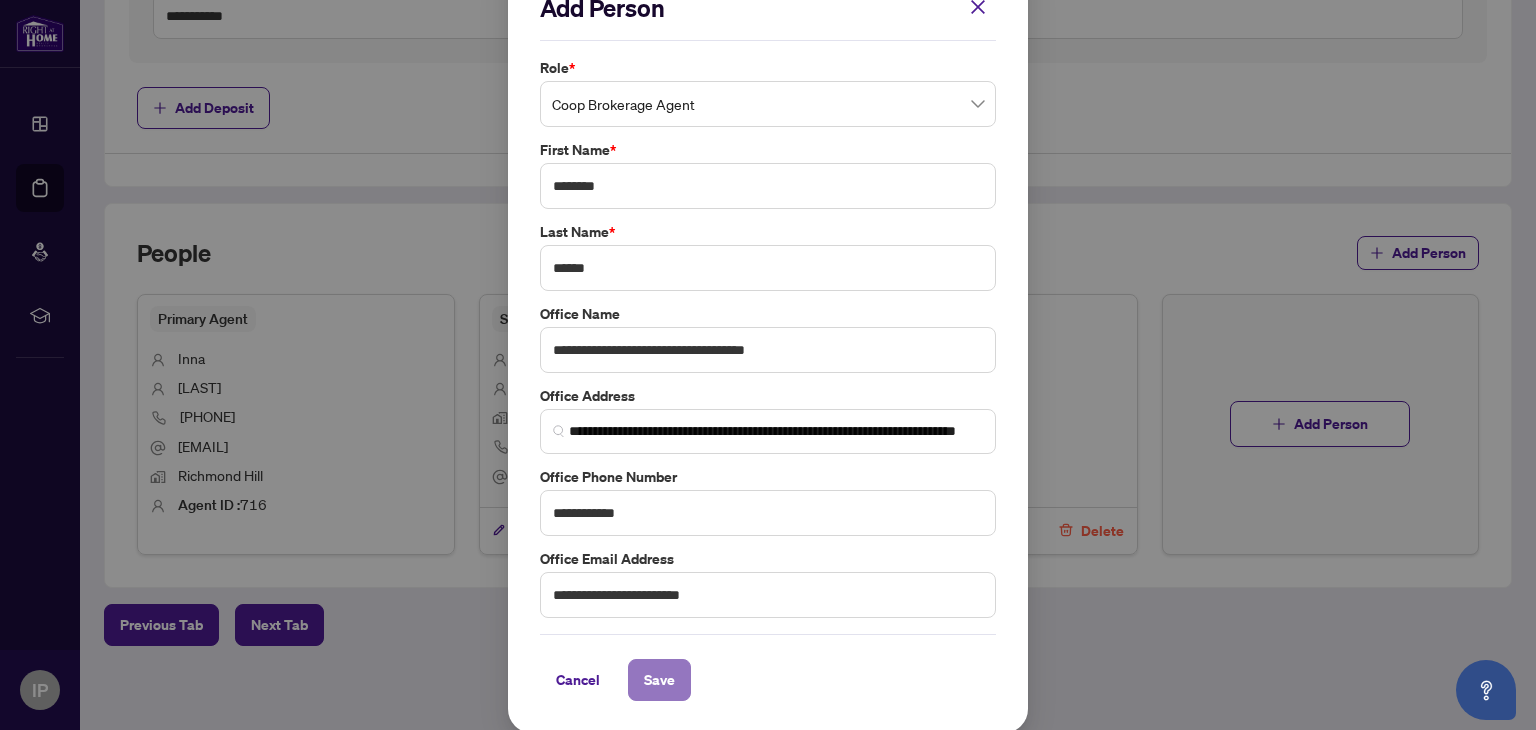 scroll, scrollTop: 0, scrollLeft: 0, axis: both 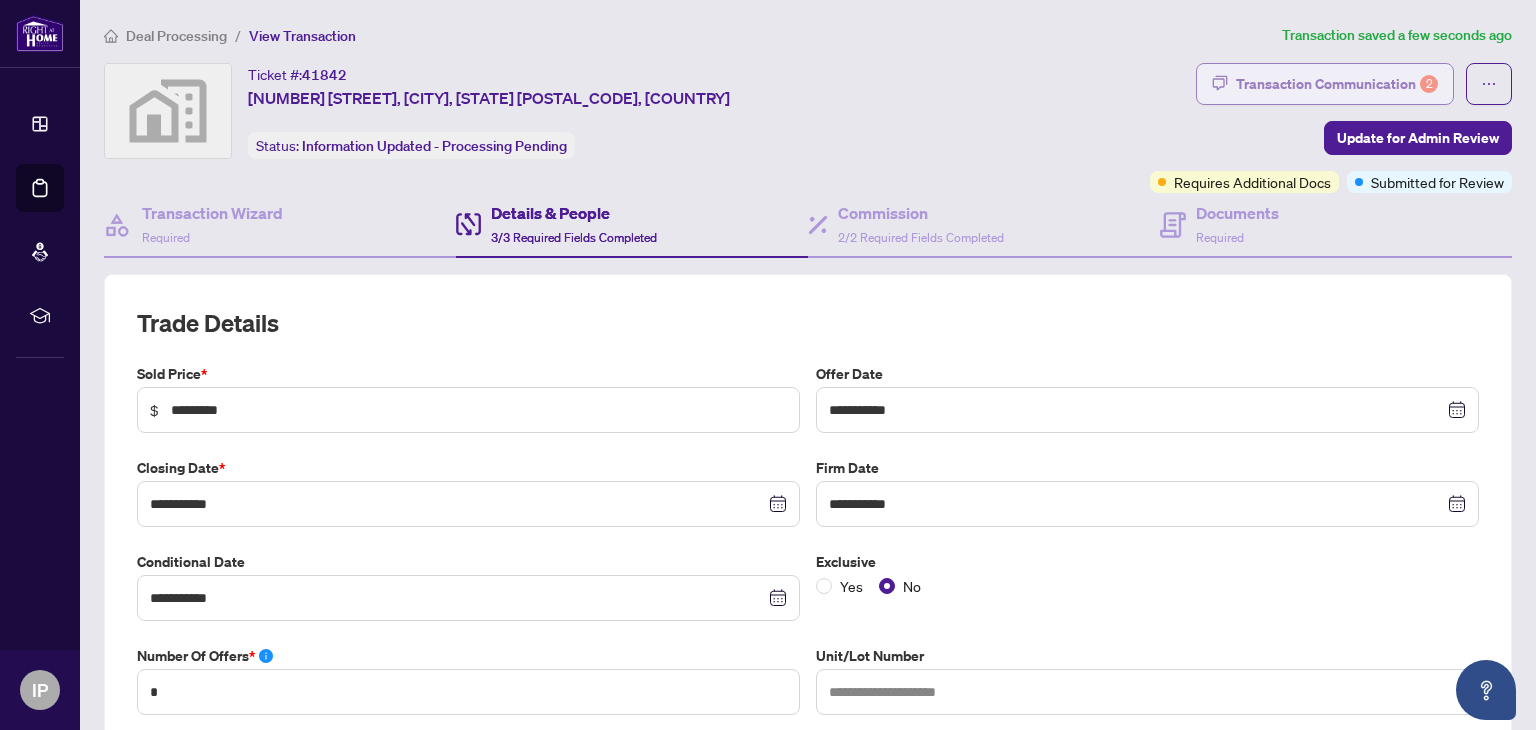 click on "Transaction Communication 2" at bounding box center (1337, 84) 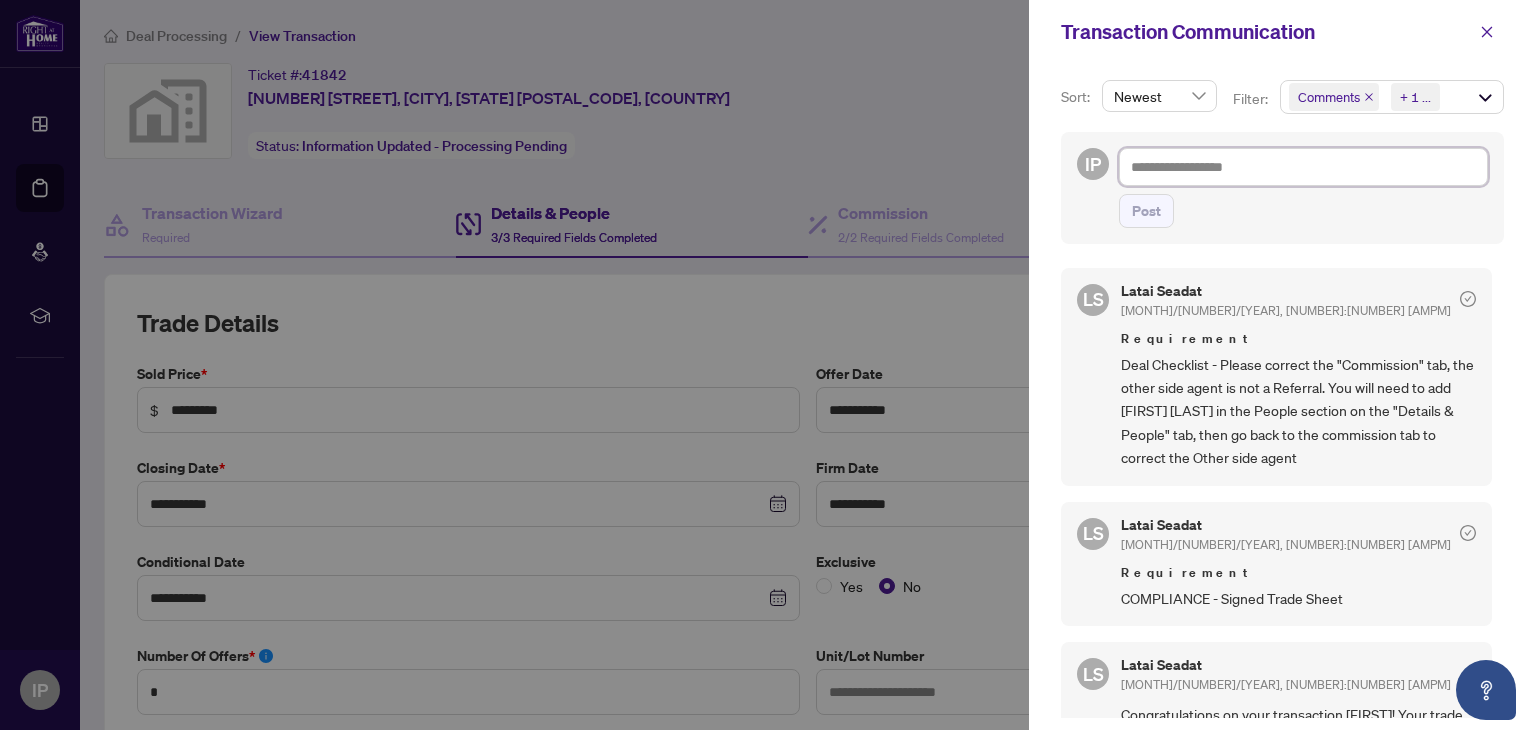 click at bounding box center [1303, 167] 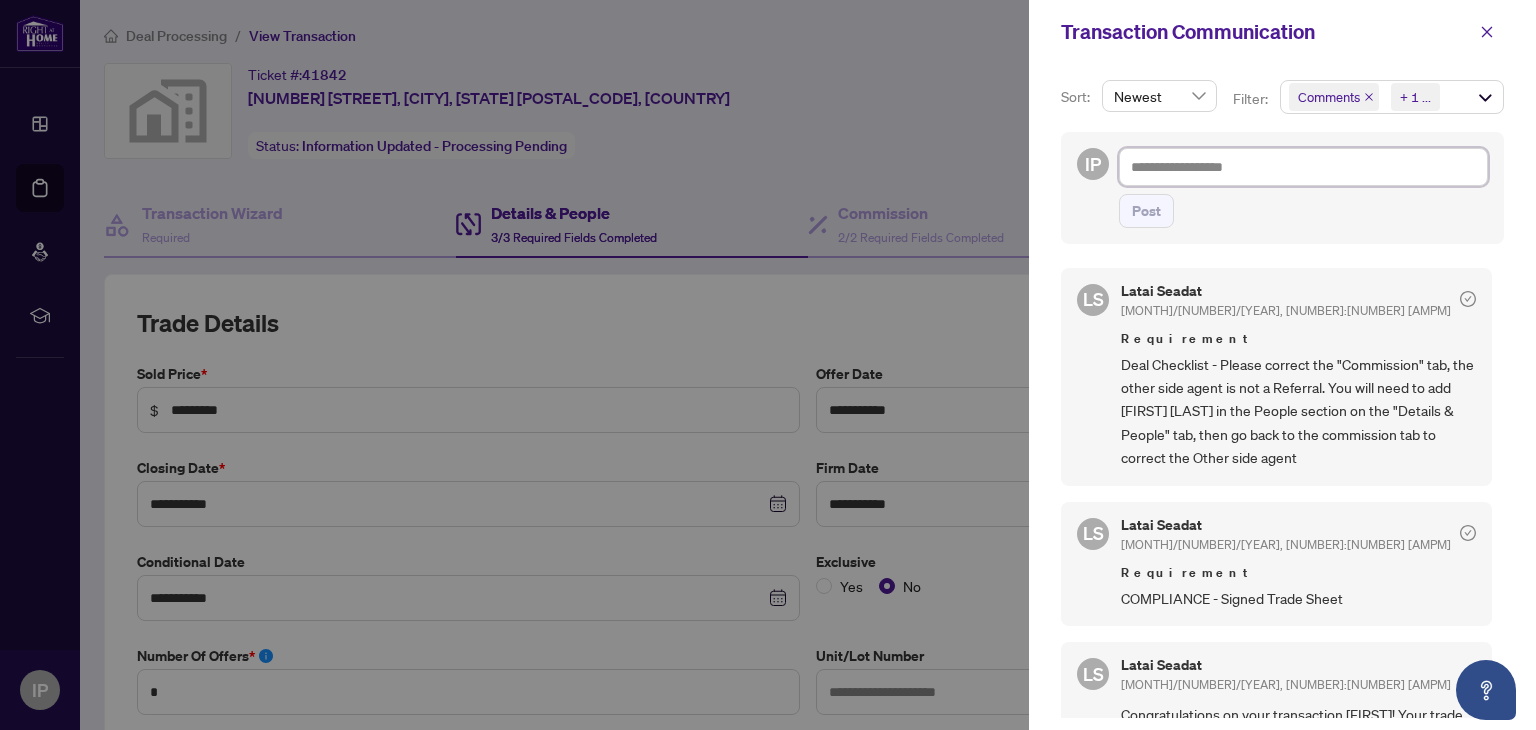 type on "*" 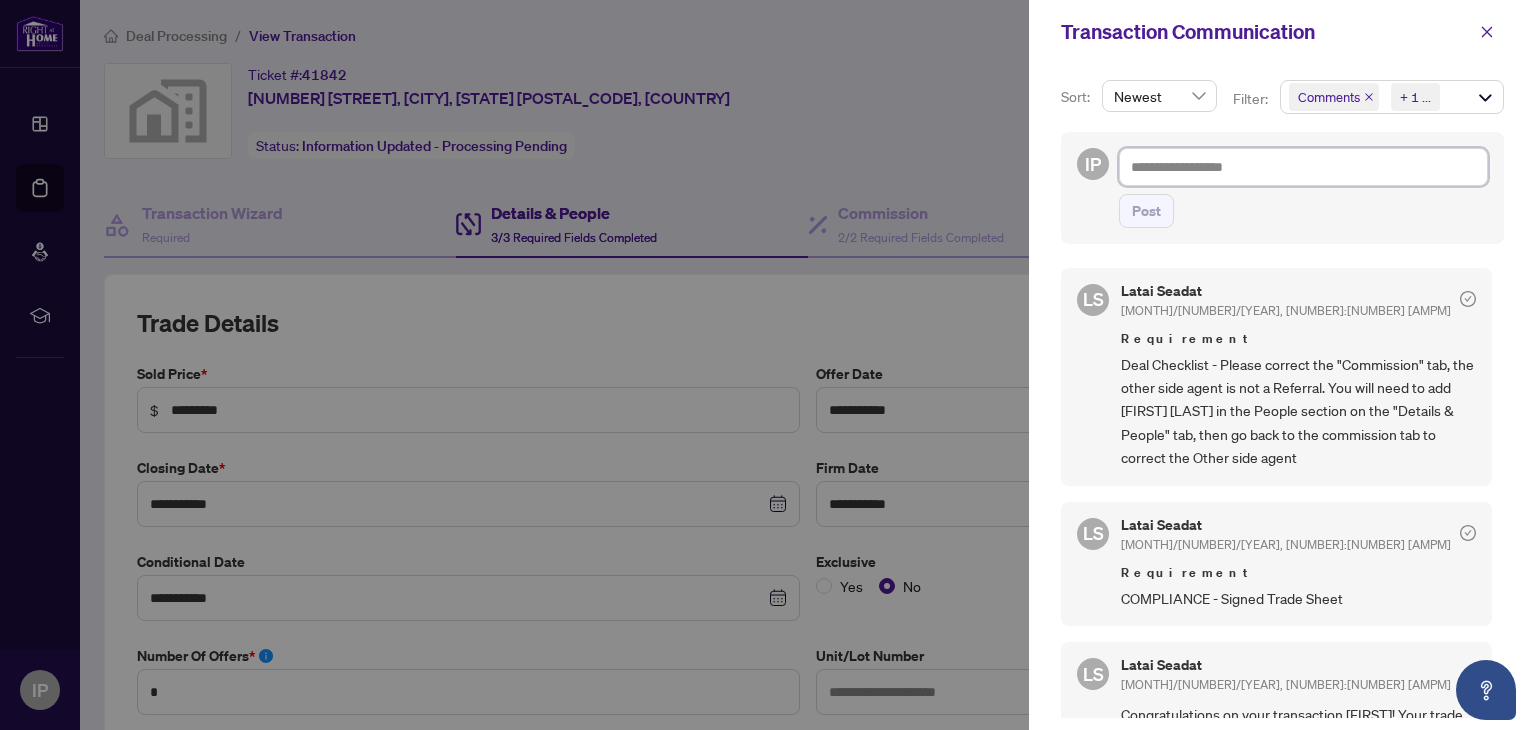 type on "*" 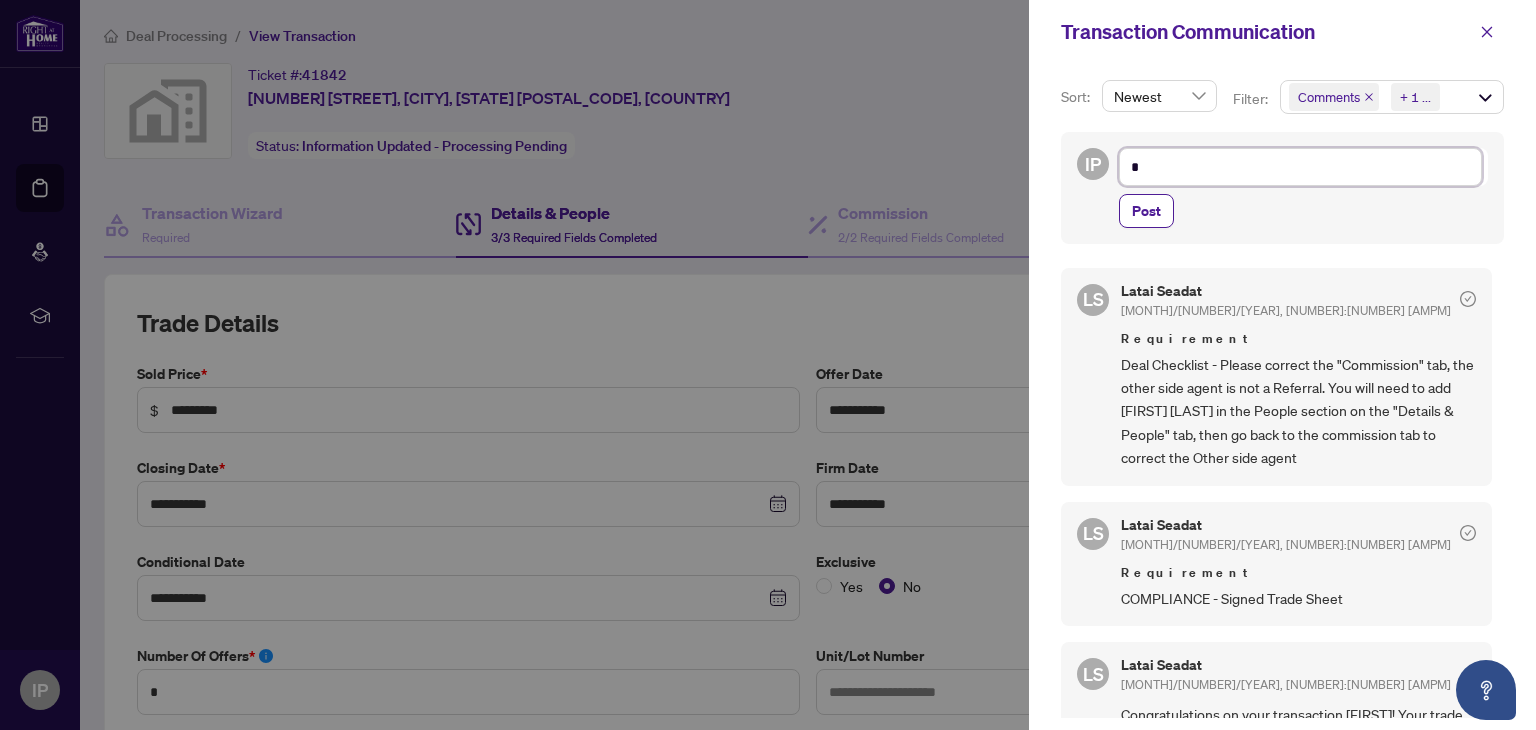 type on "**" 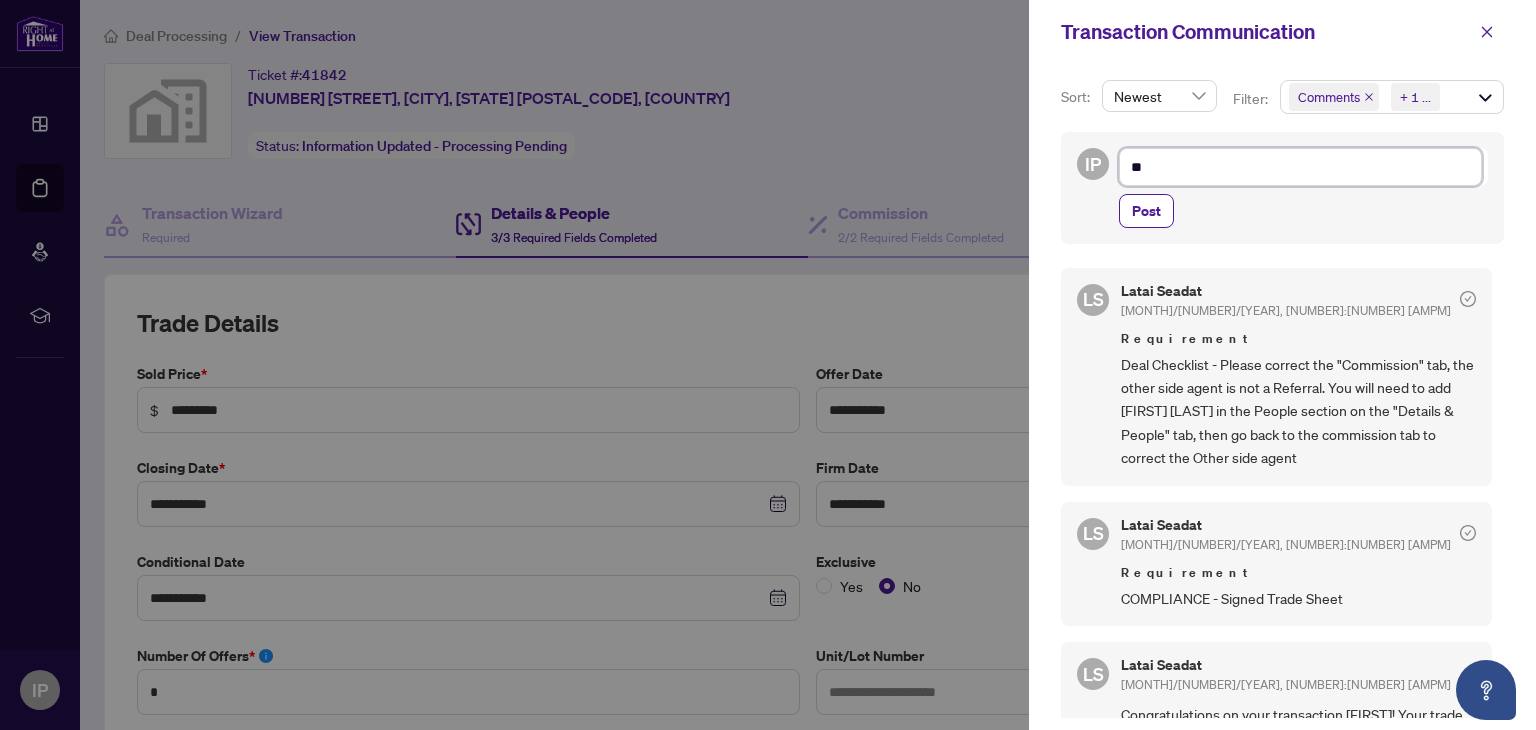 type on "***" 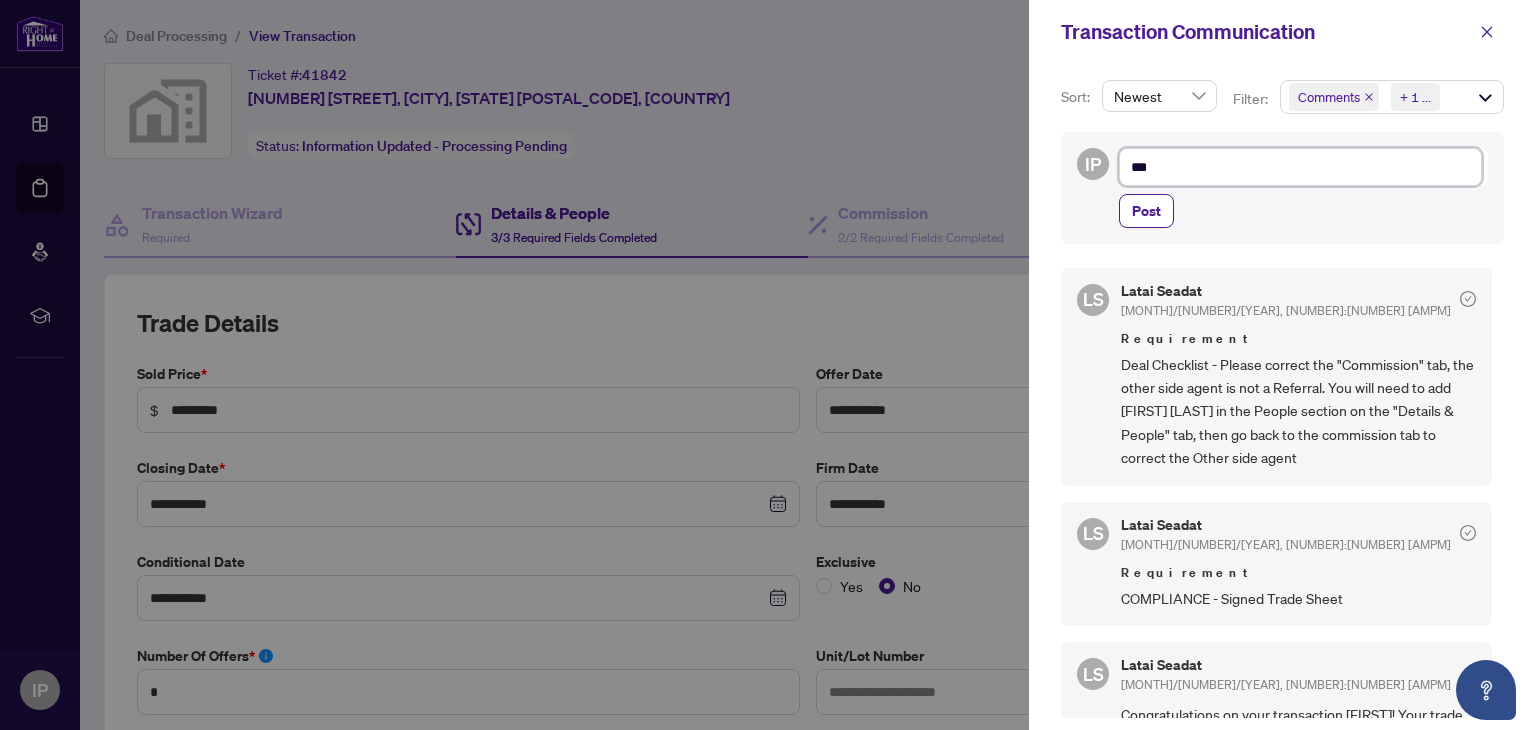 type on "****" 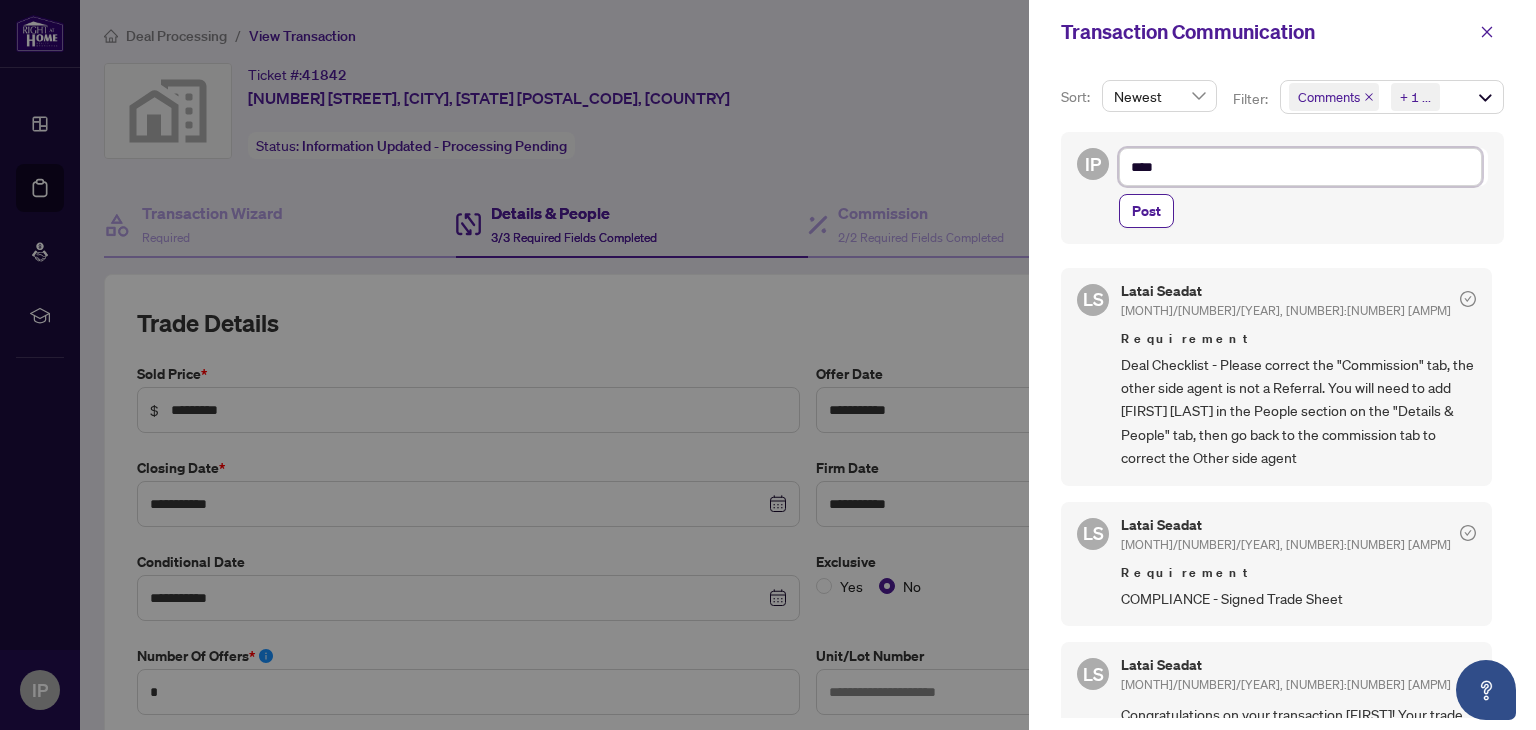 type on "*****" 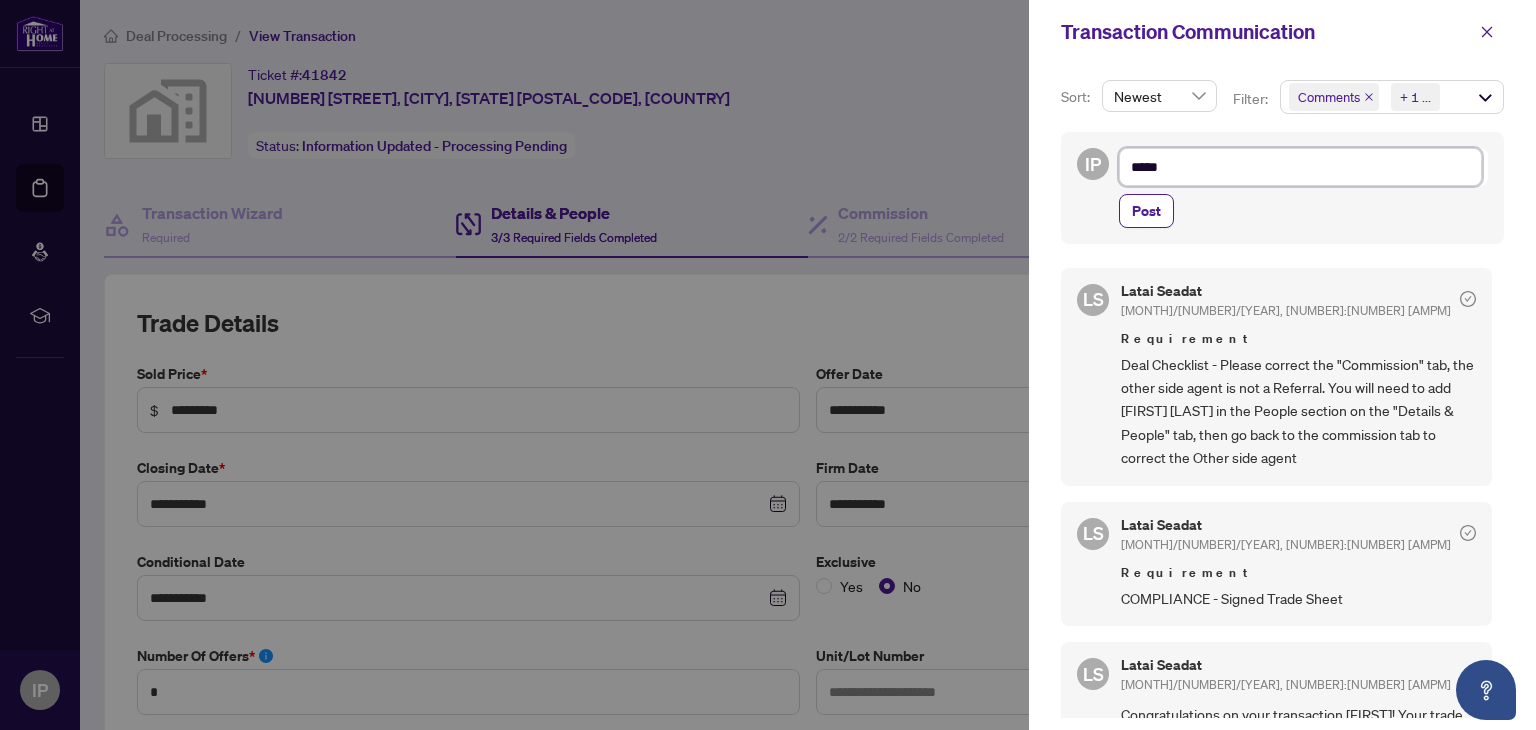 type on "******" 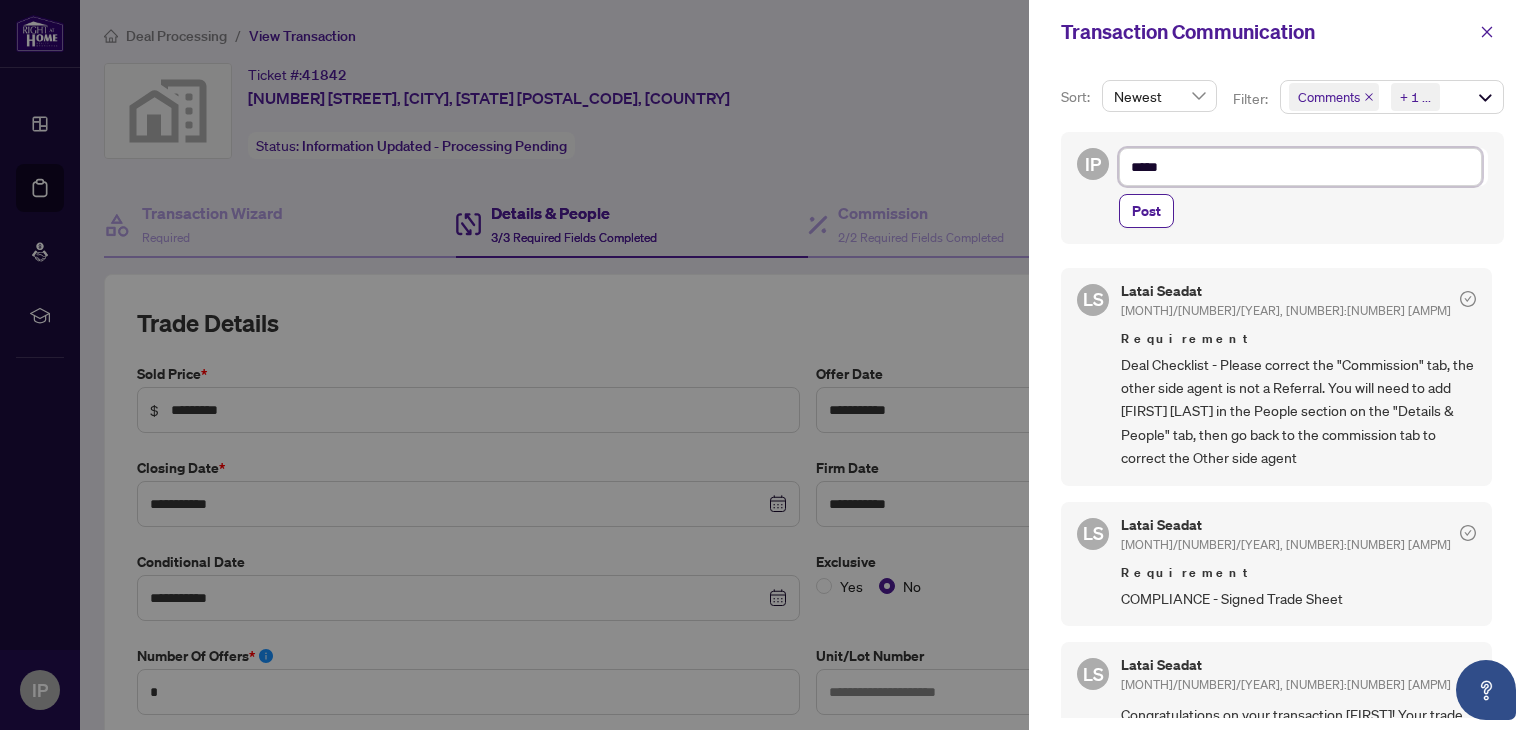 type on "******" 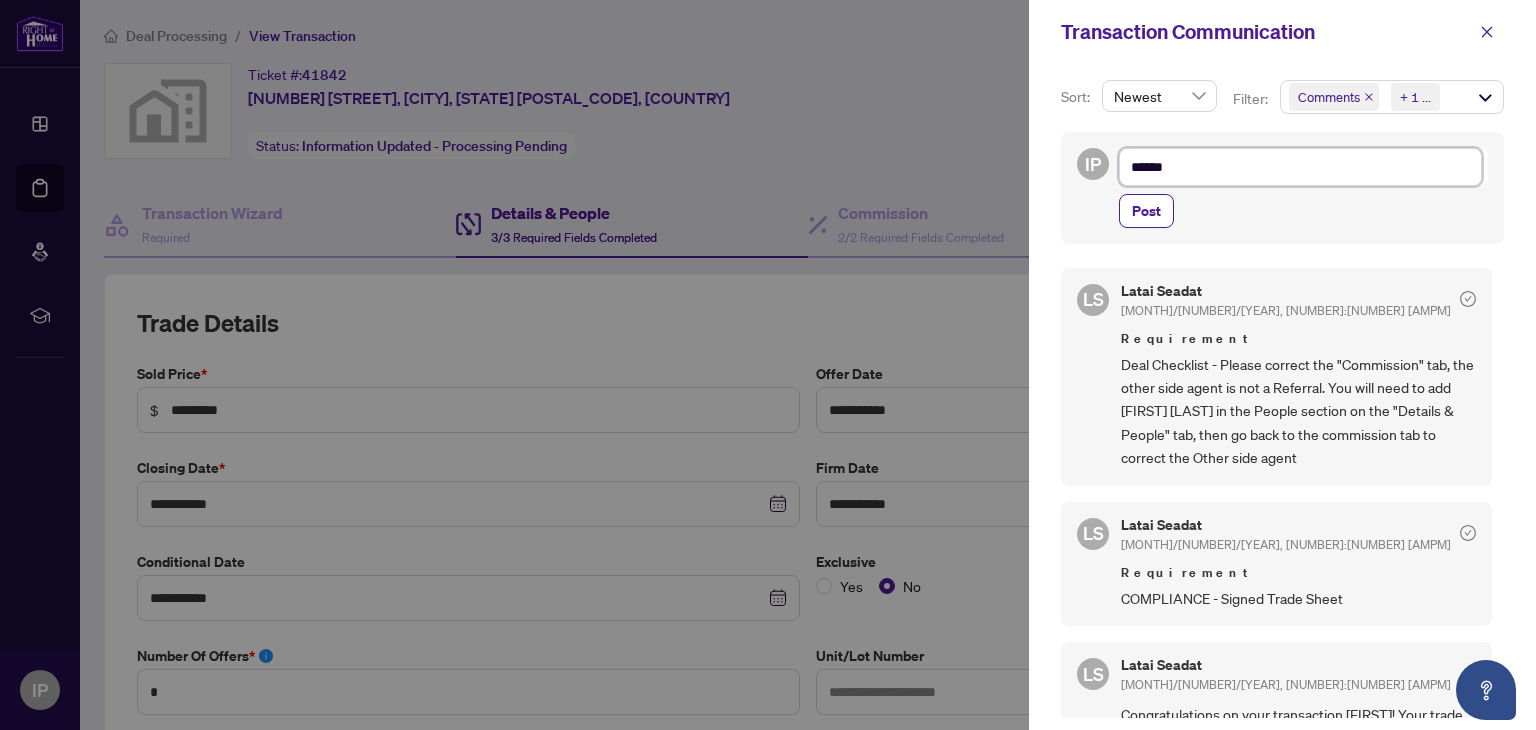 type on "******" 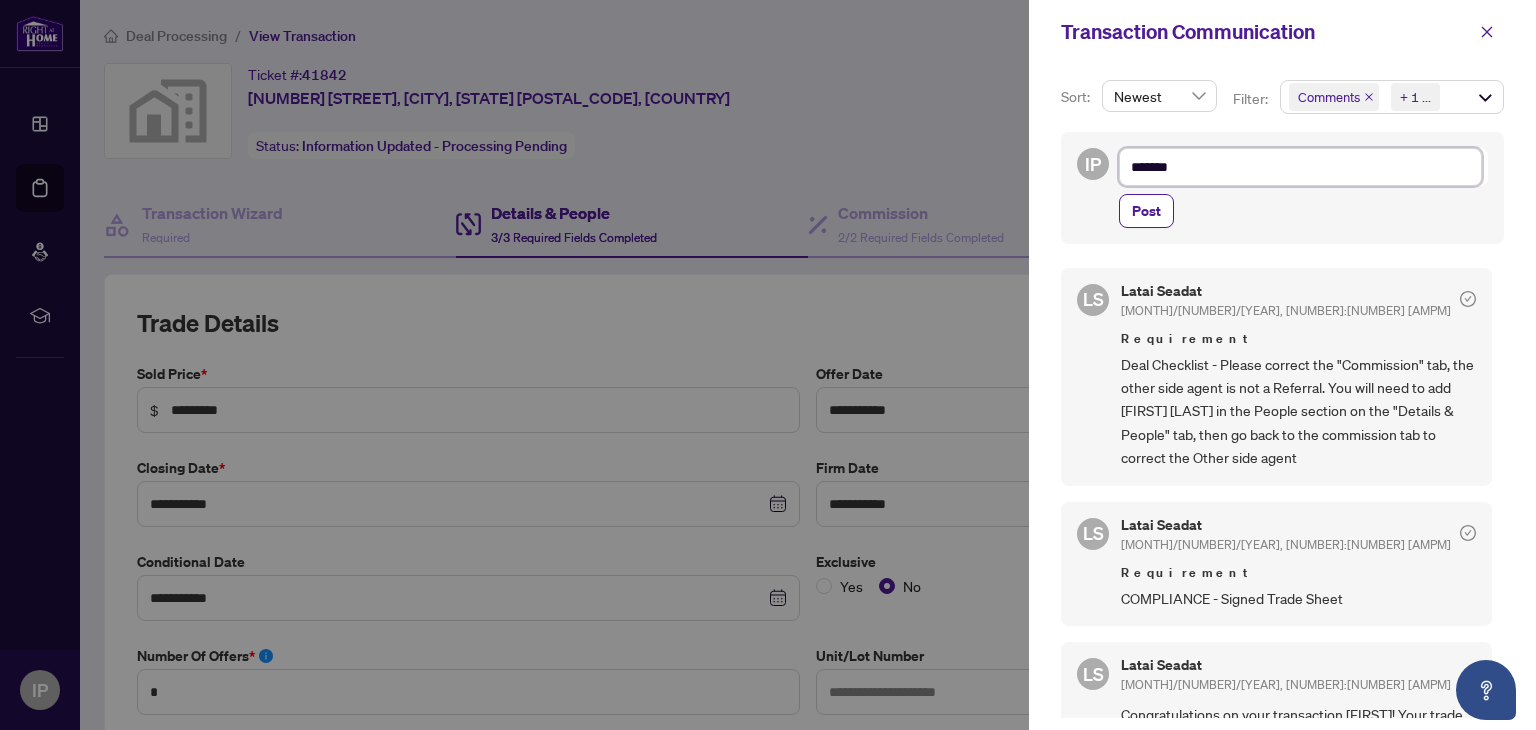 type on "********" 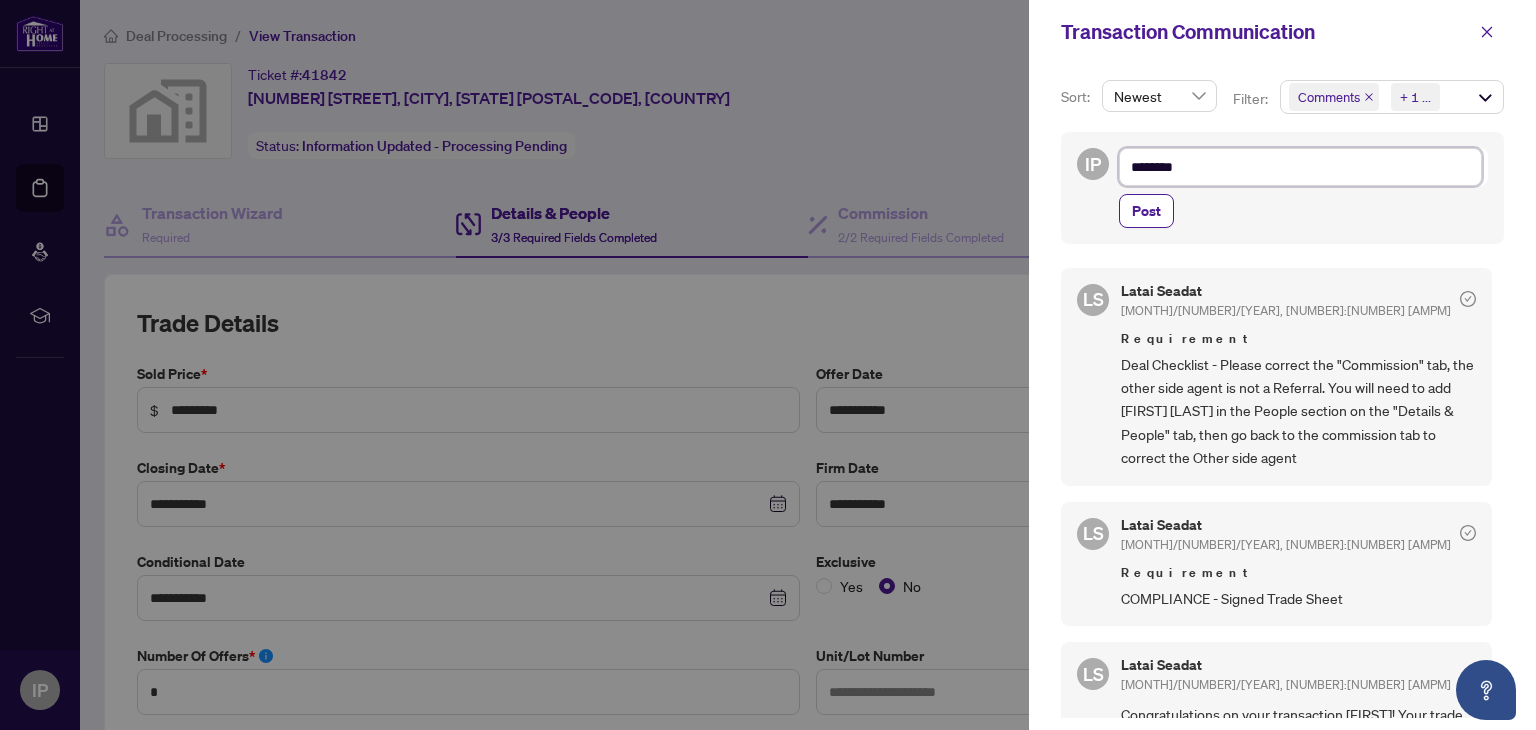 type on "*********" 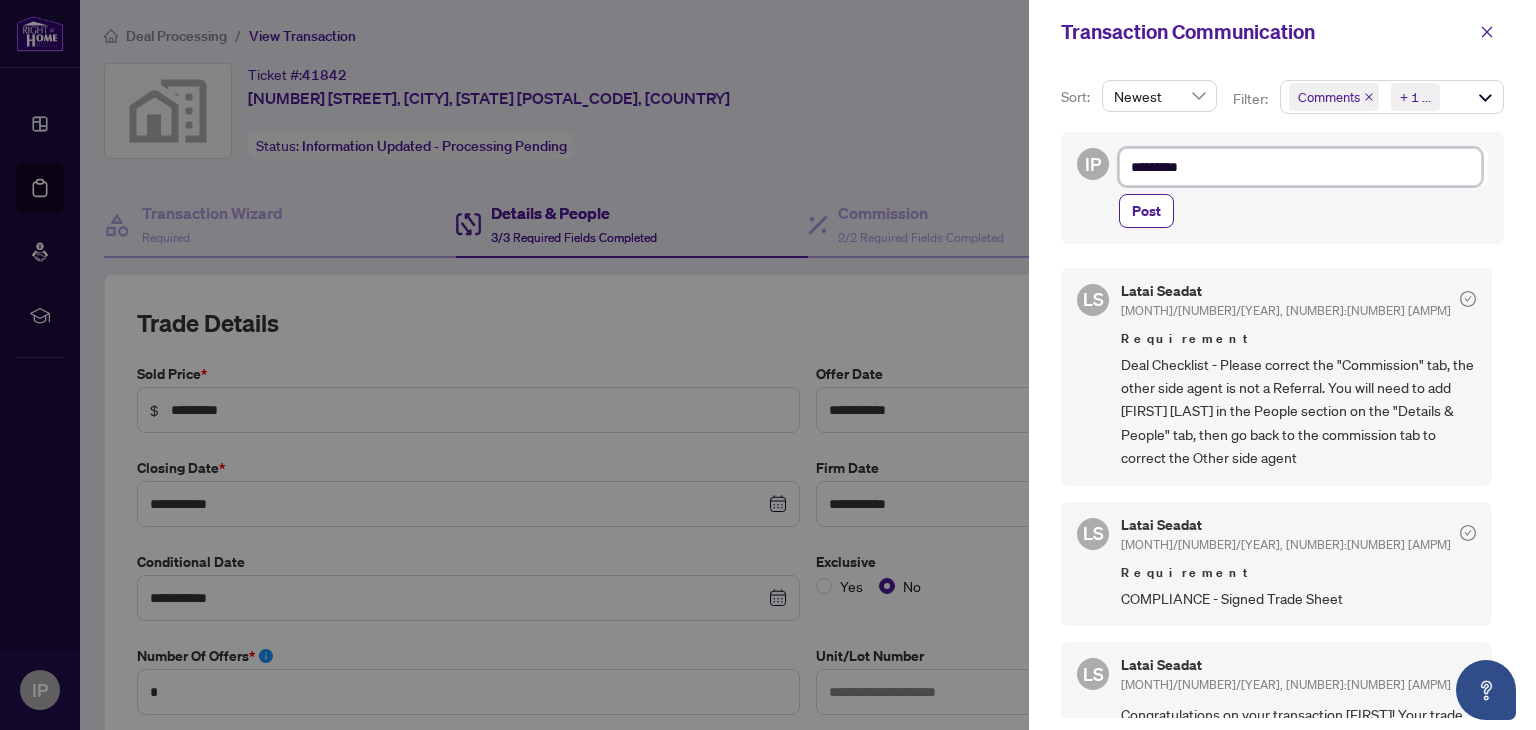 type on "**********" 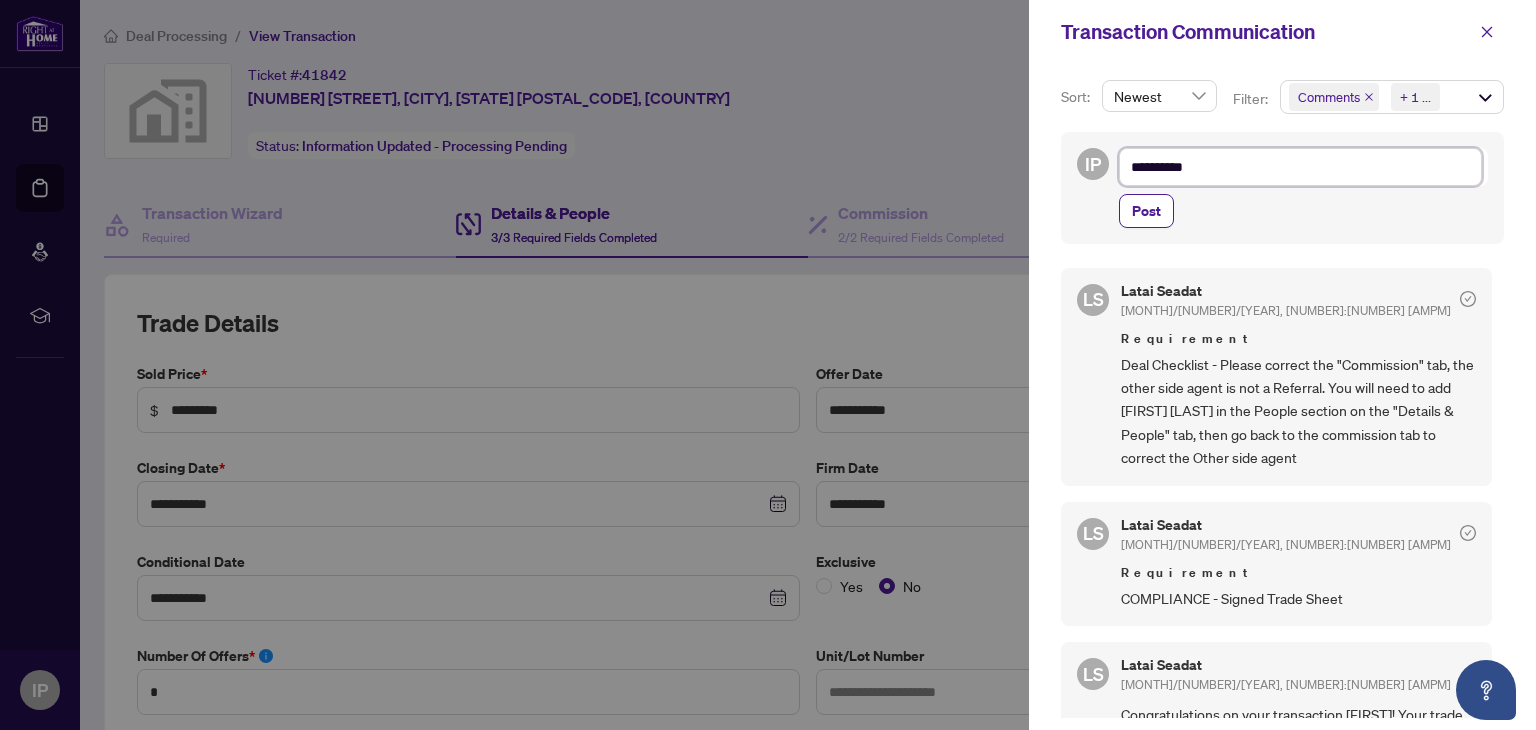 type on "**********" 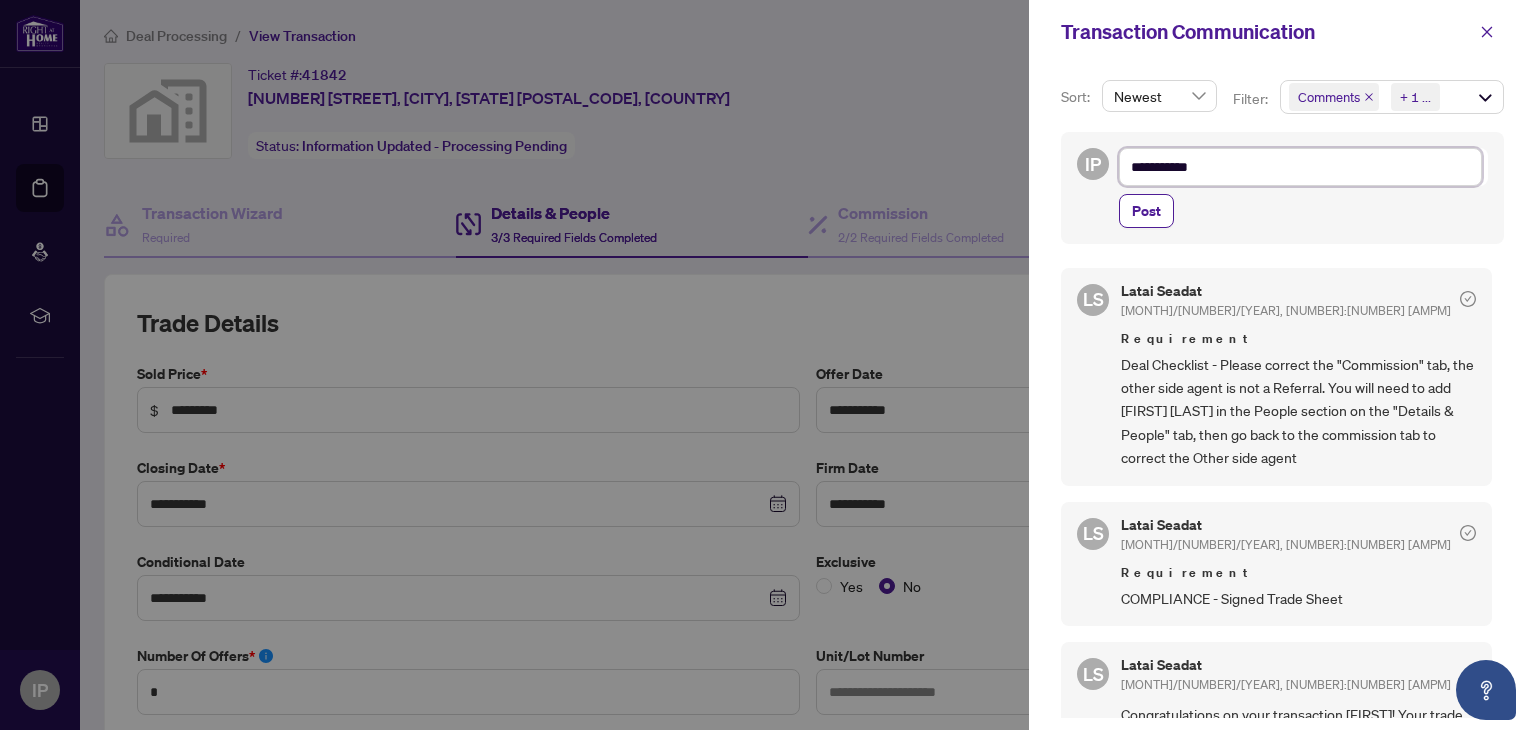 type on "**********" 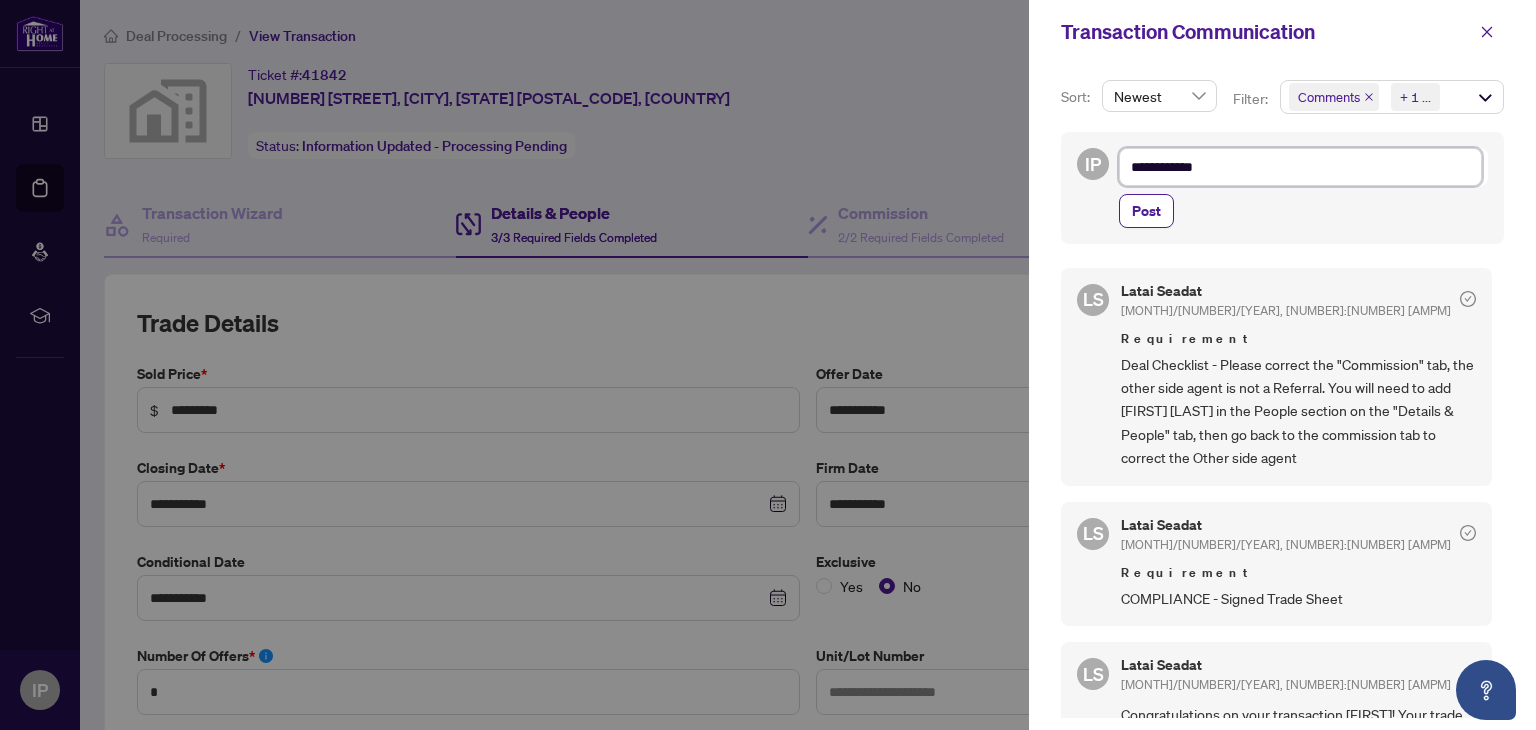 type on "**********" 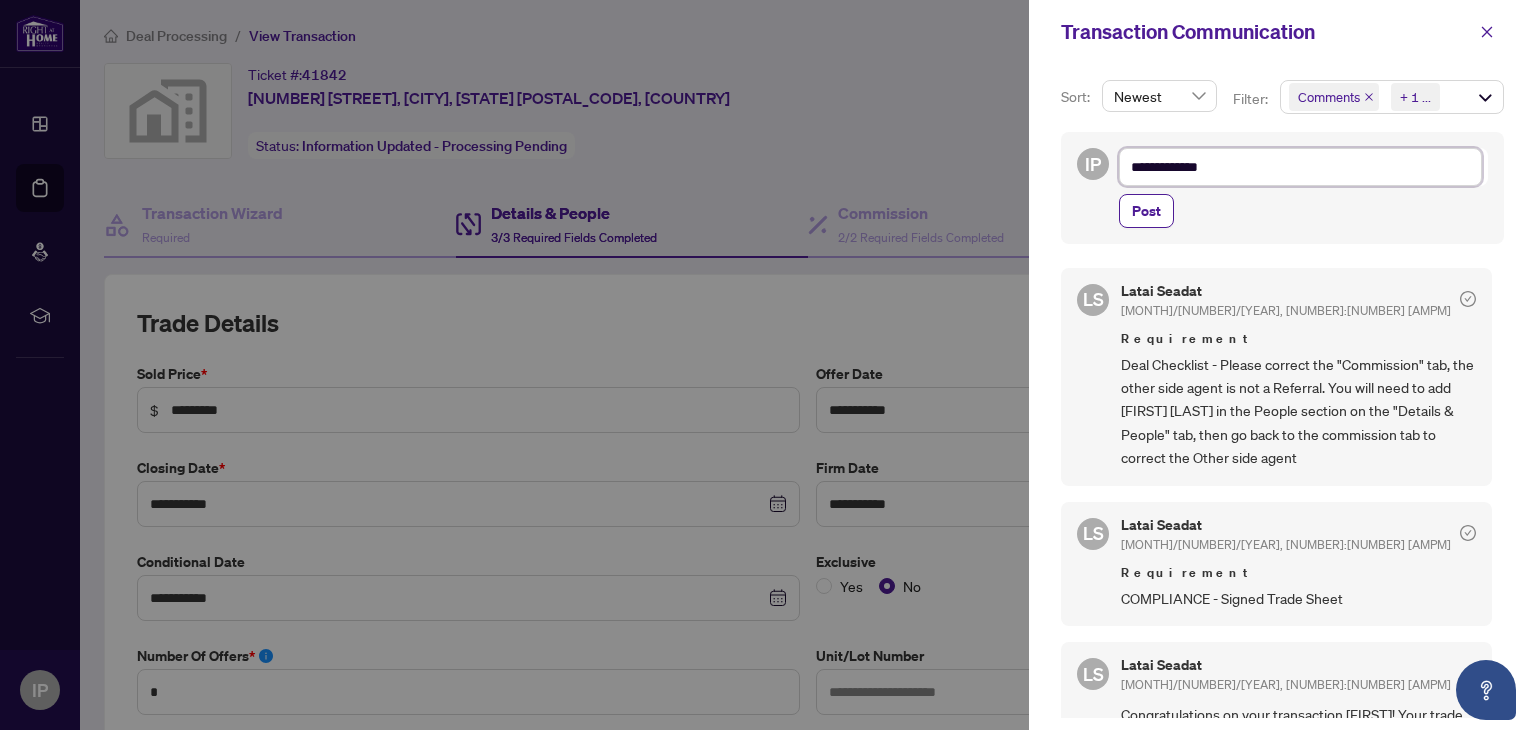 type on "**********" 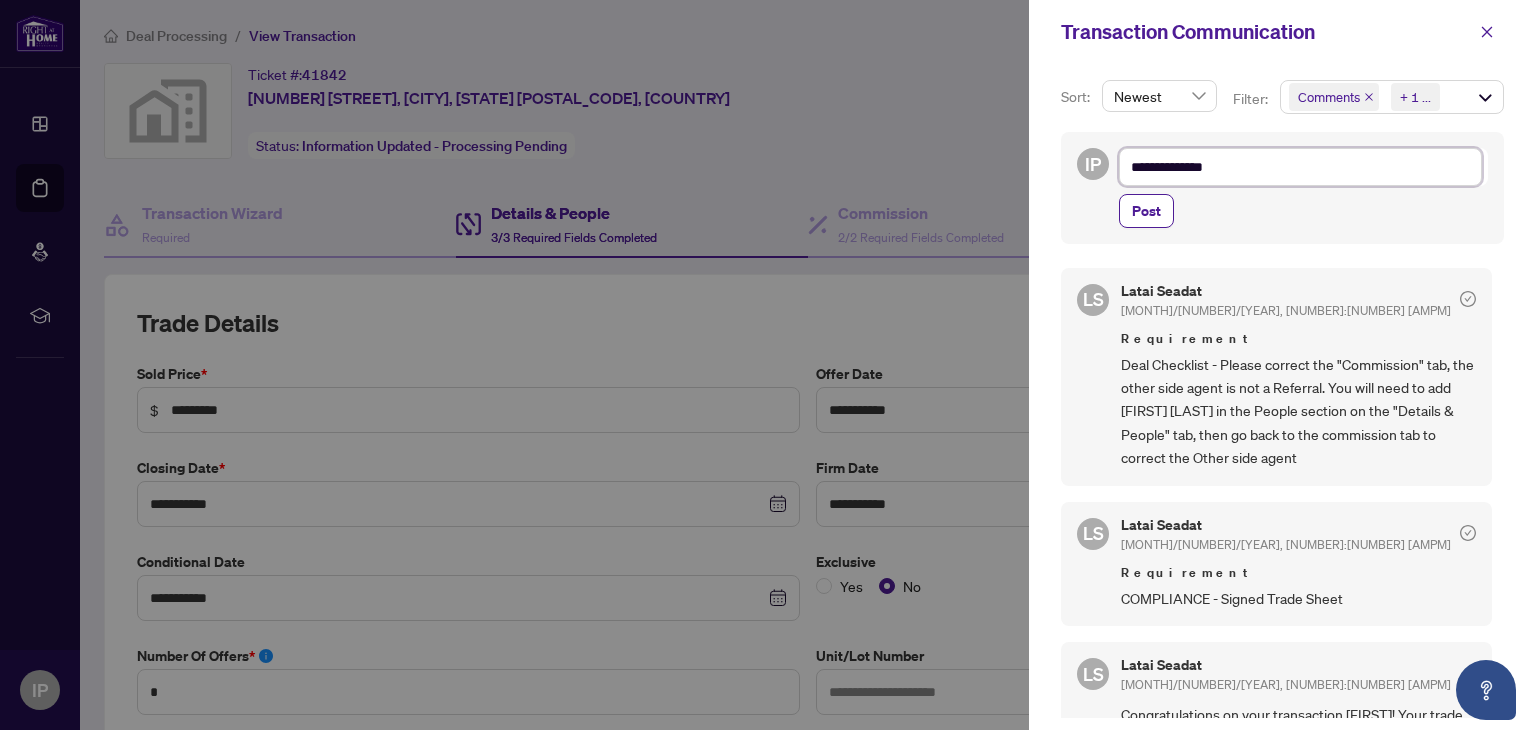 type on "**********" 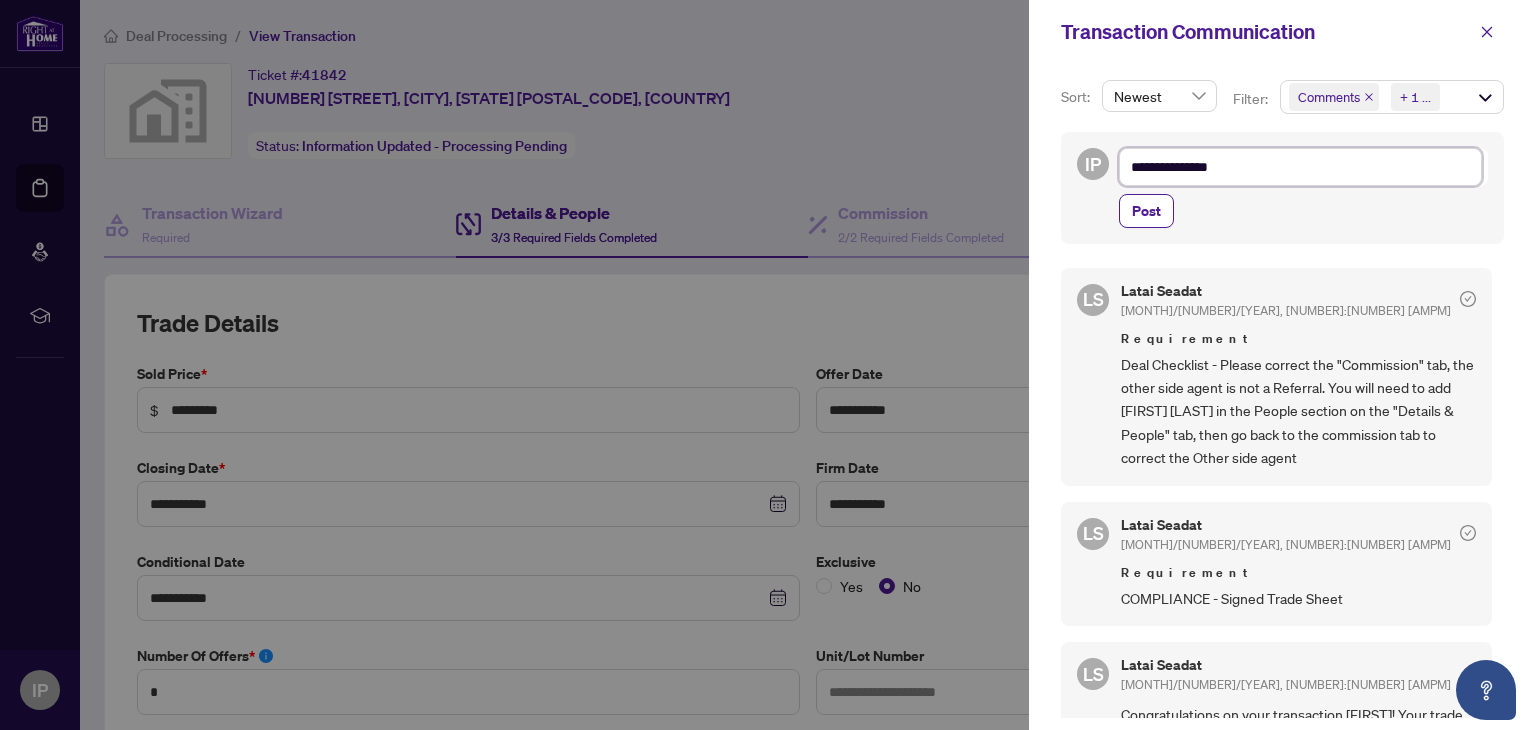 type on "**********" 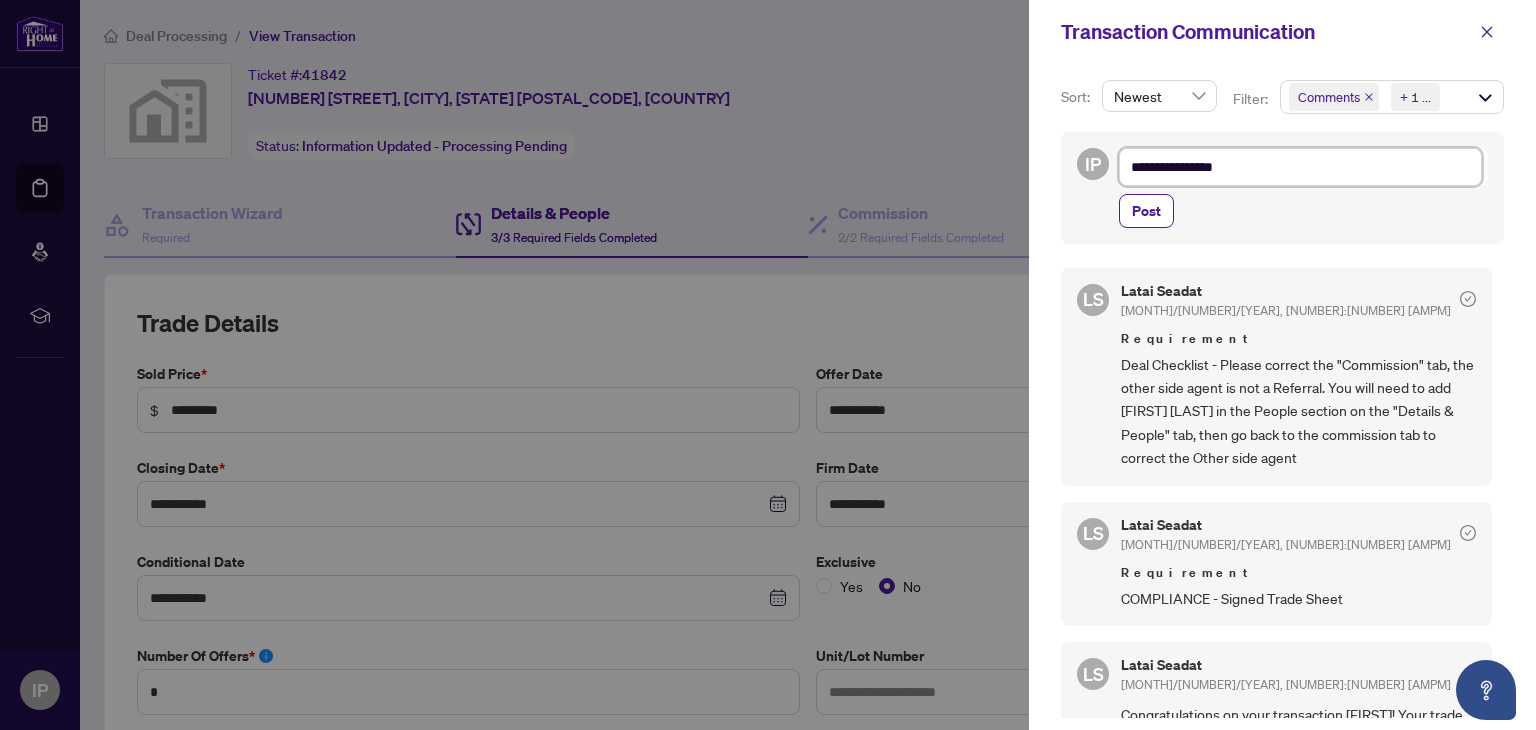 type on "**********" 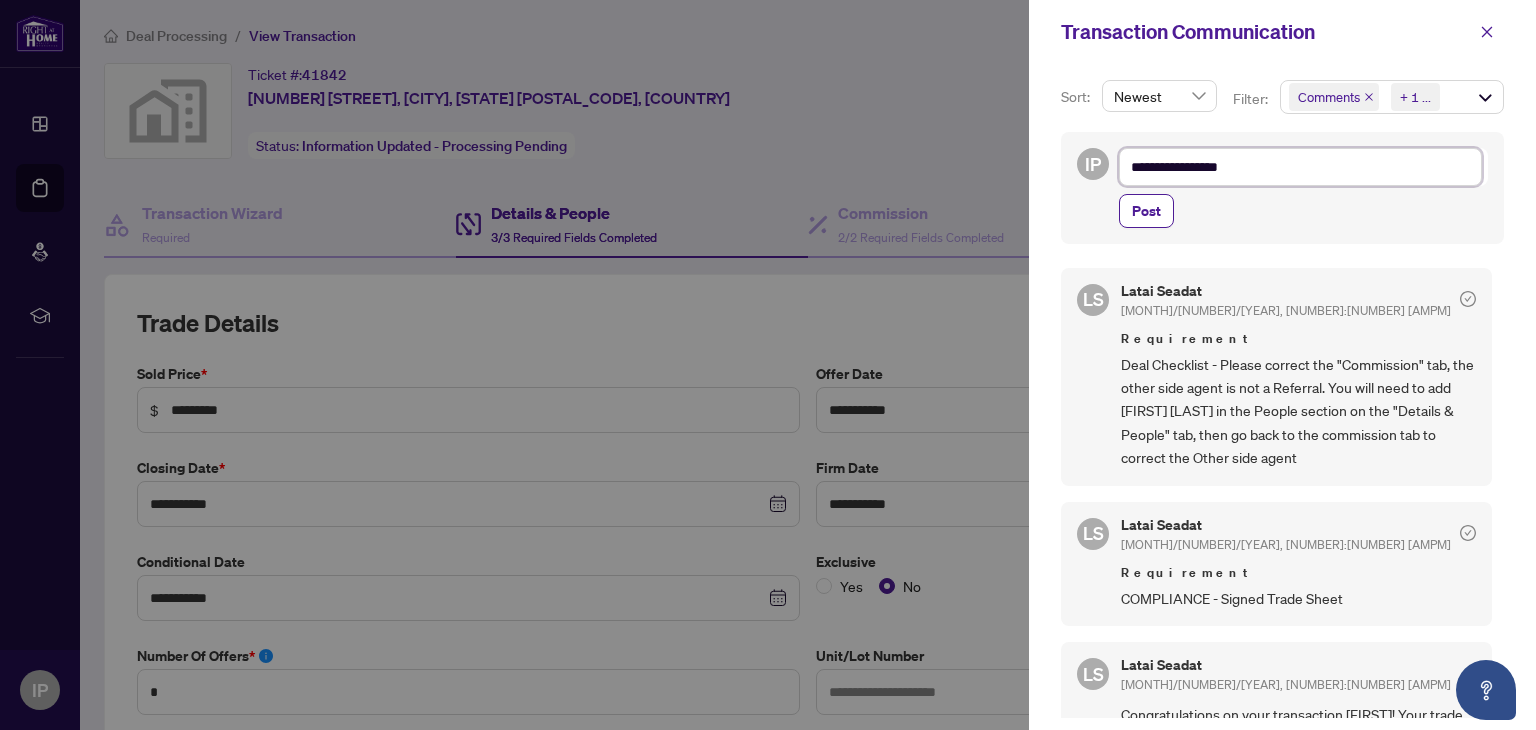 type on "**********" 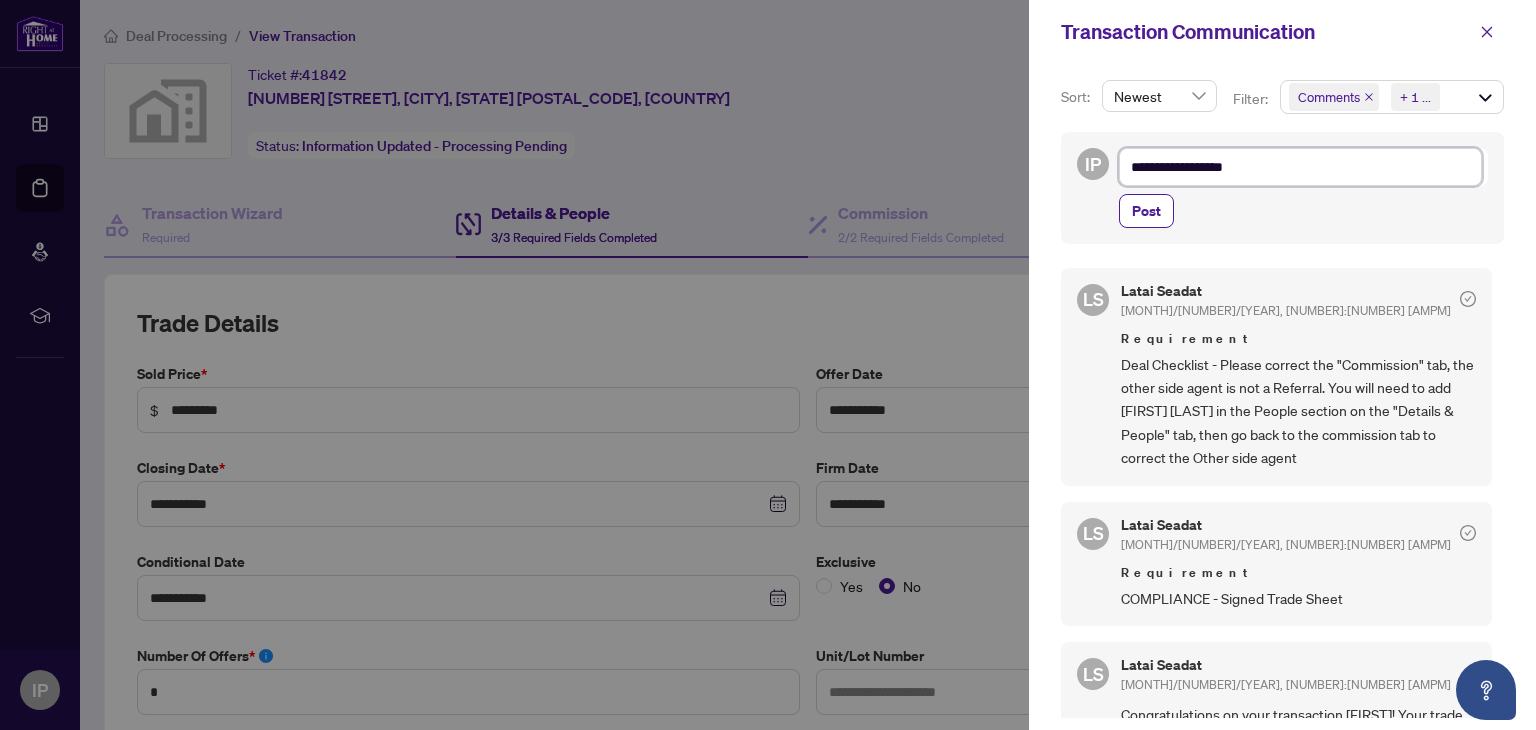 type on "**********" 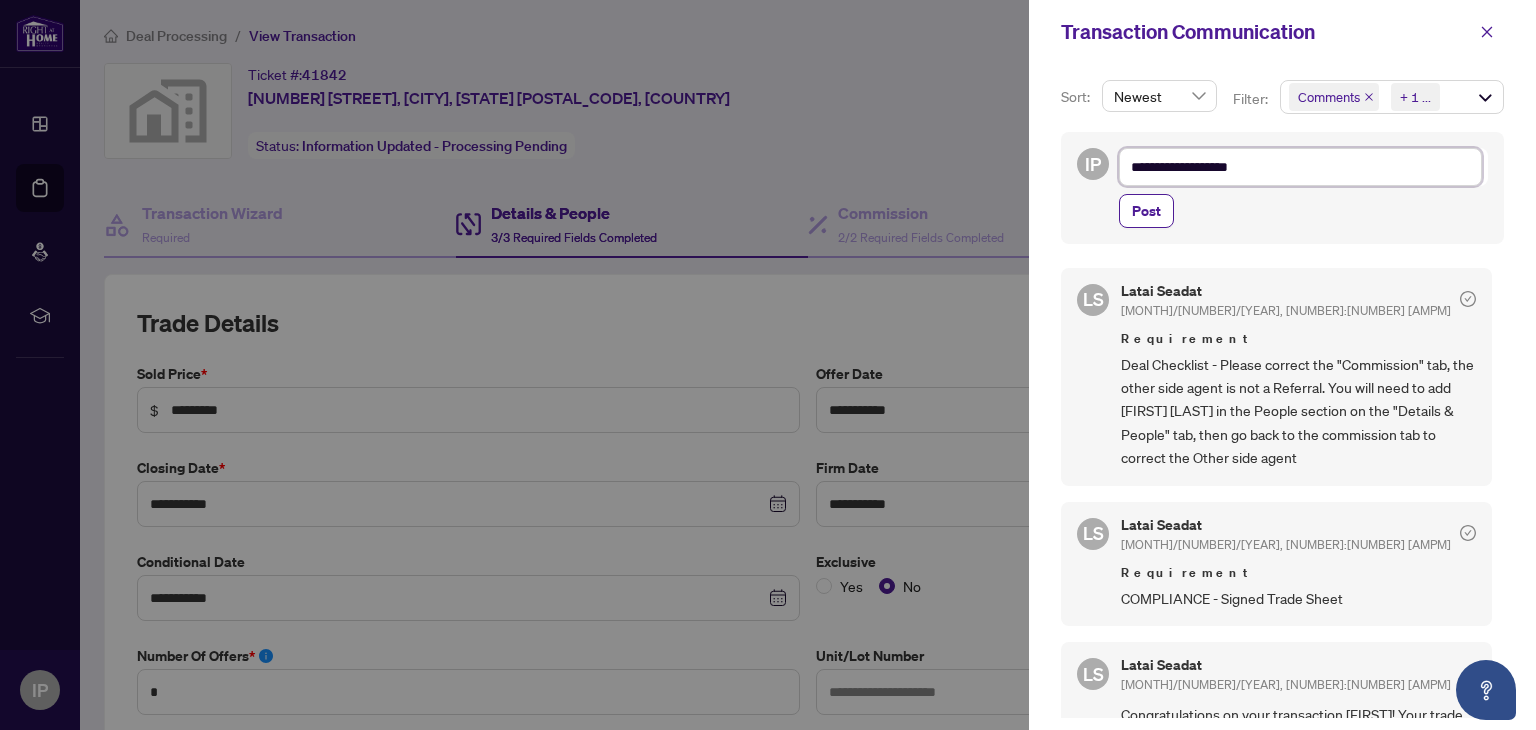 type on "**********" 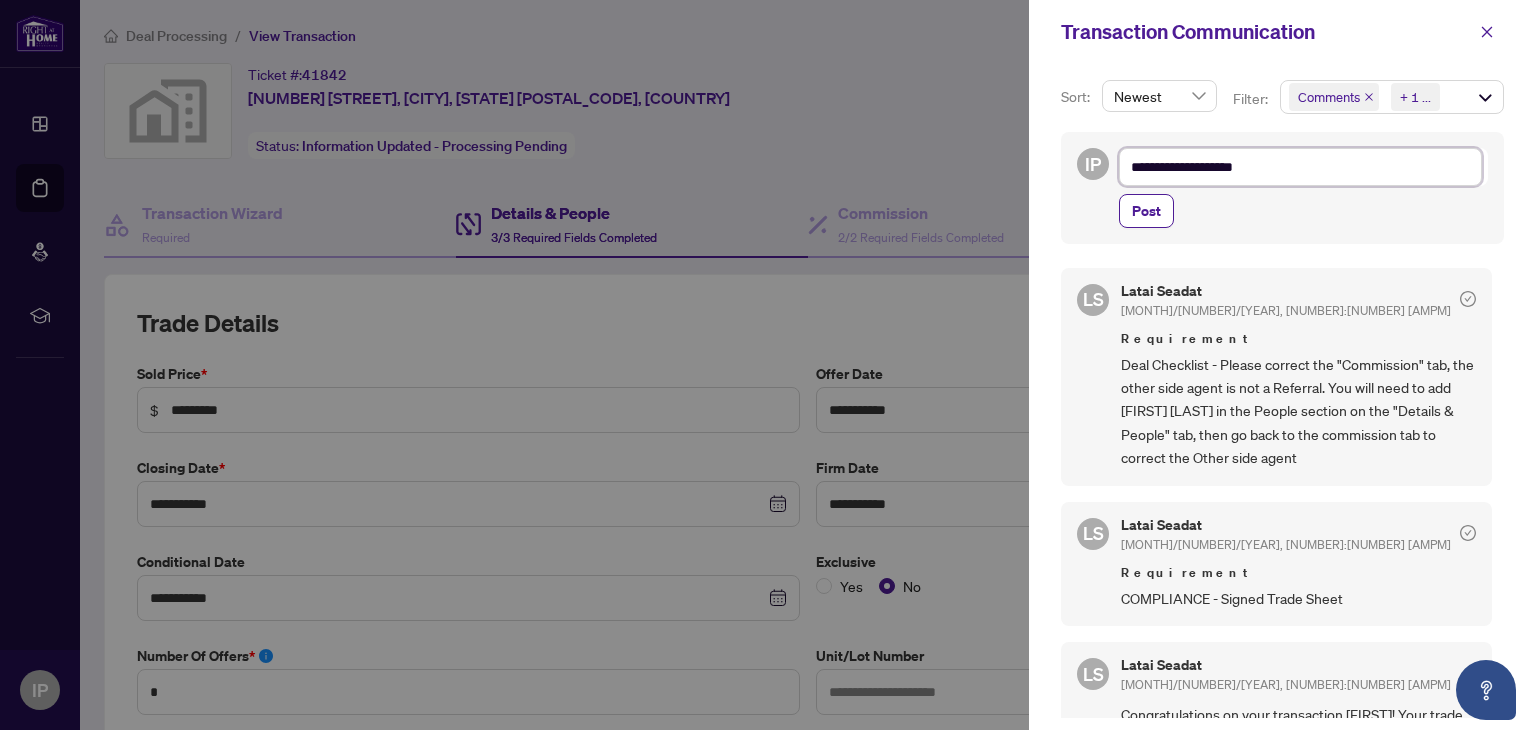 type on "**********" 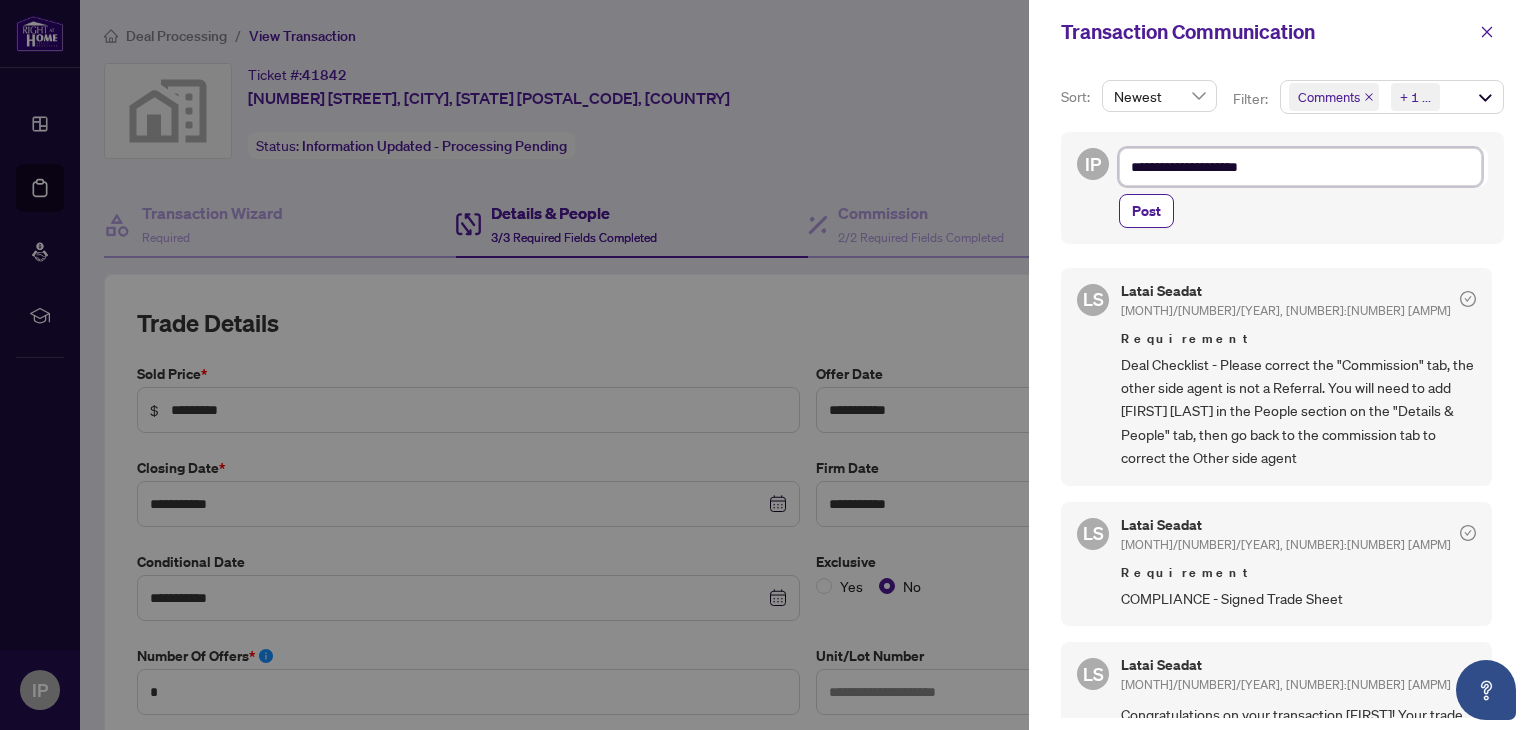 type on "**********" 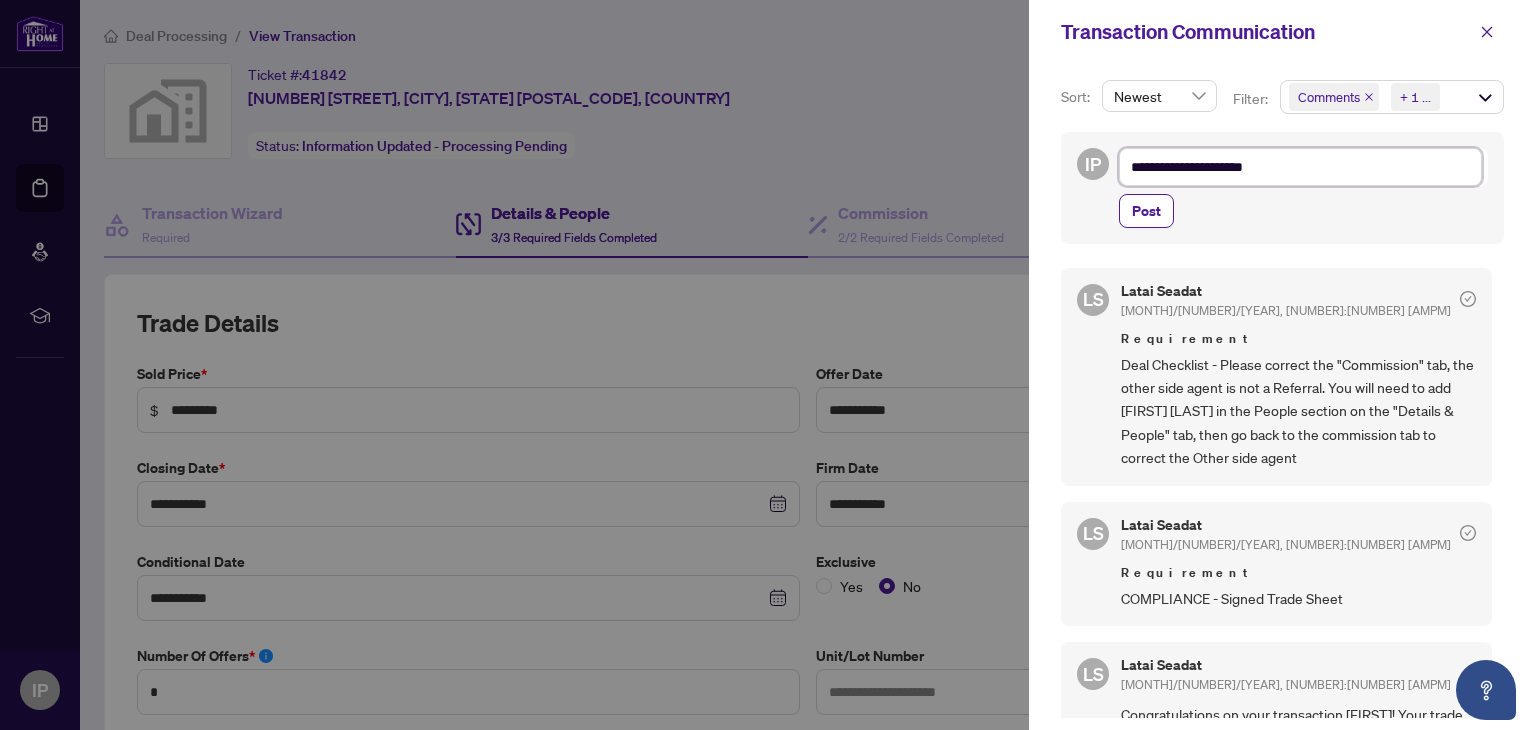 type on "**********" 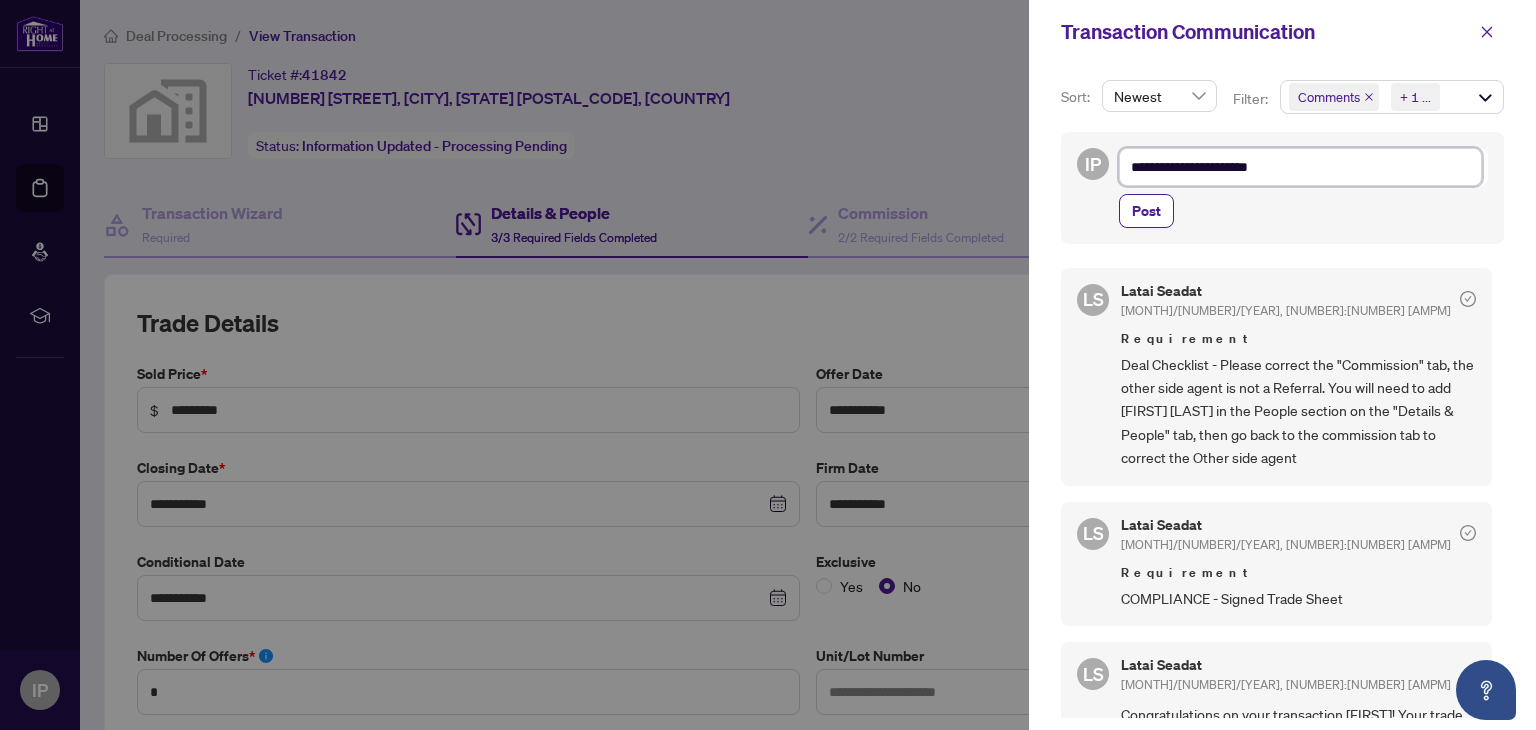 type on "**********" 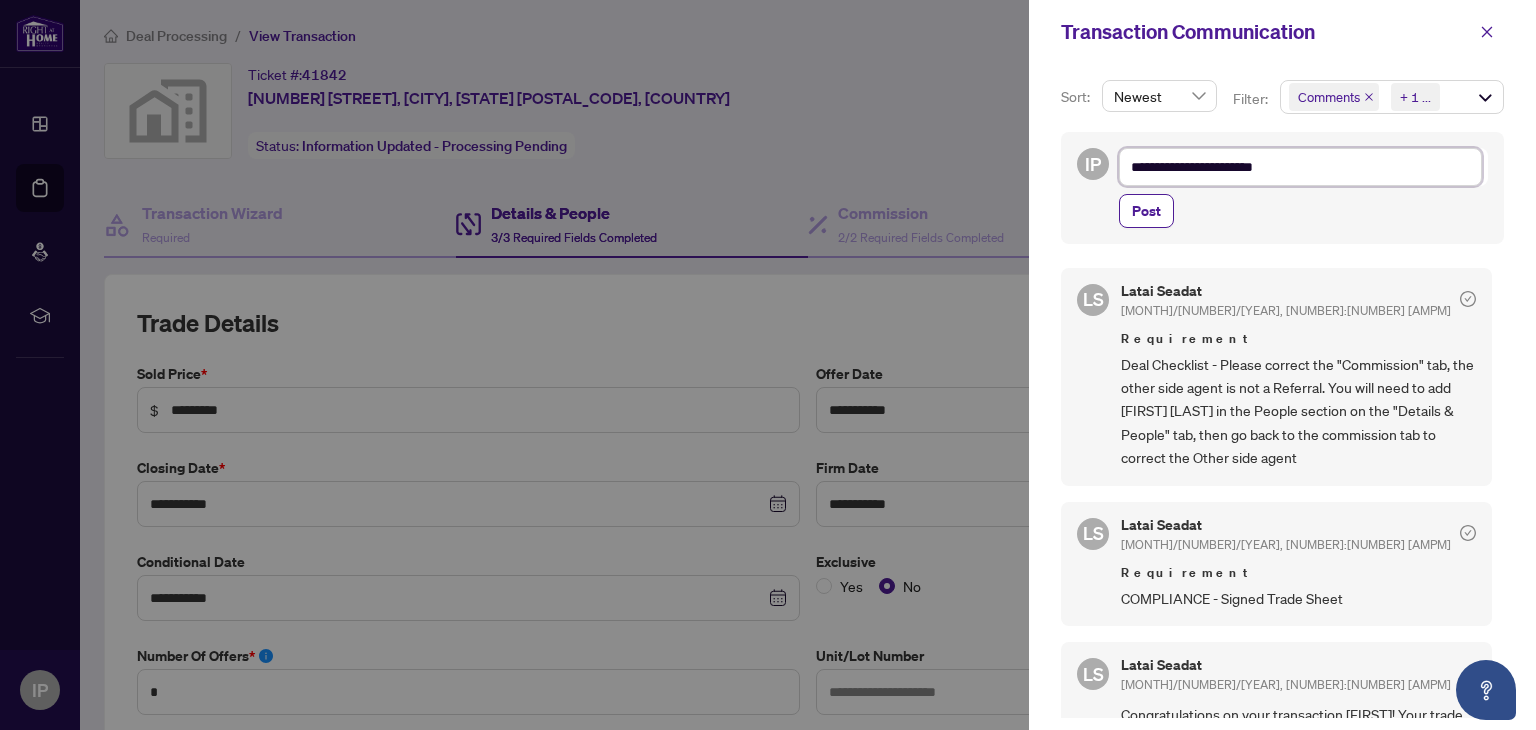 type on "**********" 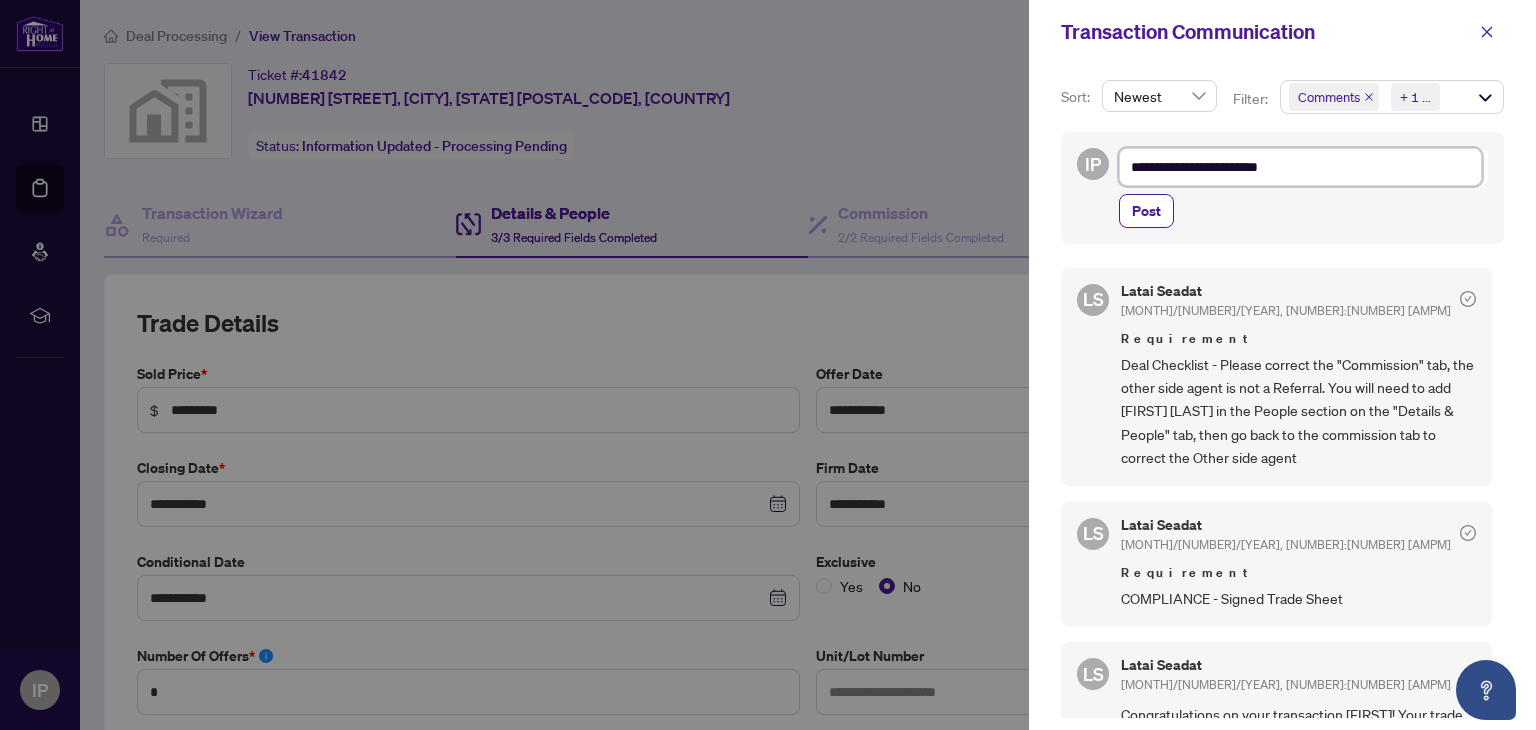type on "**********" 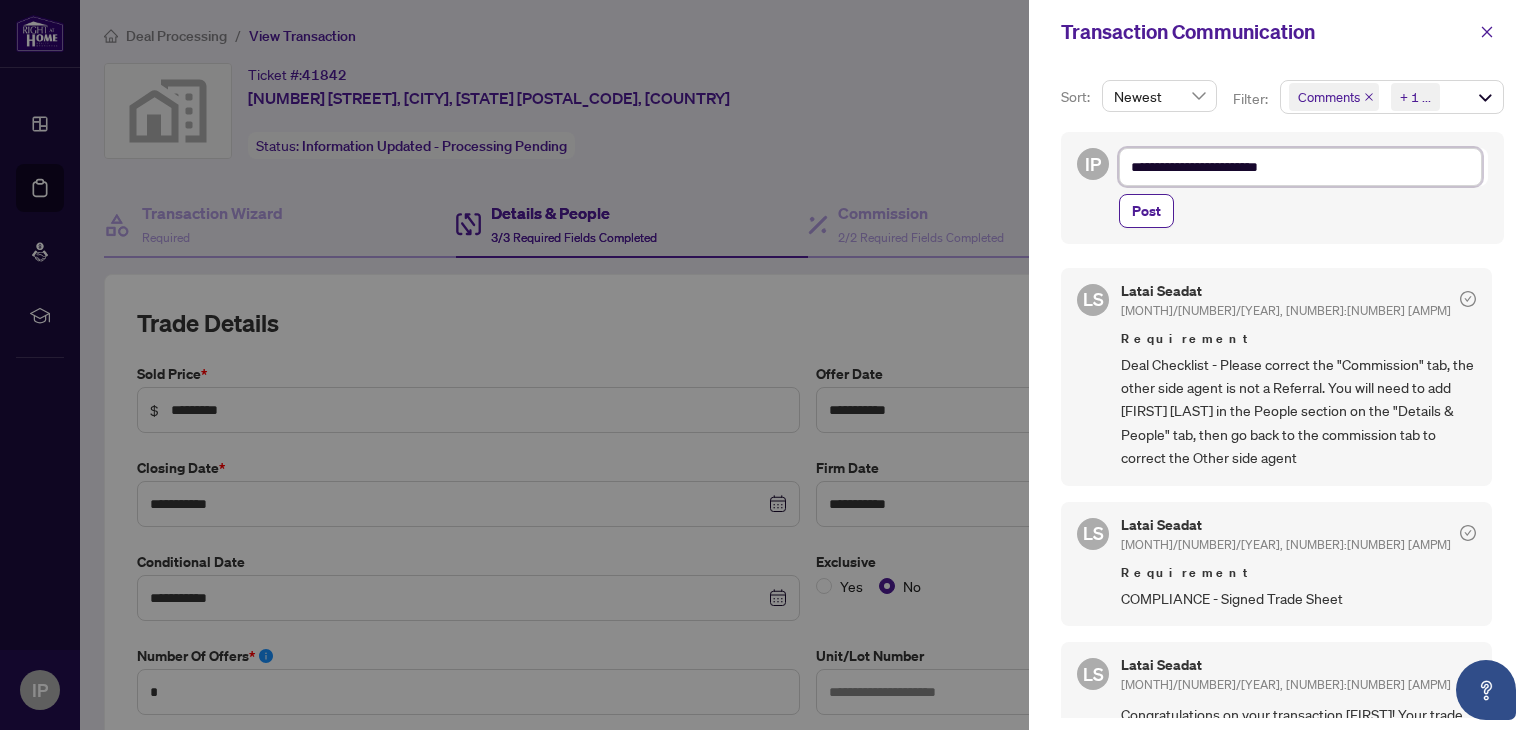 type on "**********" 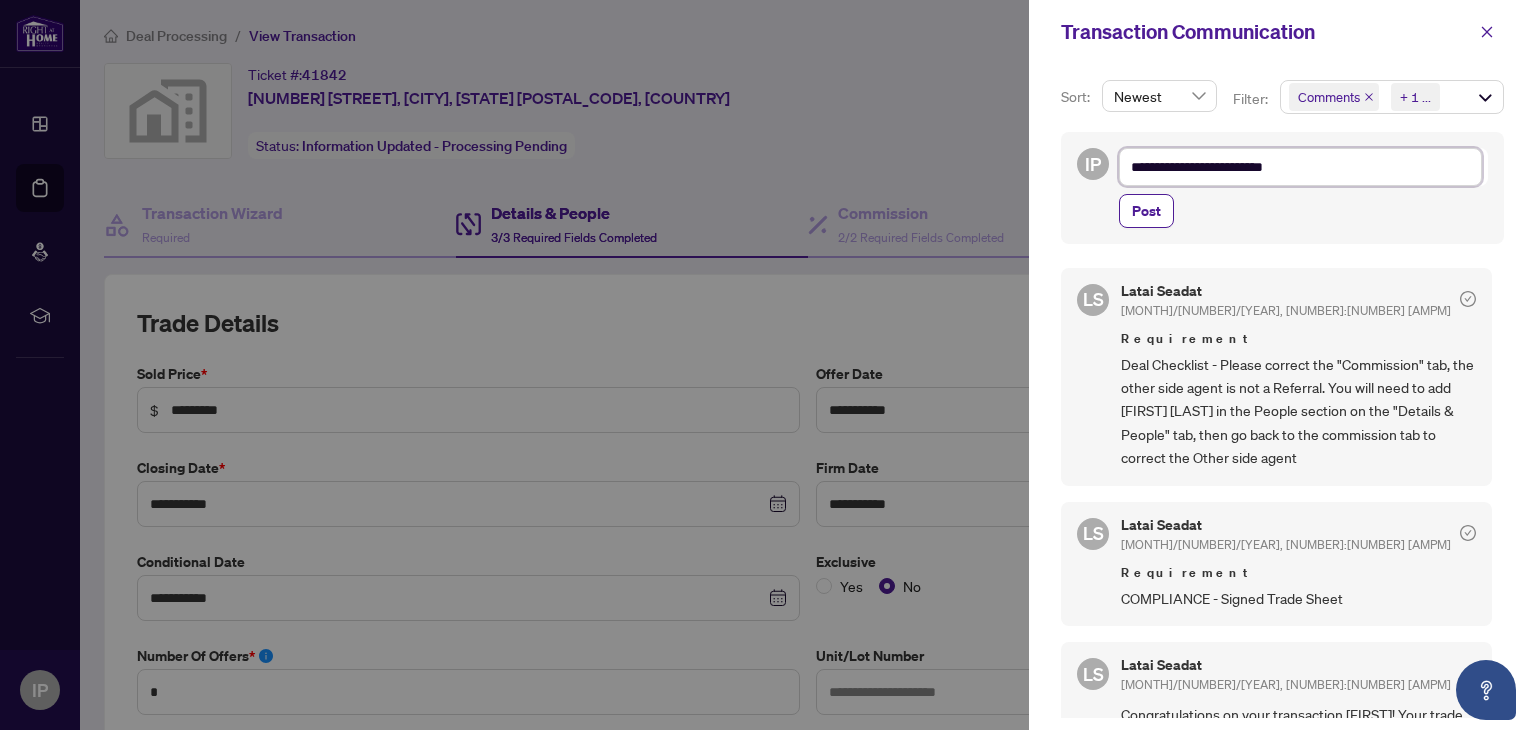 type on "**********" 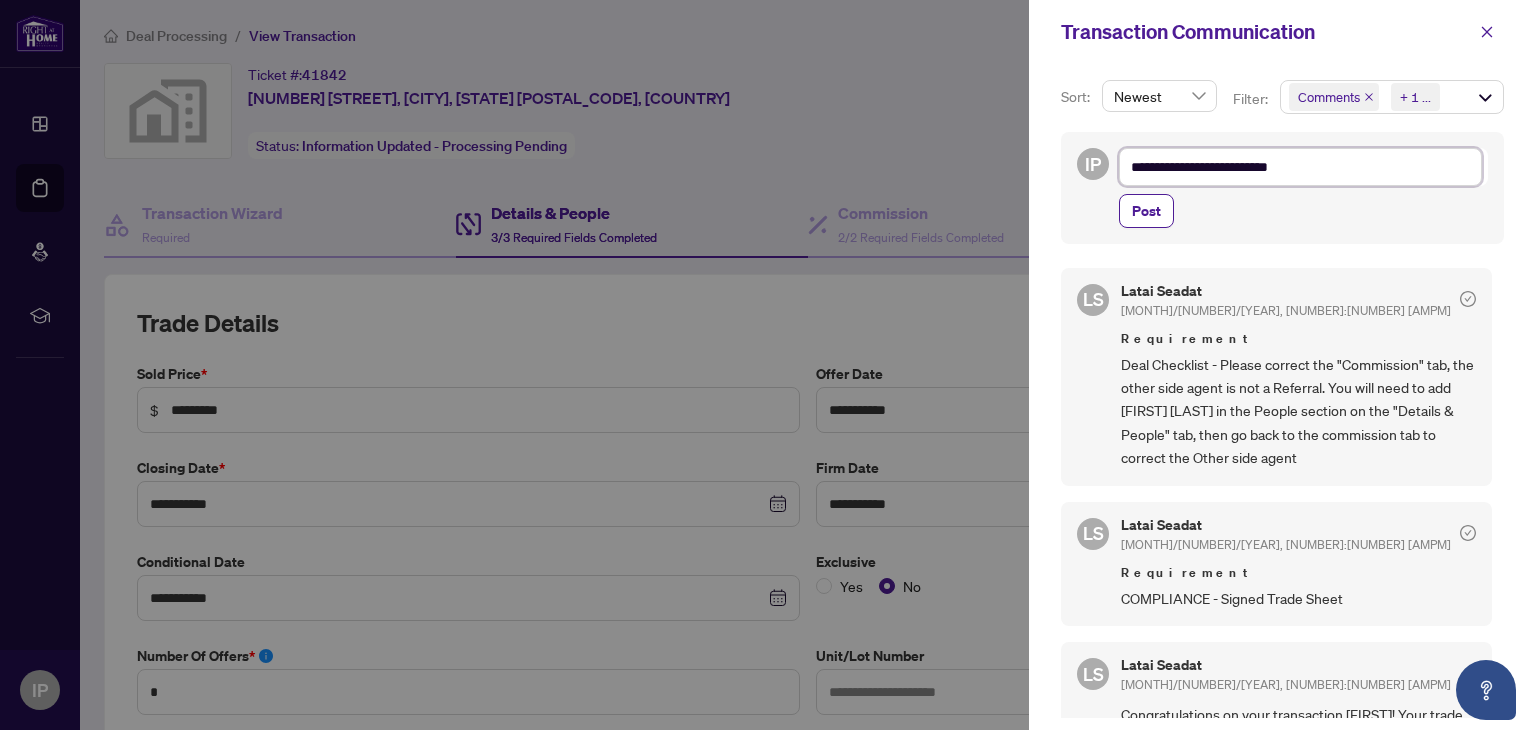 type on "**********" 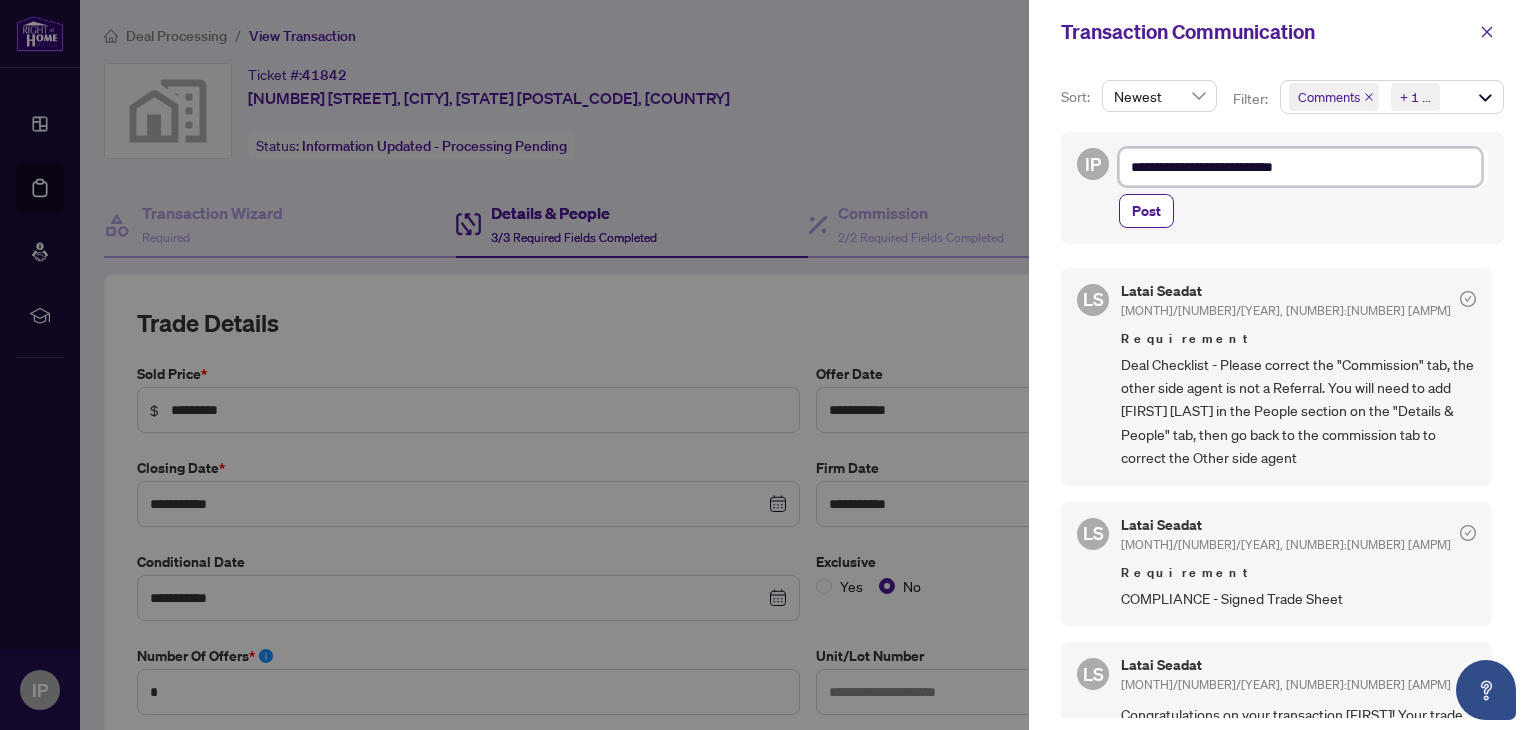 type on "**********" 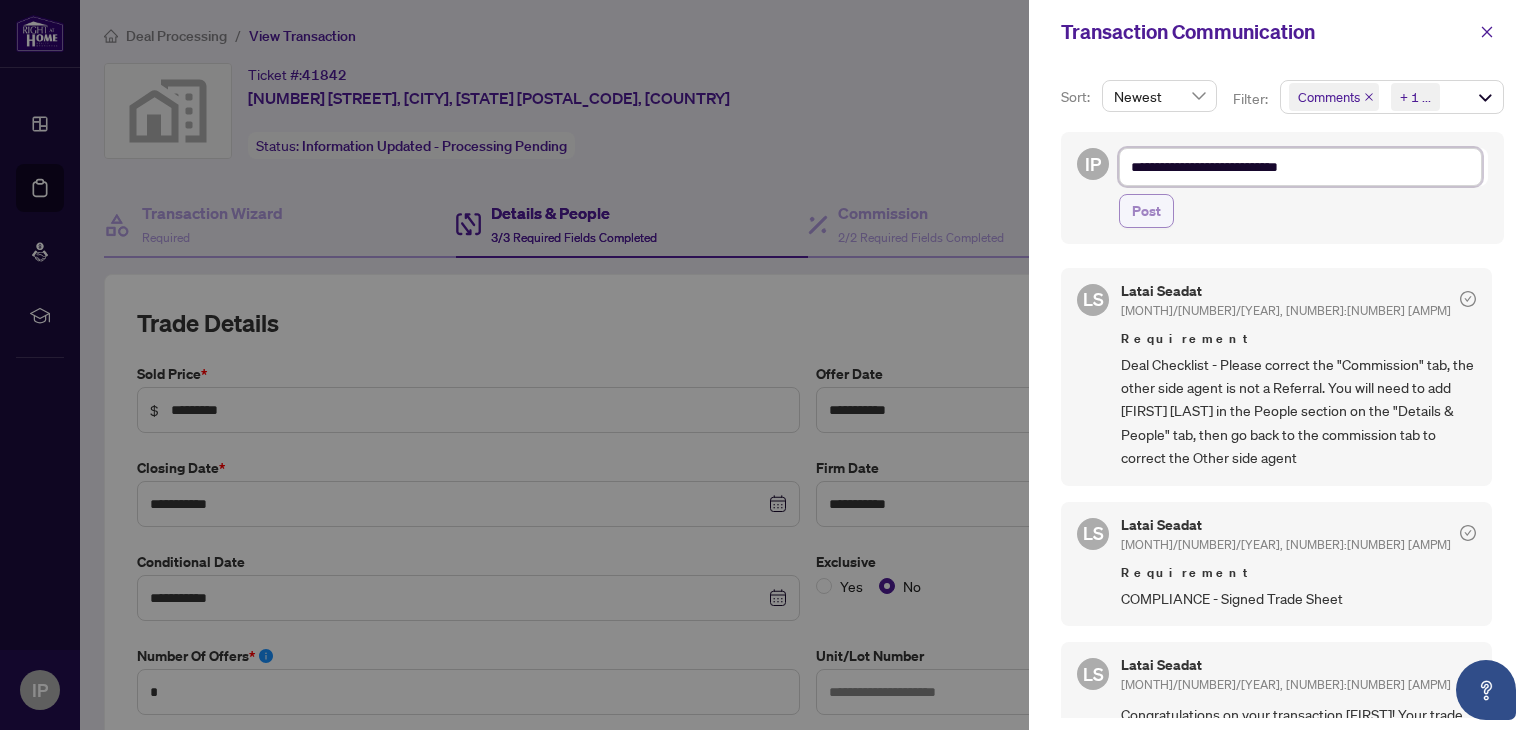 type on "**********" 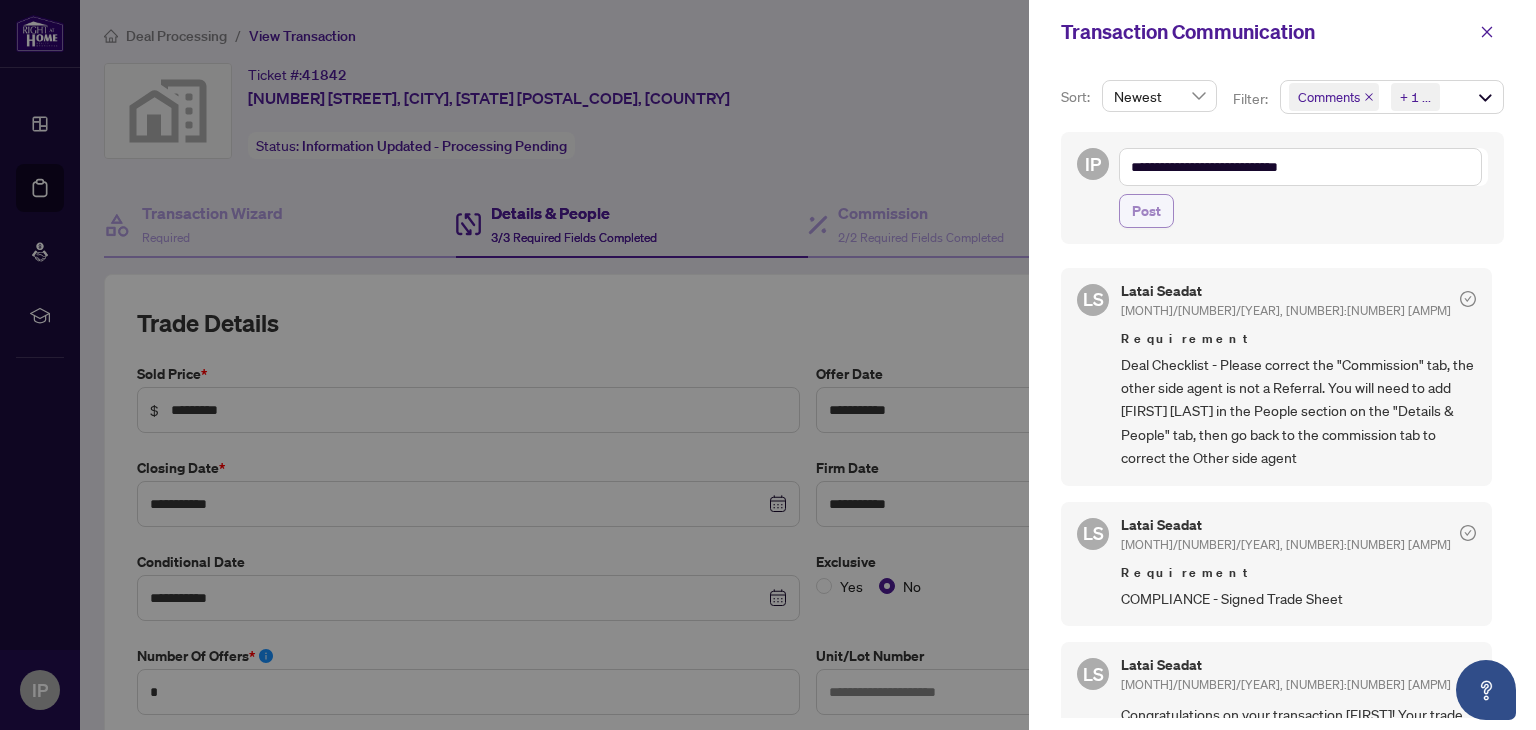 click on "Post" at bounding box center [1146, 211] 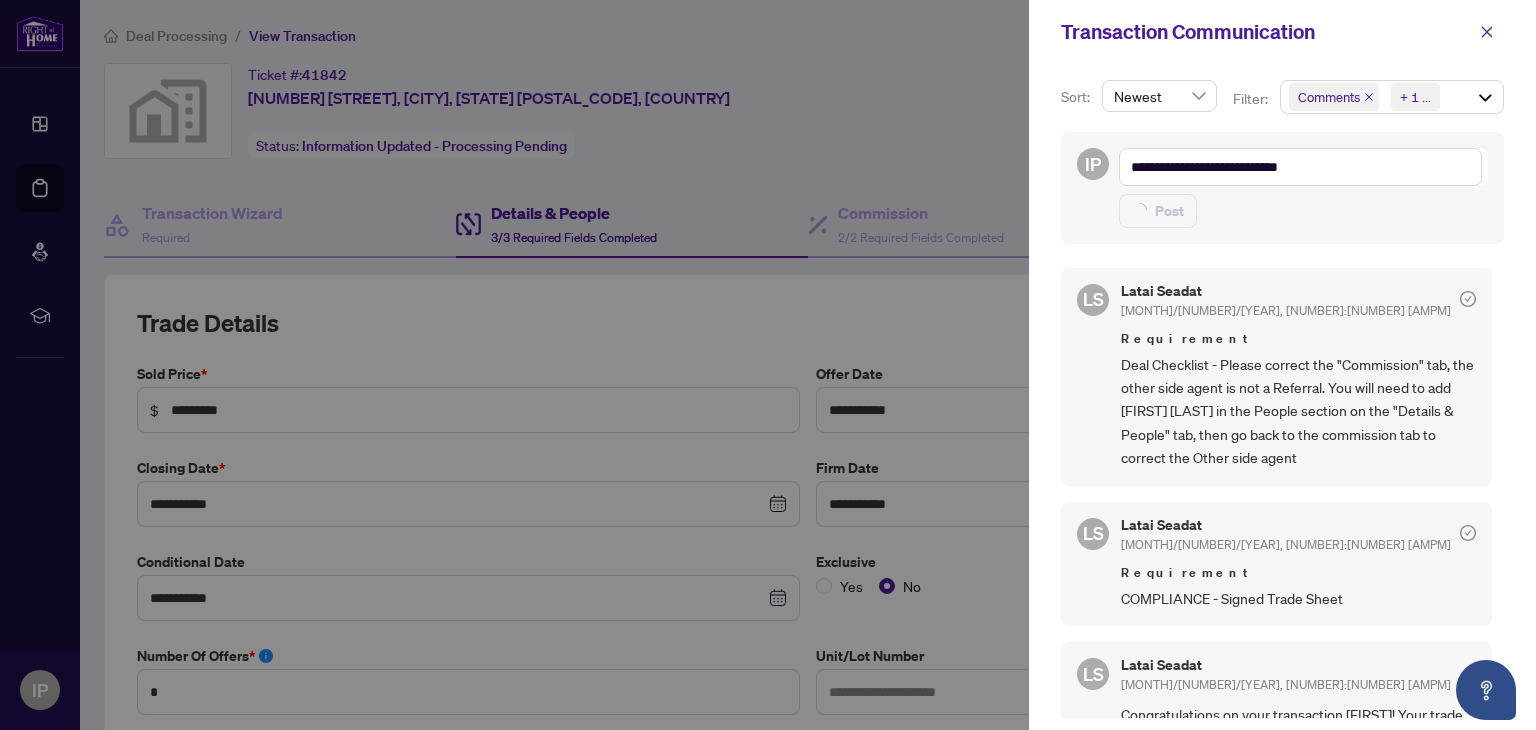 type on "**********" 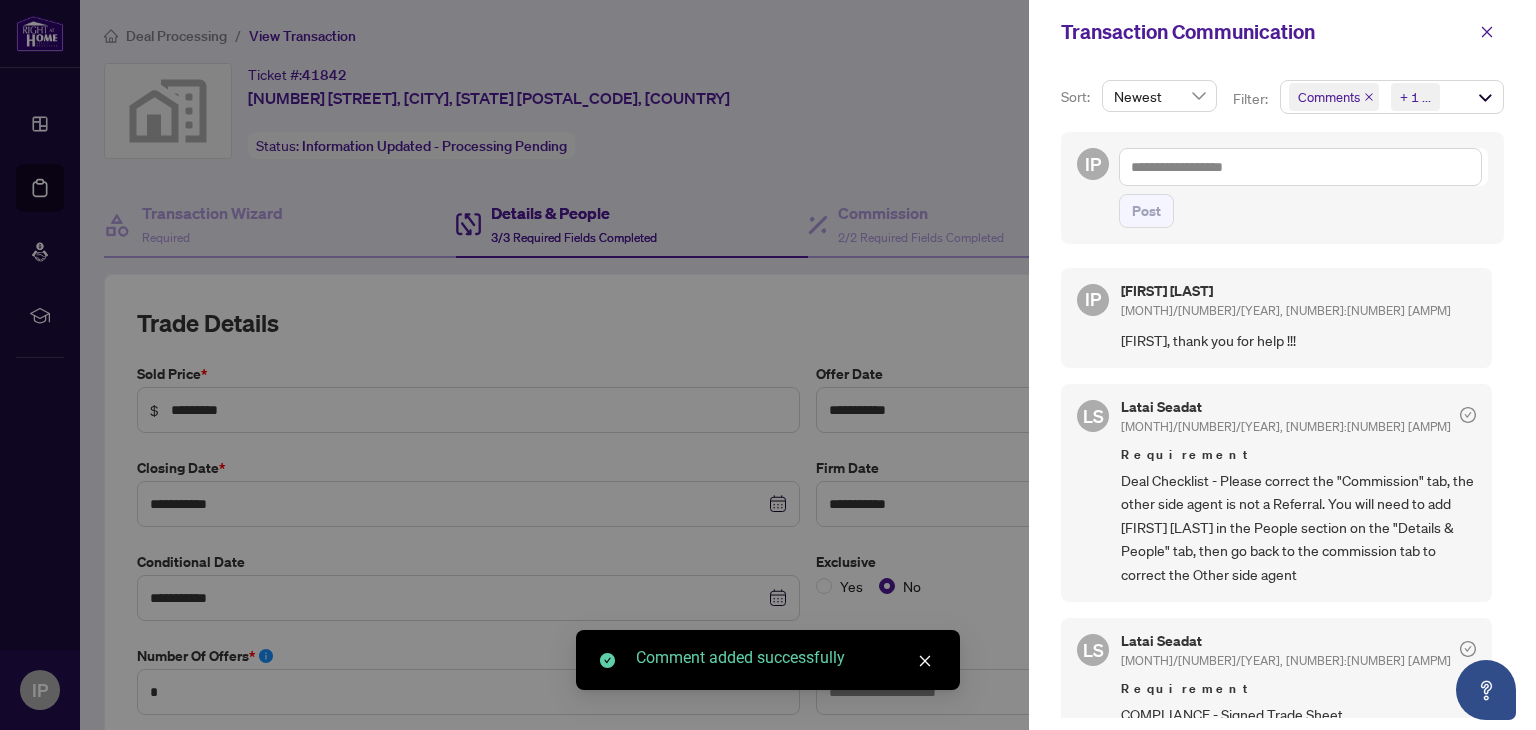 click at bounding box center (768, 365) 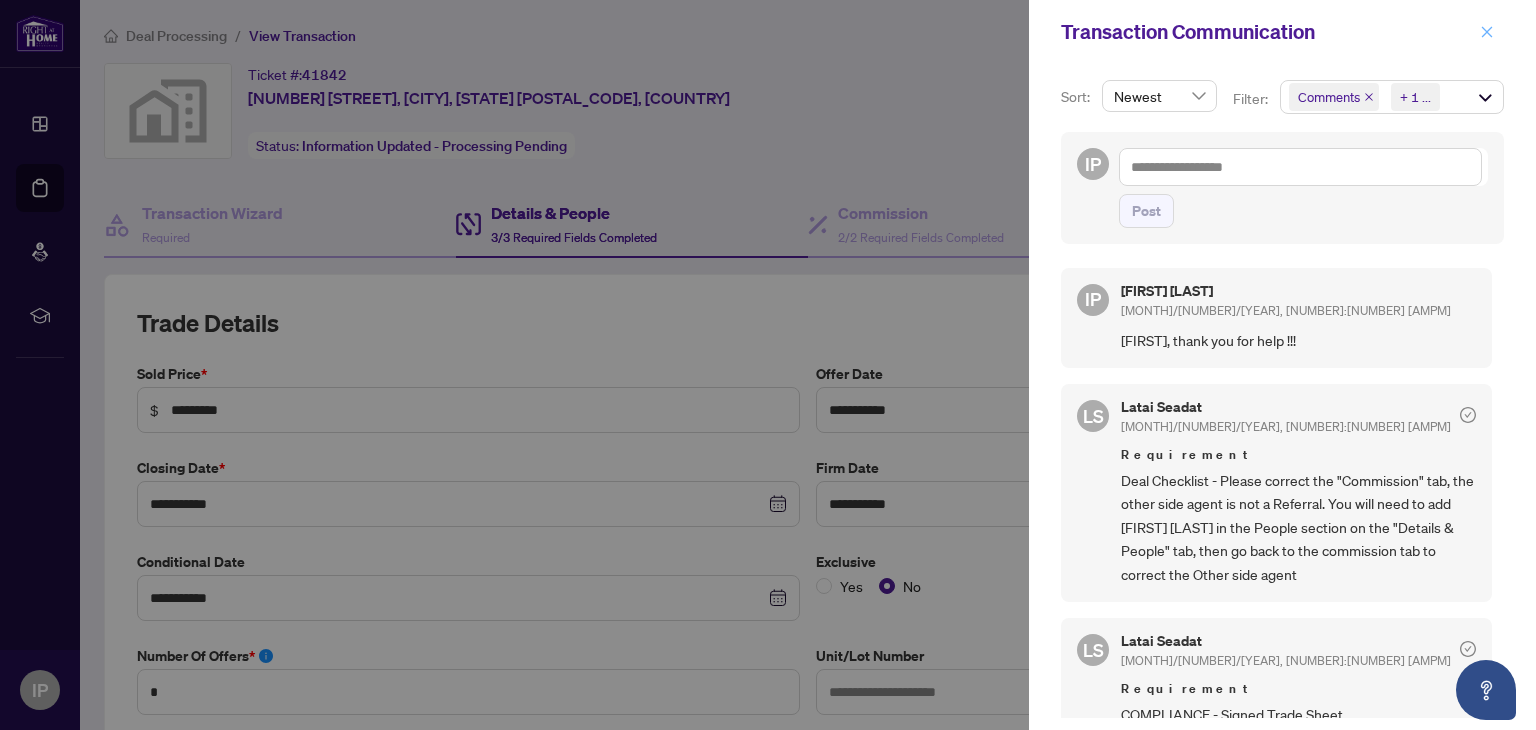 click 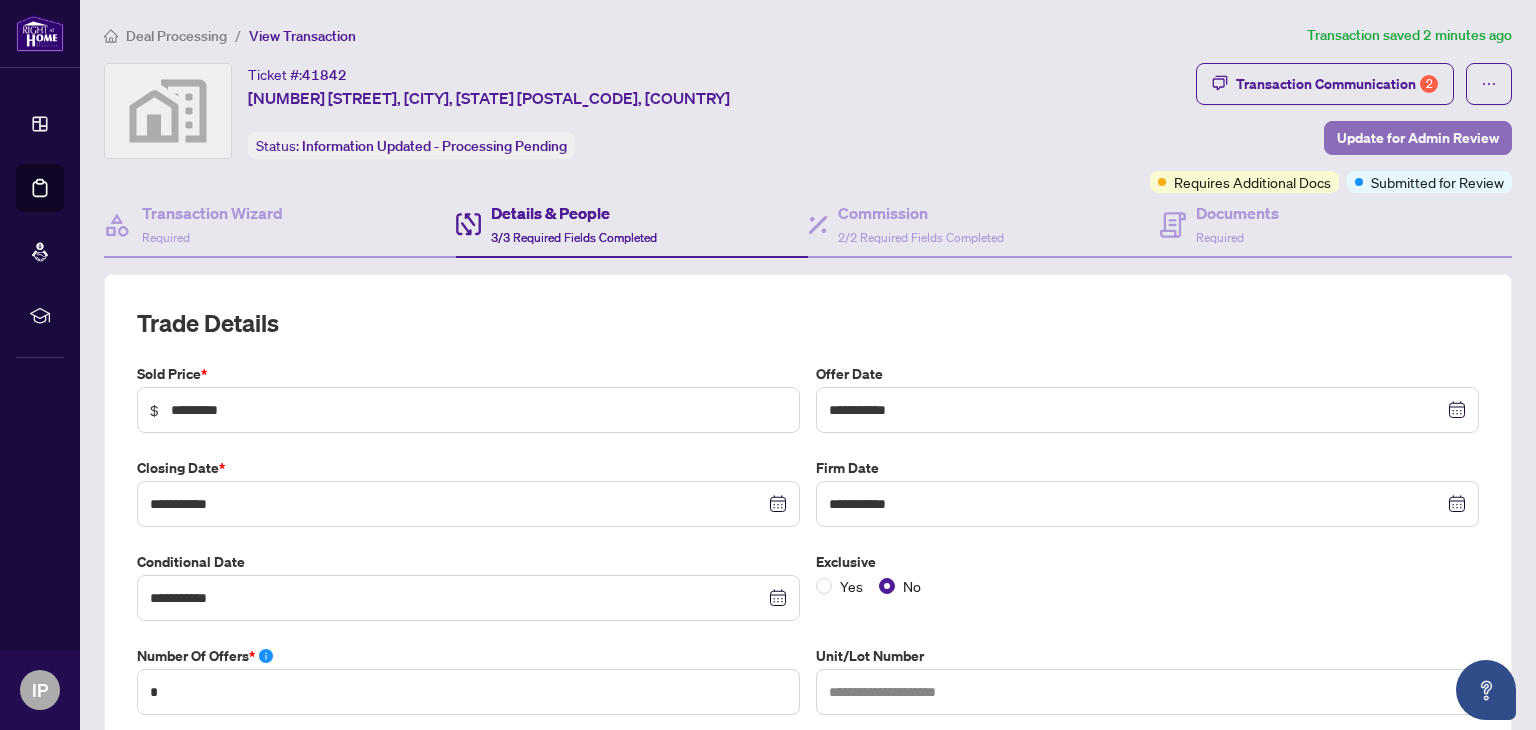 click on "Update for Admin Review" at bounding box center [1418, 138] 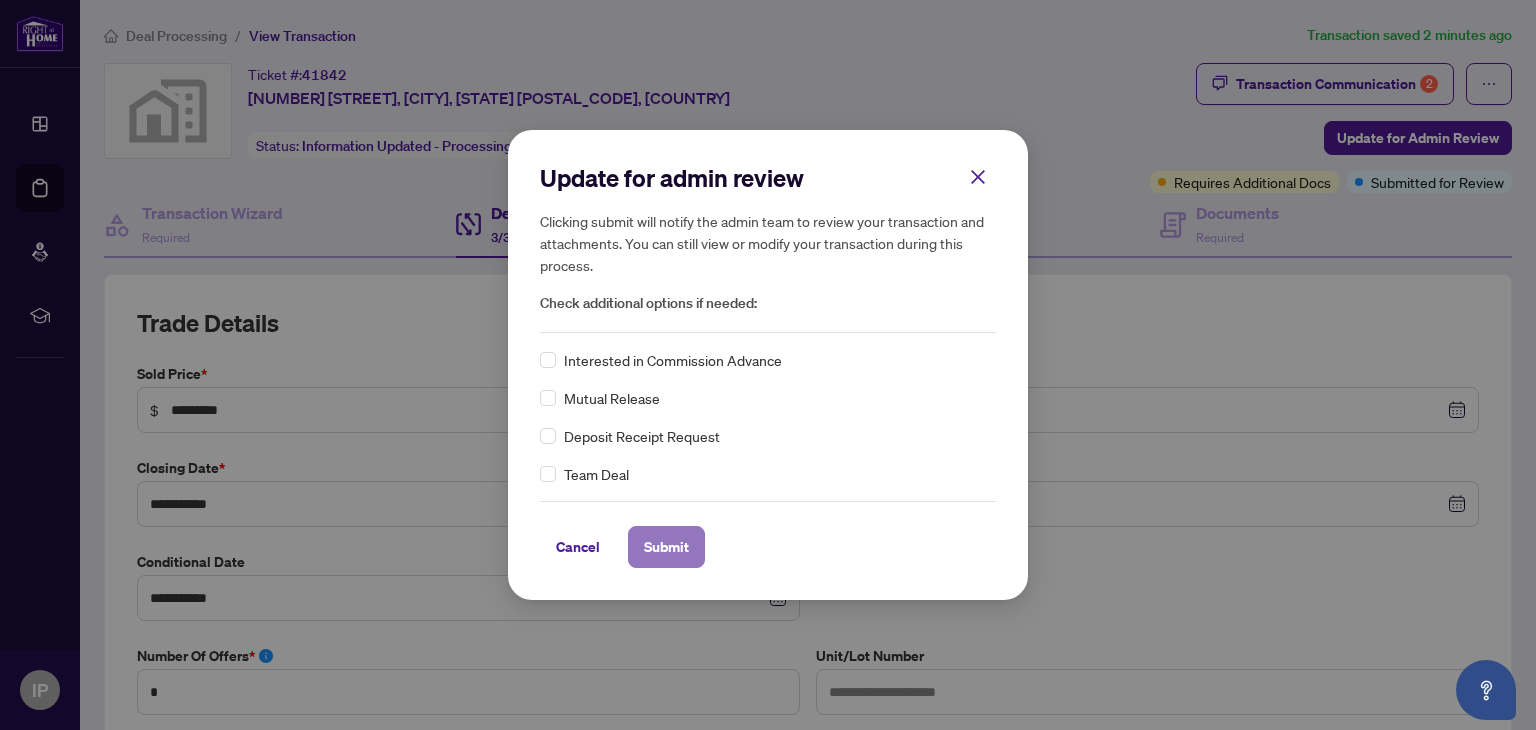 click on "Submit" at bounding box center [666, 547] 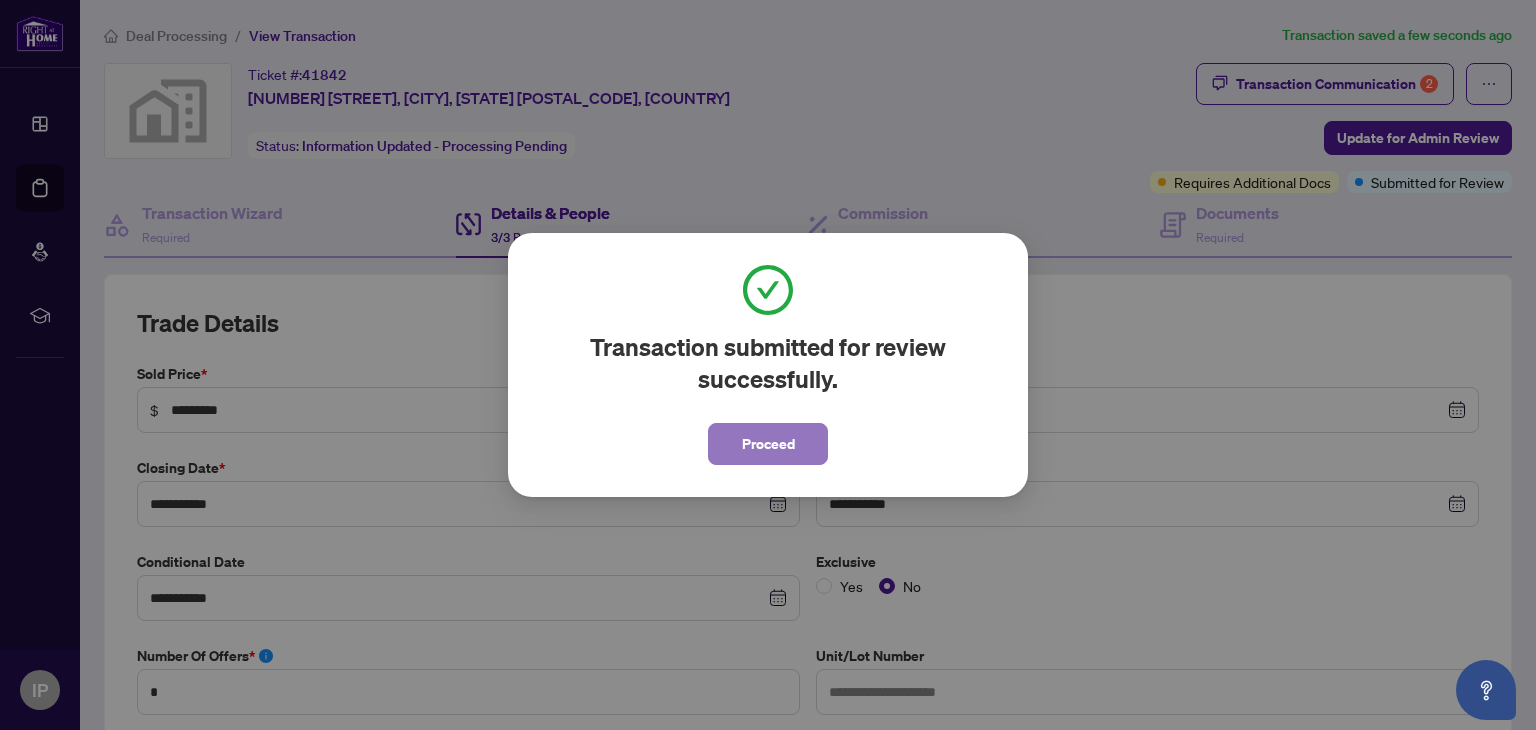 click on "Proceed" at bounding box center [768, 444] 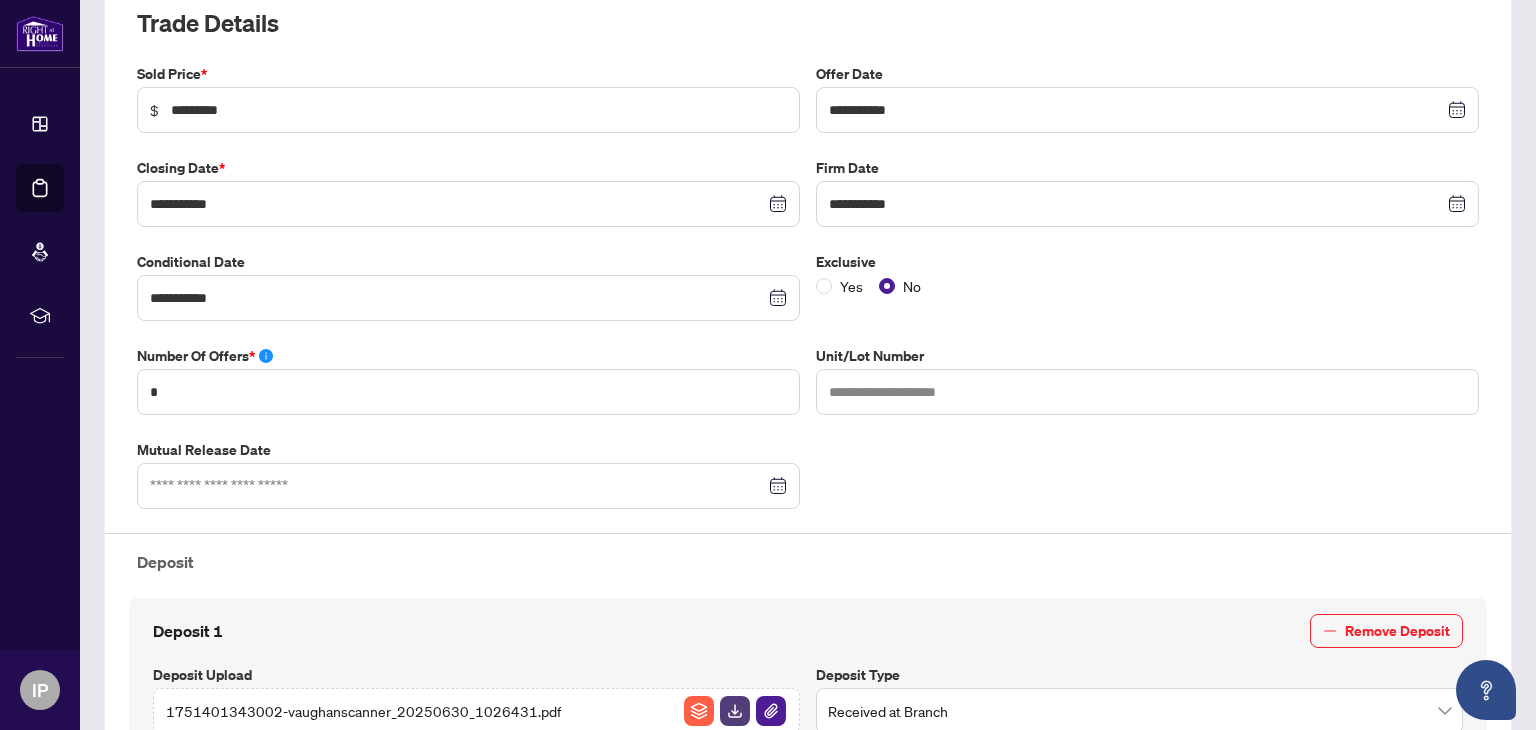 scroll, scrollTop: 0, scrollLeft: 0, axis: both 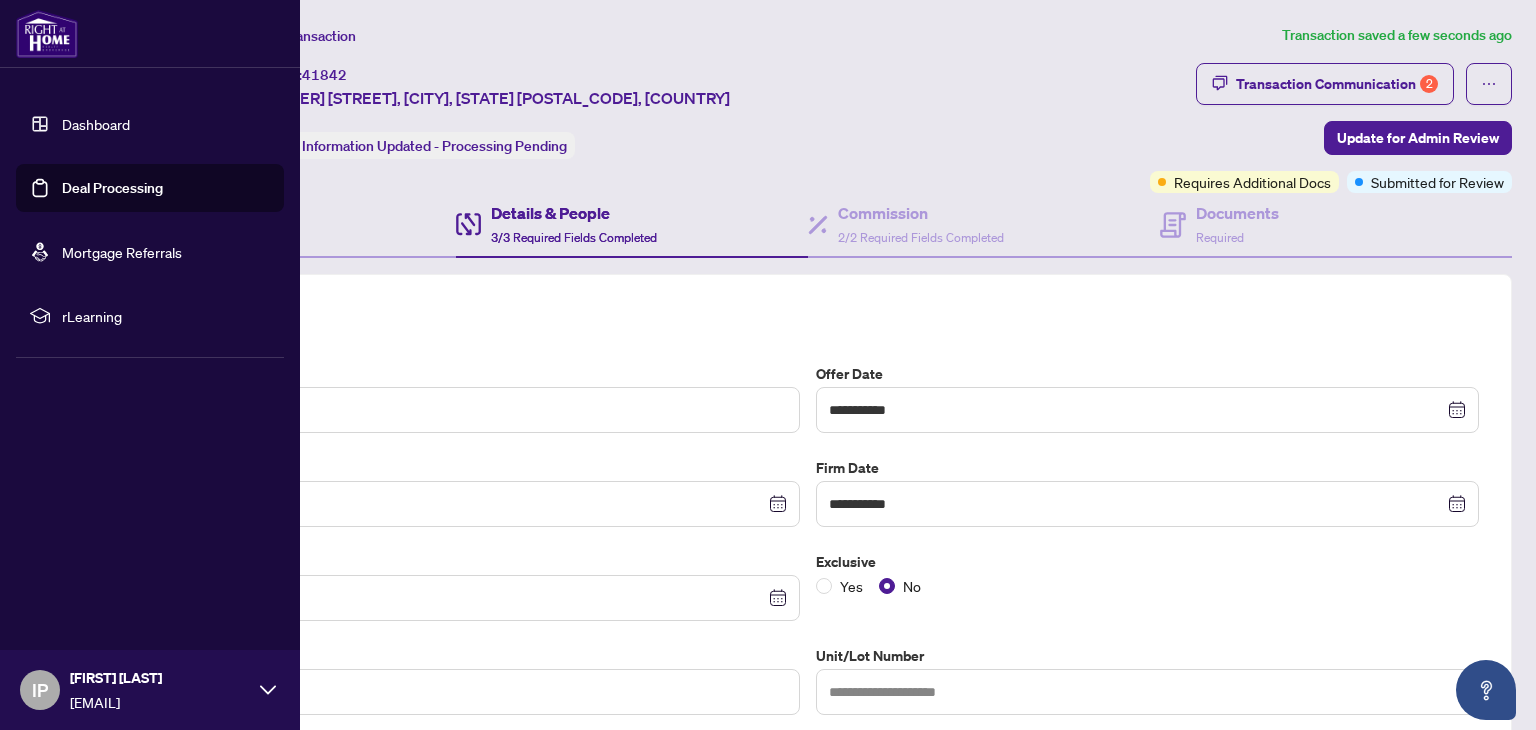 click at bounding box center (47, 34) 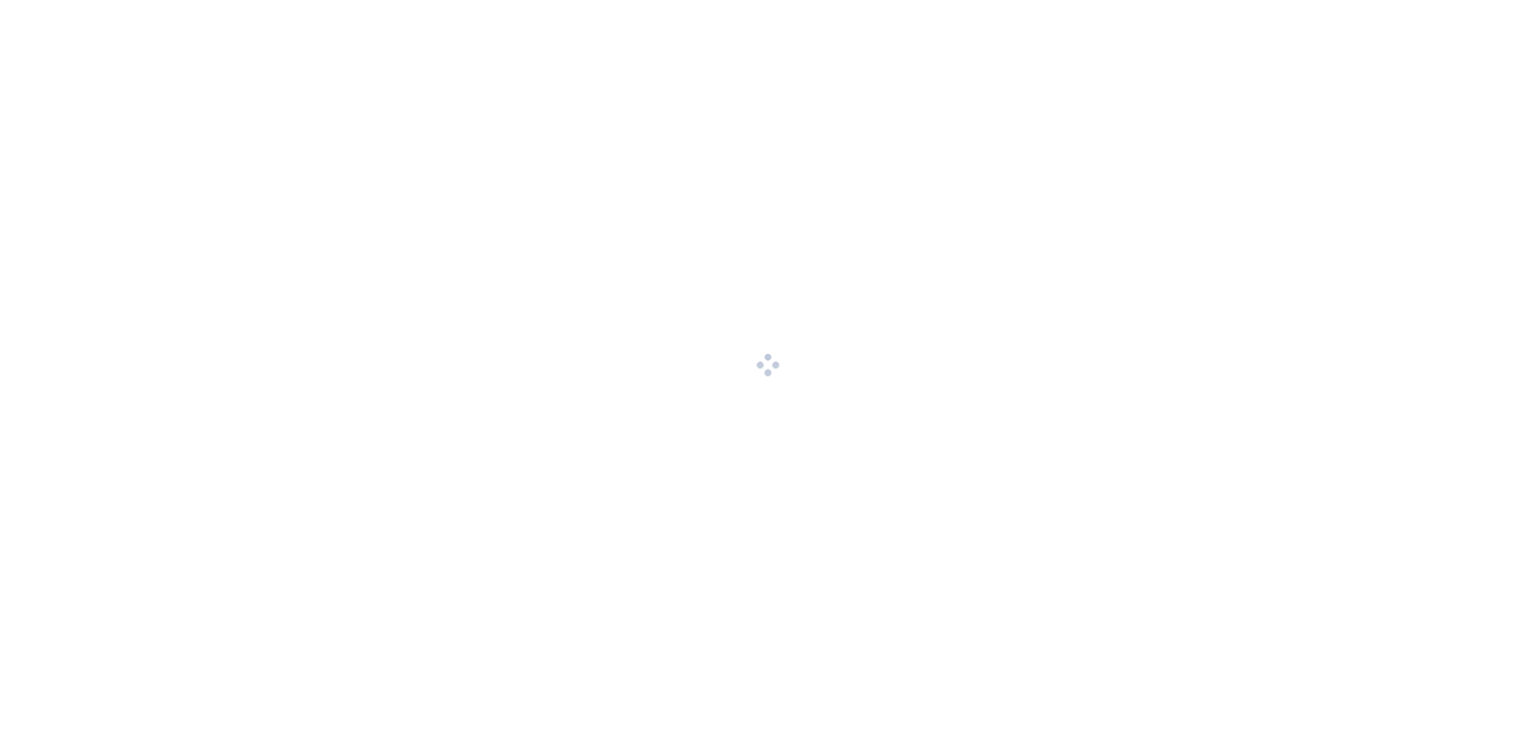 scroll, scrollTop: 0, scrollLeft: 0, axis: both 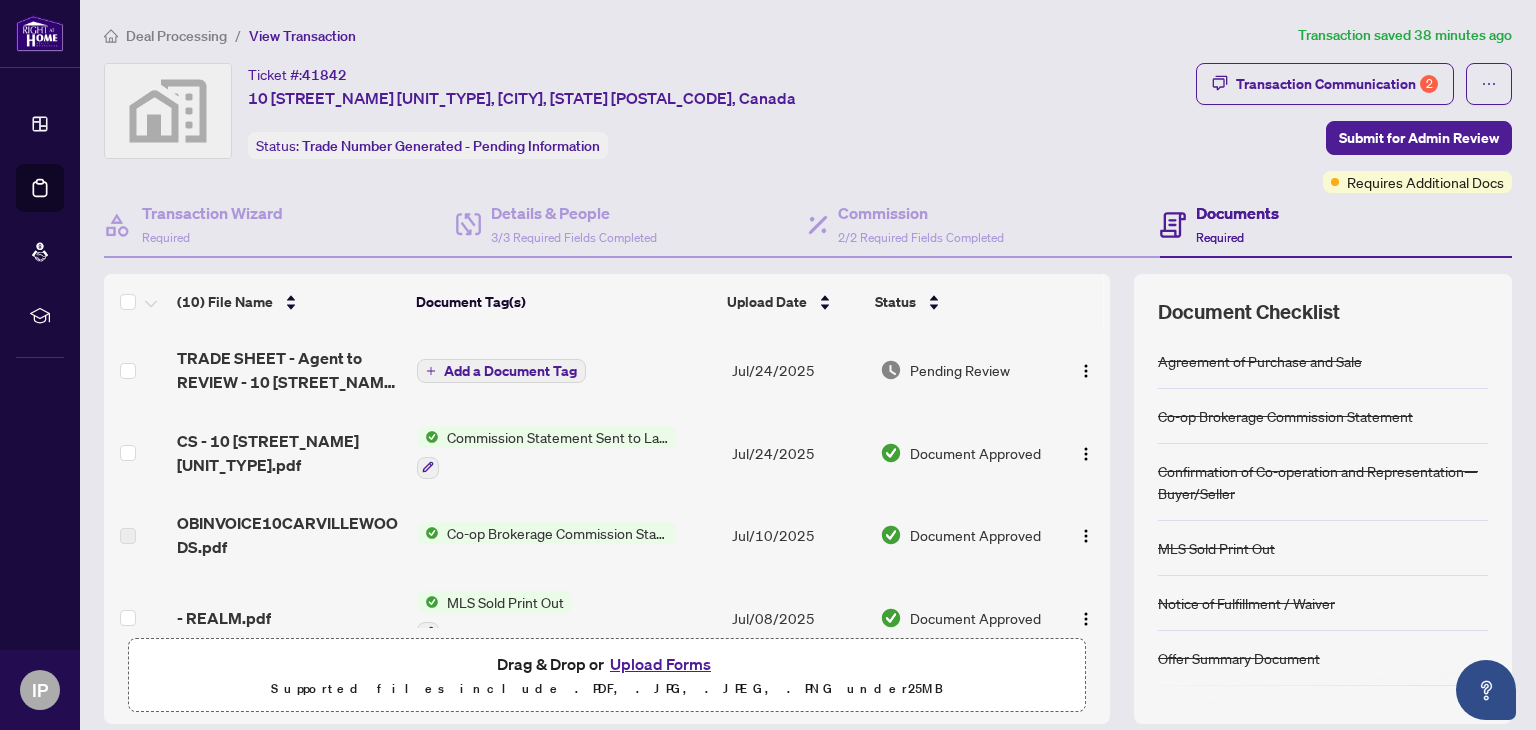 click on "Upload Forms" at bounding box center (660, 664) 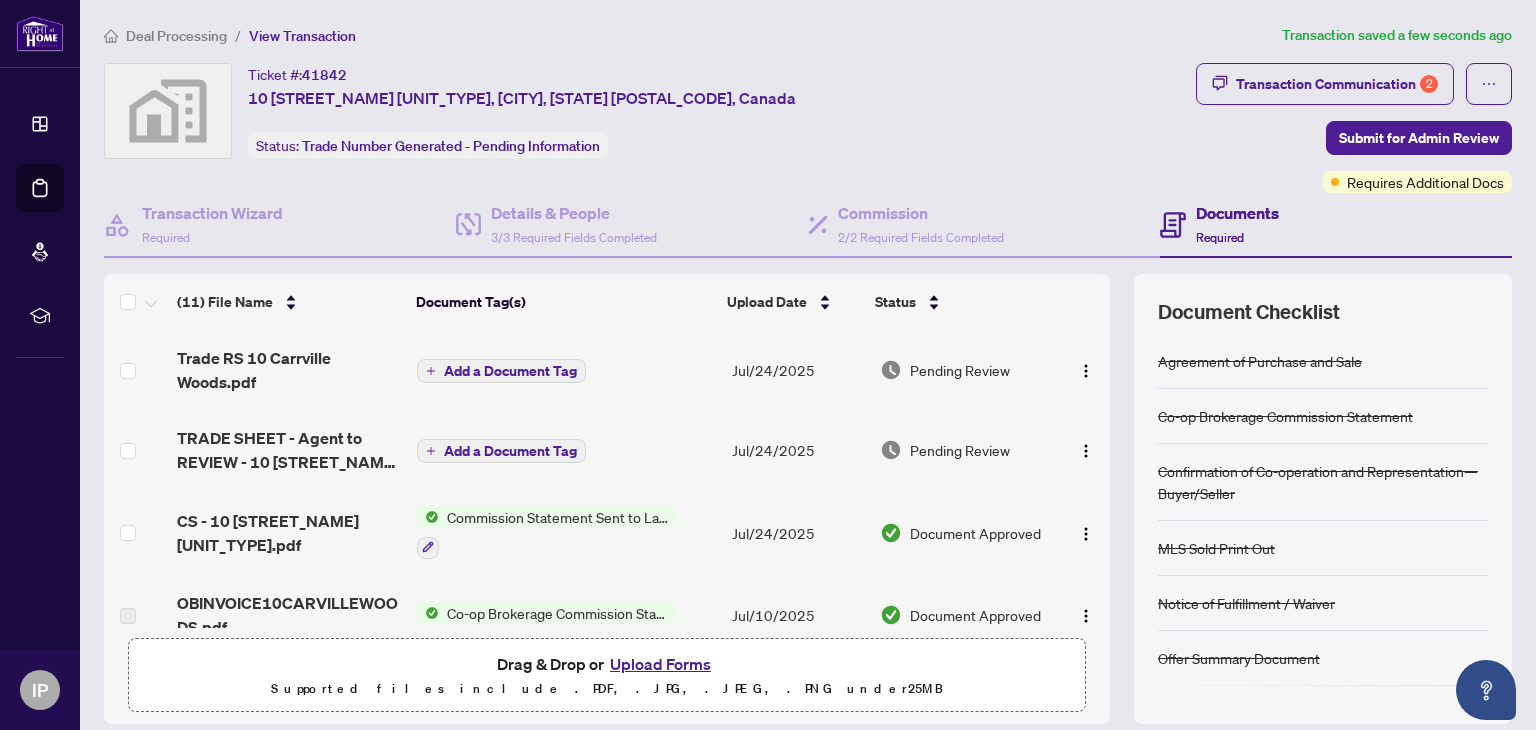 click on "Add a Document Tag" at bounding box center [510, 371] 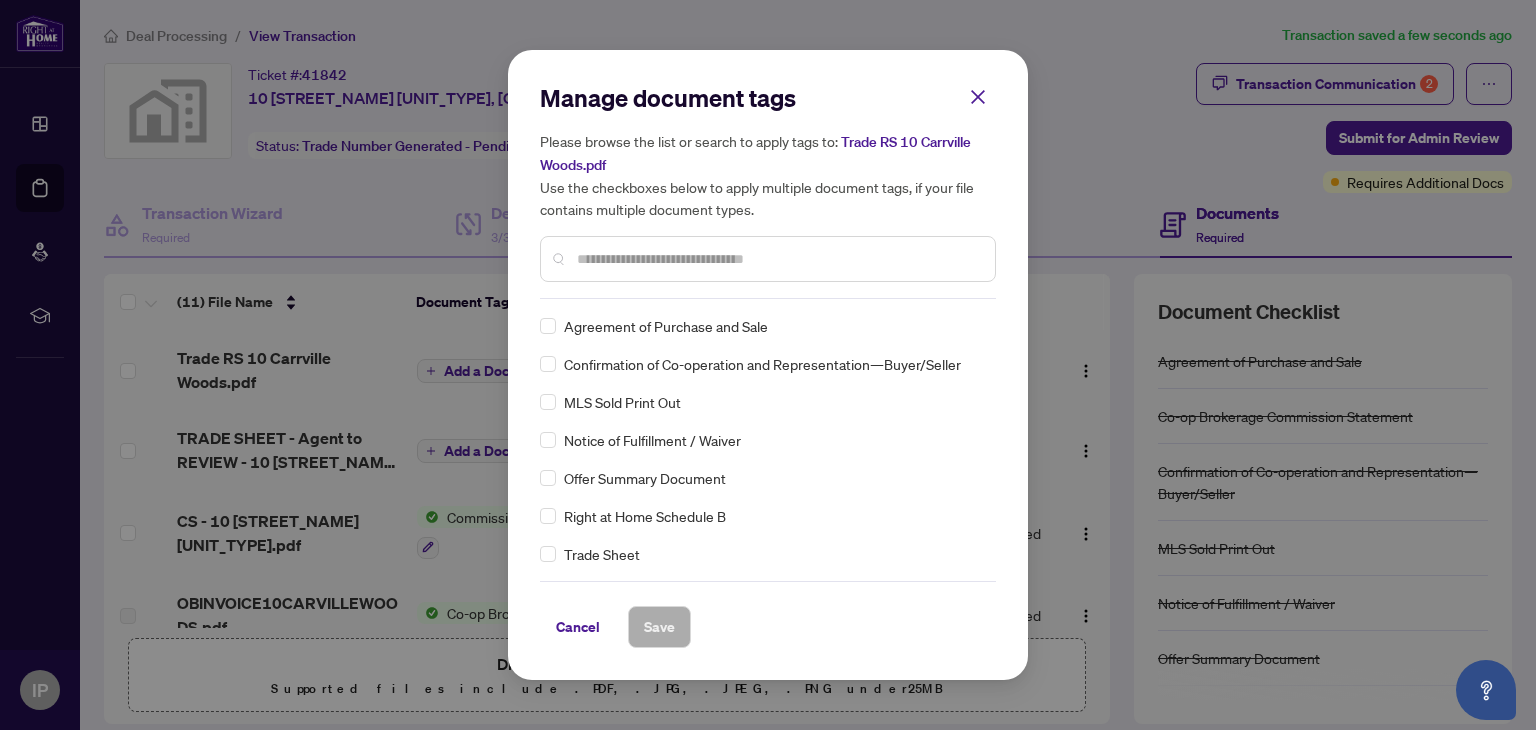 click at bounding box center [778, 259] 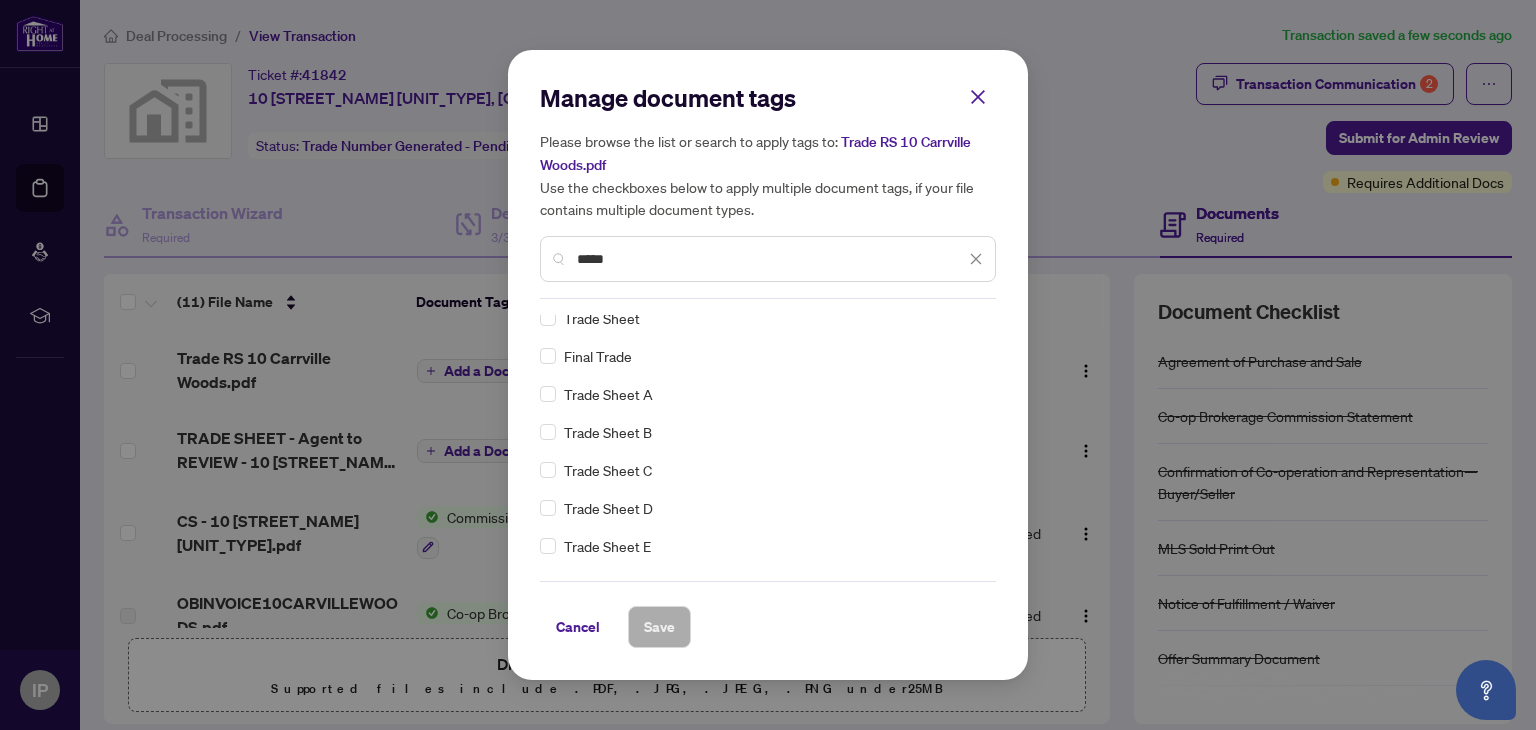 scroll, scrollTop: 0, scrollLeft: 0, axis: both 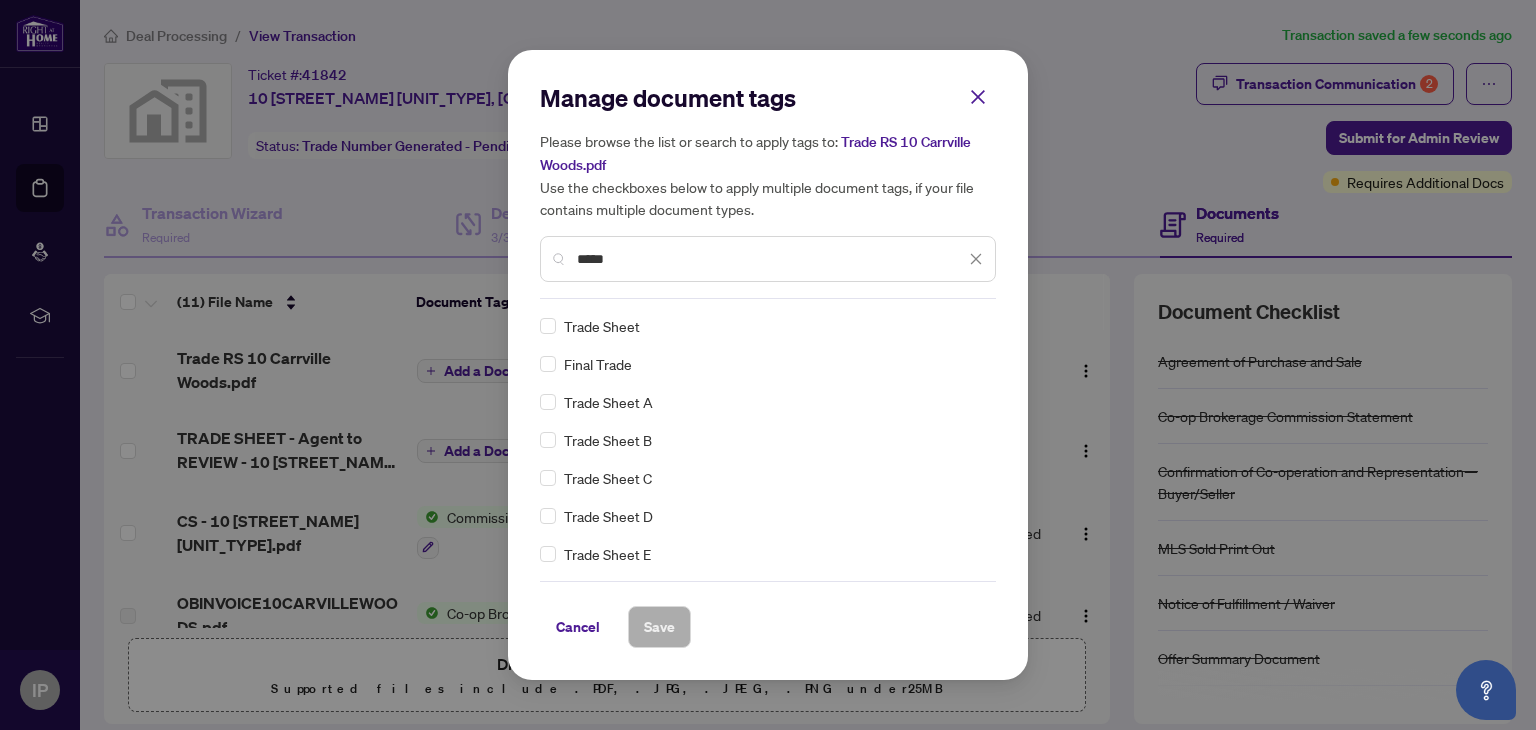 type on "*****" 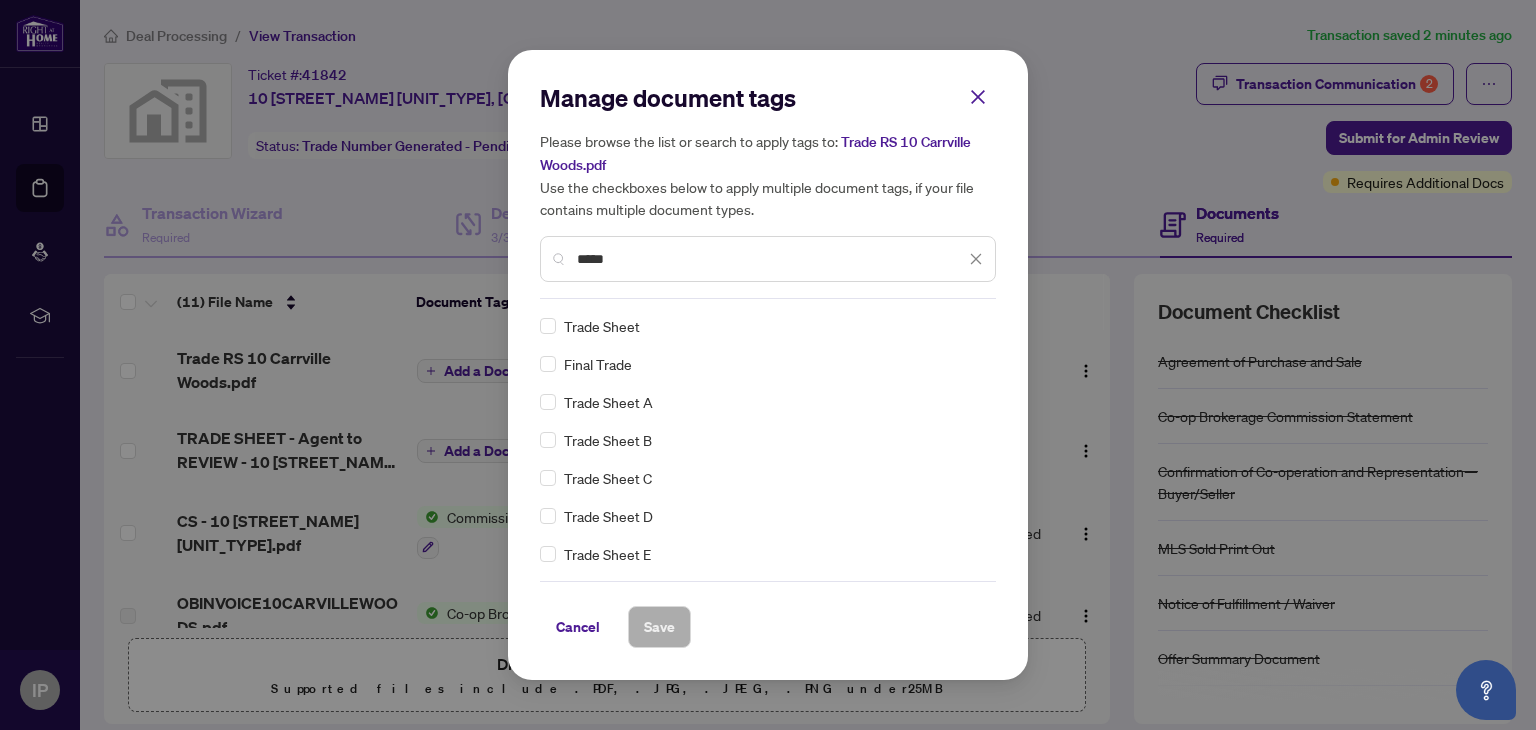click on "Manage document tags Please browse the list or search to apply tags to:   Trade RS 10 Carrville Woods.pdf   Use the checkboxes below to apply multiple document tags, if your file contains multiple document types.   ***** Trade Sheet Final Trade  Trade Sheet A Trade Sheet B Trade Sheet C Trade Sheet D Trade Sheet E 640 Trade Record Sheet Cancel Save Cancel OK" at bounding box center [768, 365] 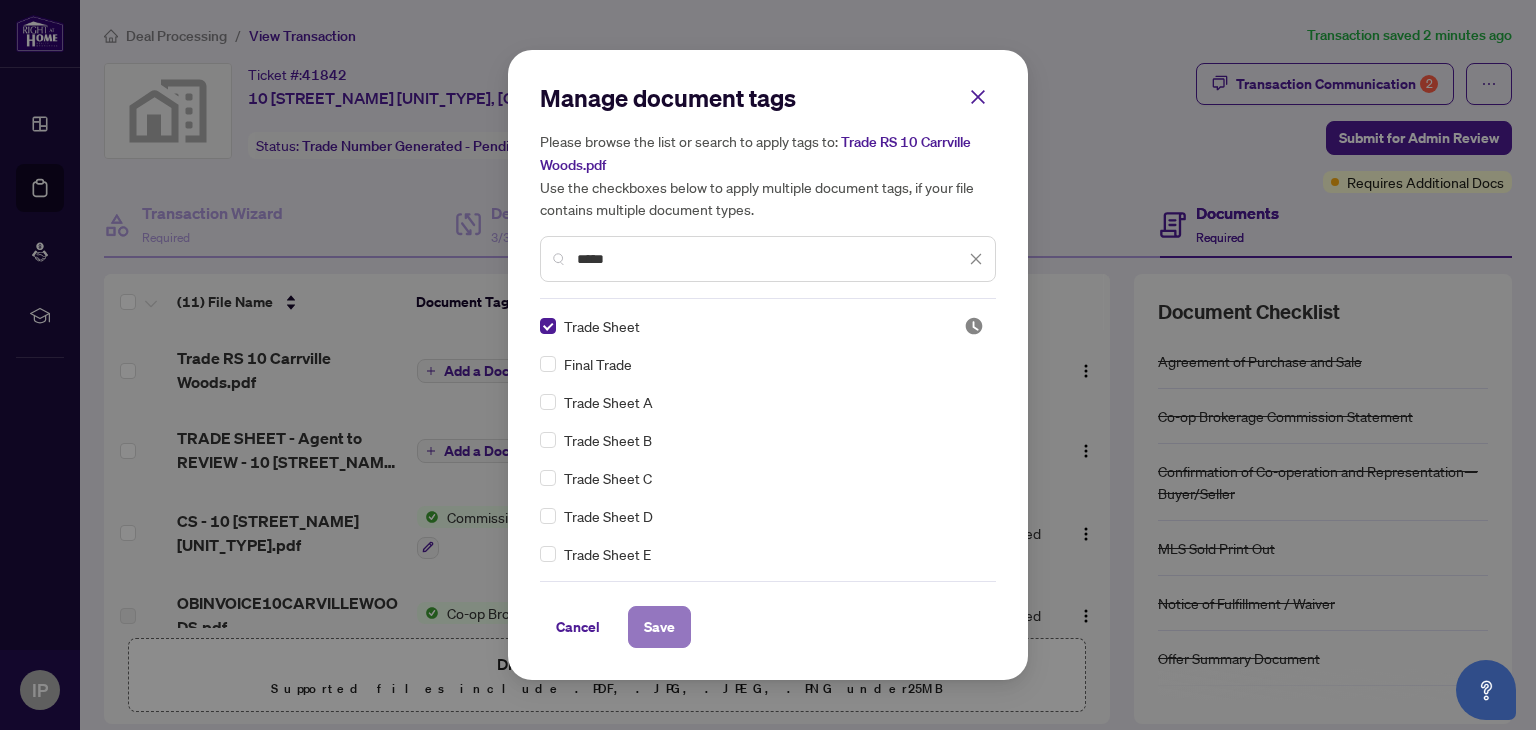 click on "Save" at bounding box center (659, 627) 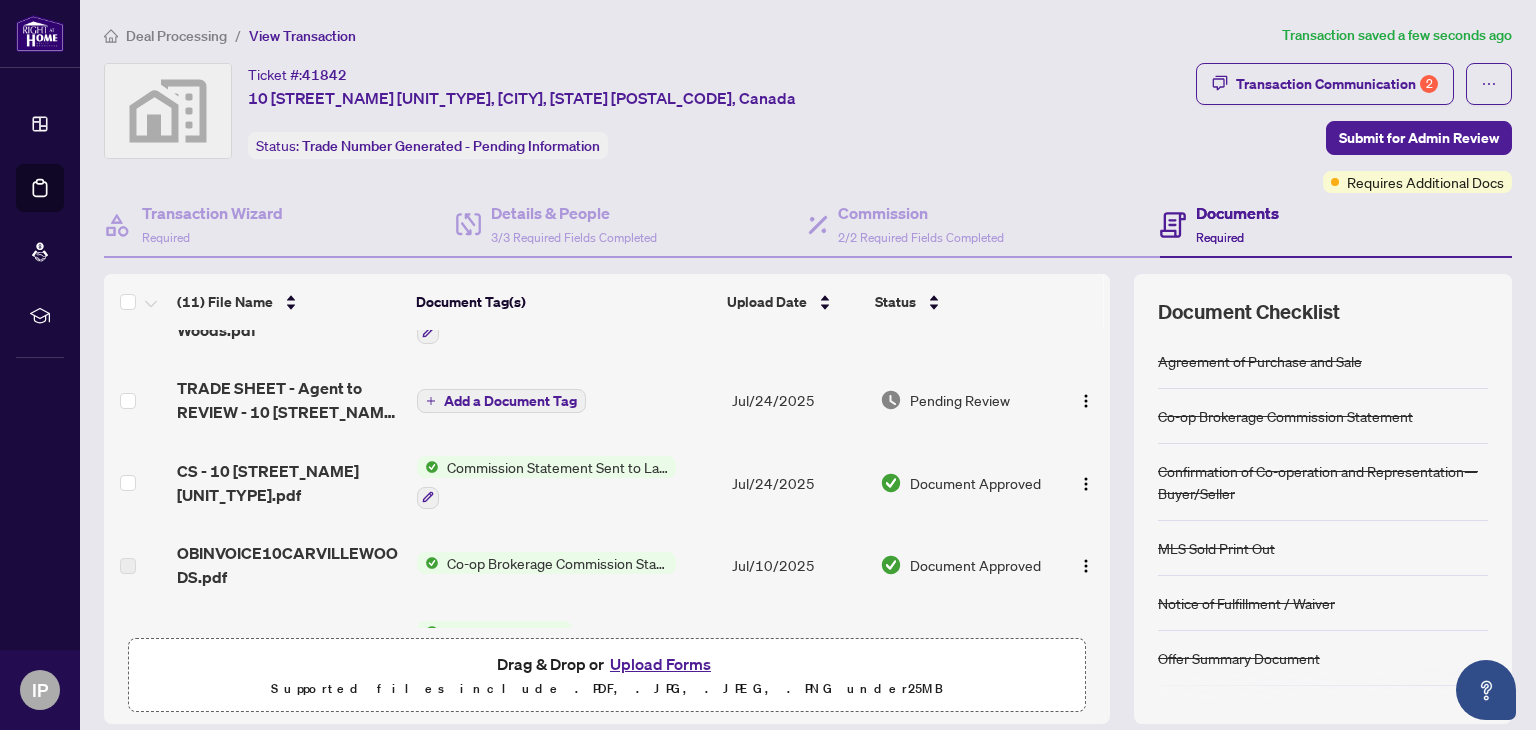scroll, scrollTop: 100, scrollLeft: 0, axis: vertical 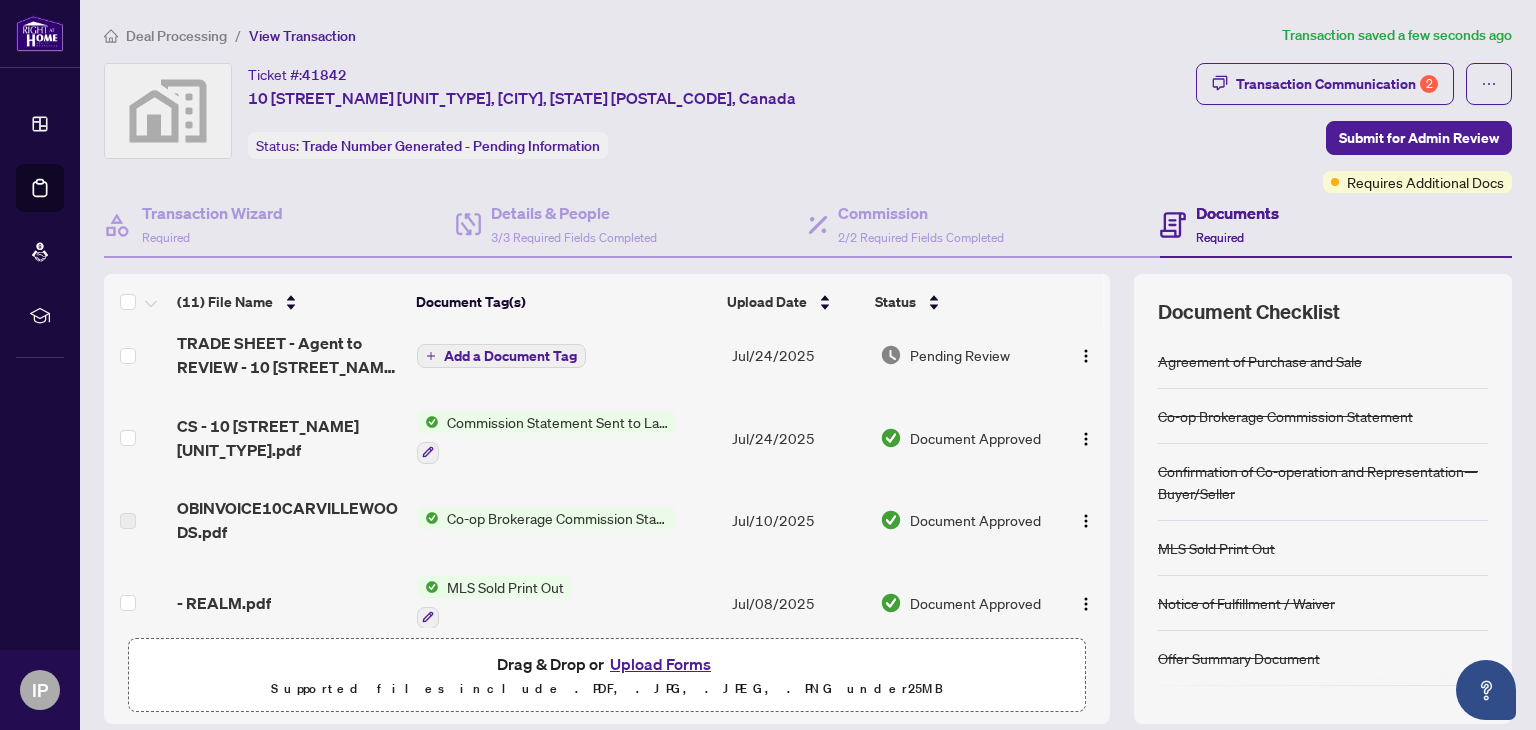 click on "Commission Statement Sent to Lawyer" at bounding box center [557, 422] 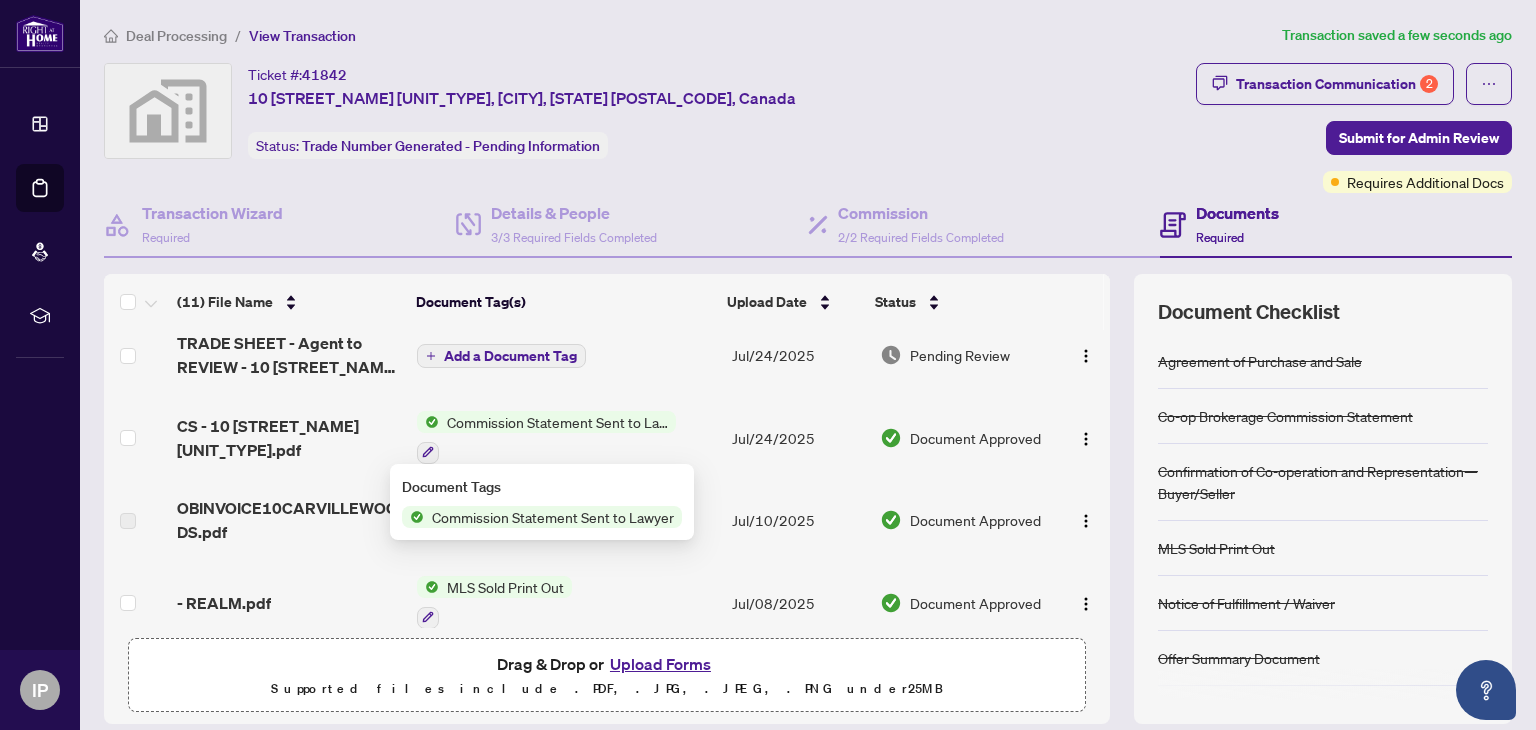 click on "Commission Statement Sent to Lawyer" at bounding box center [557, 422] 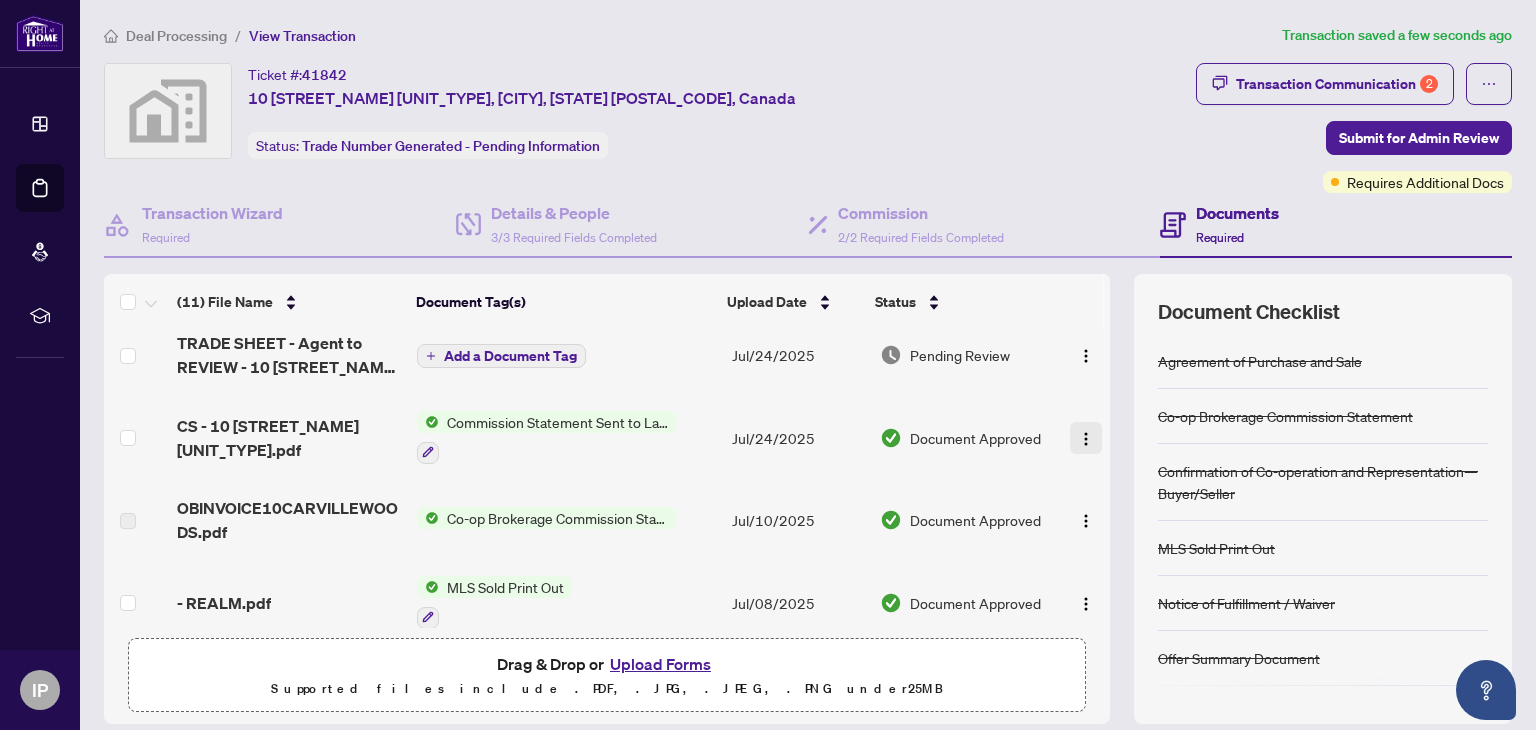 click at bounding box center [1086, 439] 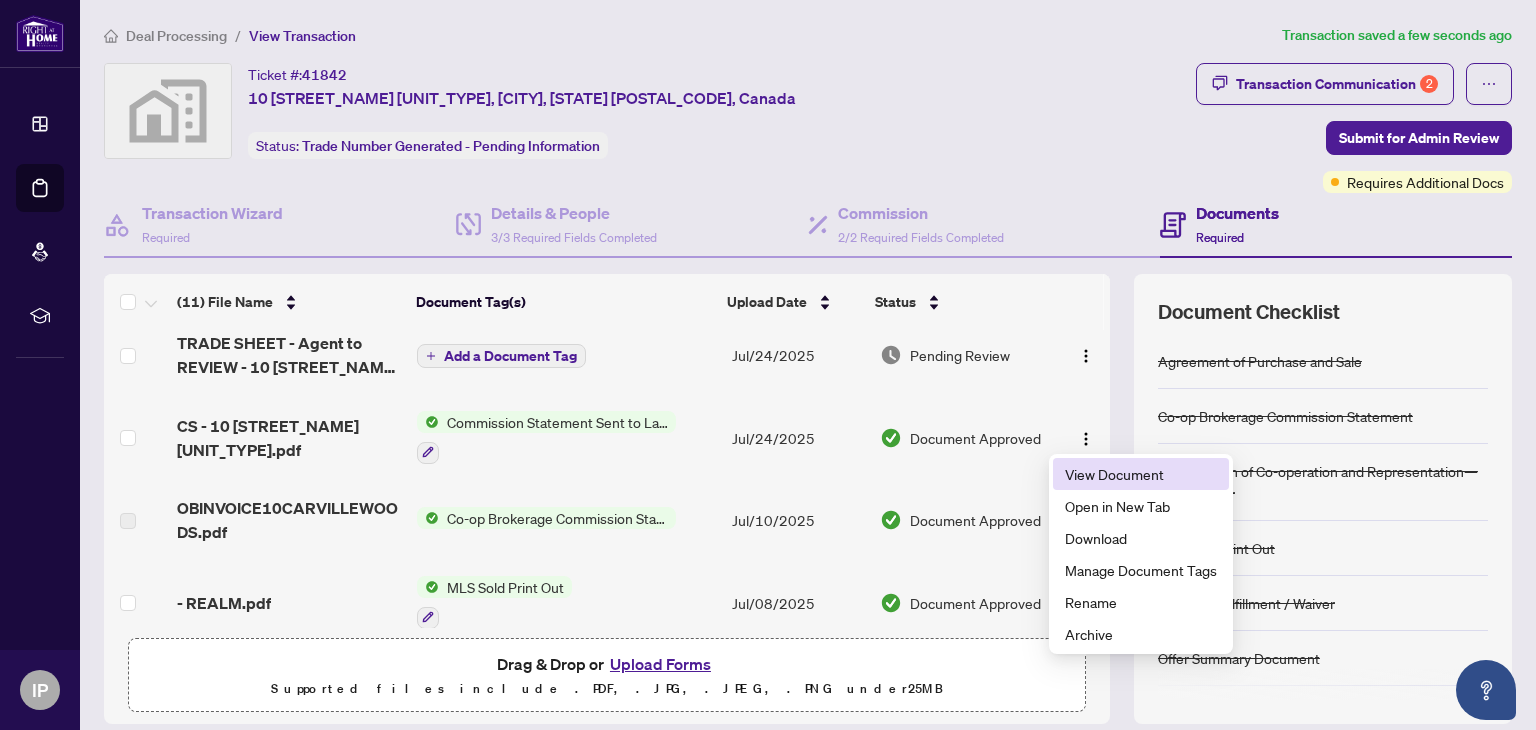 click on "View Document" at bounding box center [1141, 474] 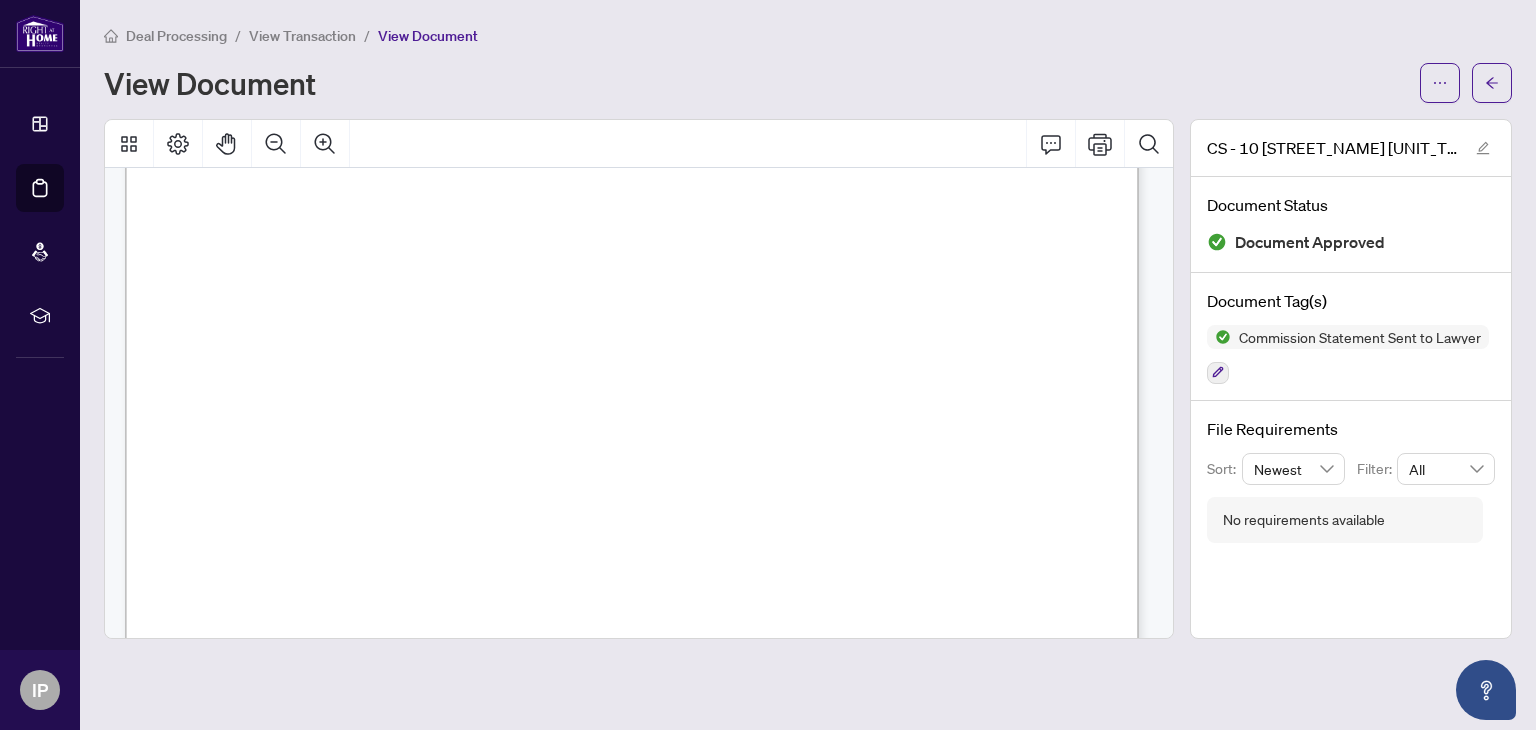 scroll, scrollTop: 0, scrollLeft: 0, axis: both 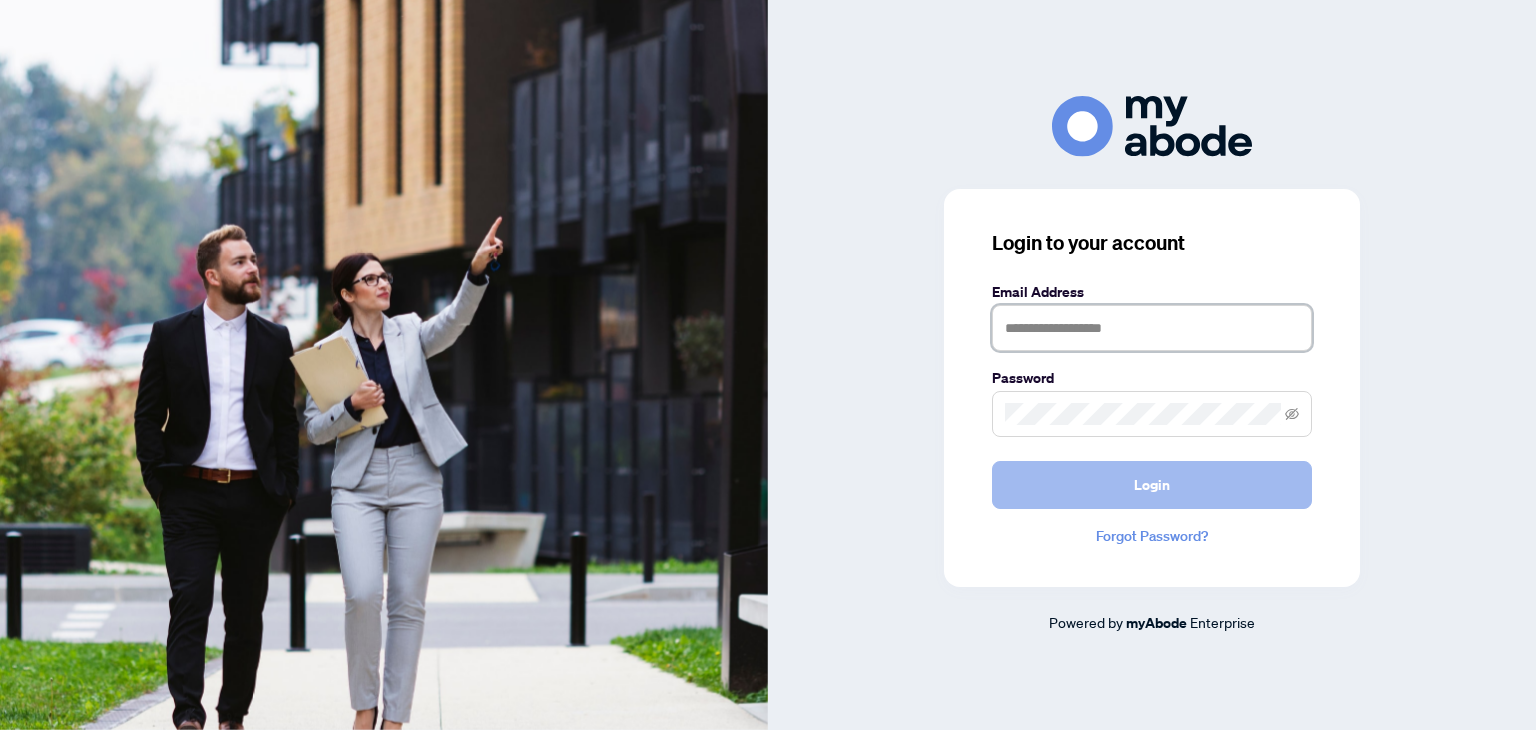 type on "**********" 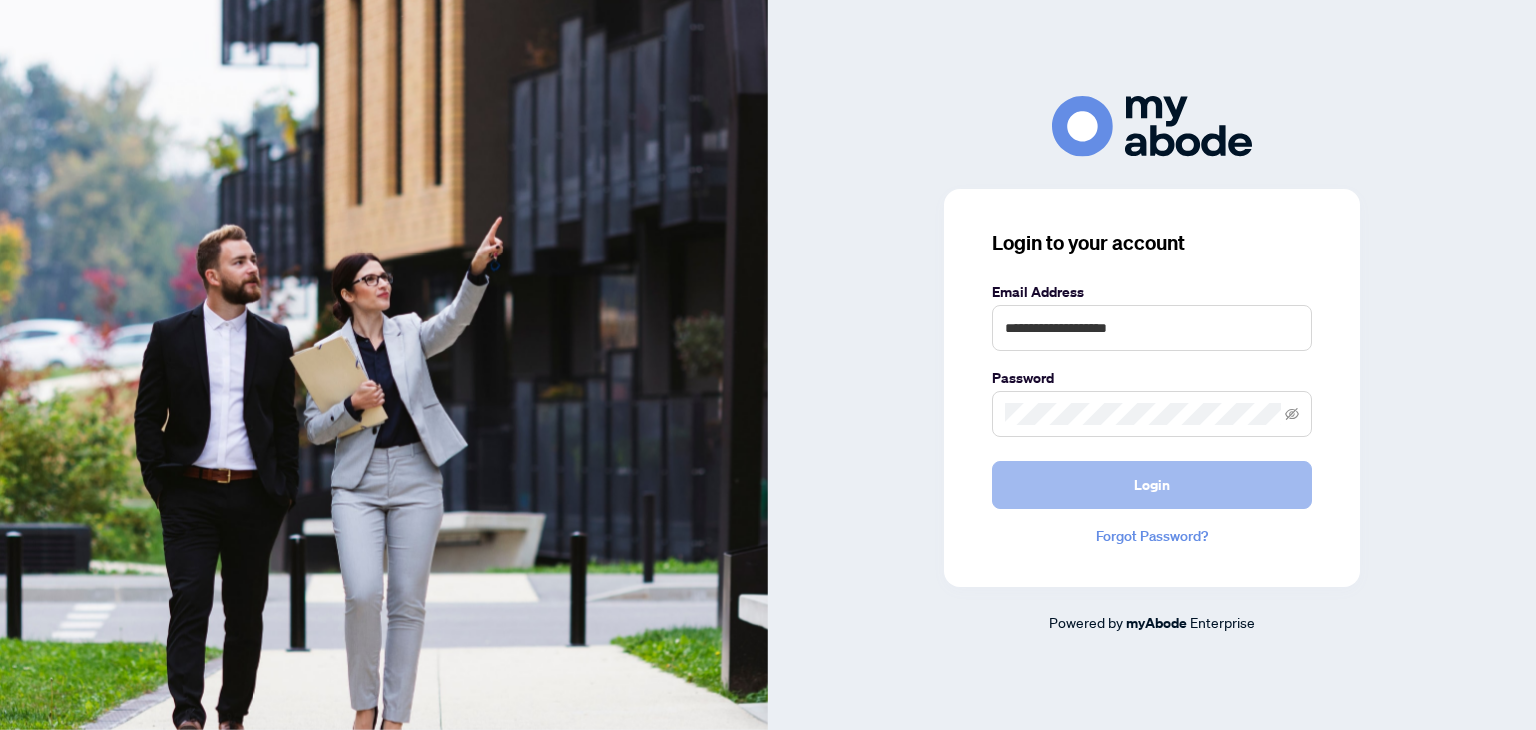 click on "Login" at bounding box center (1152, 485) 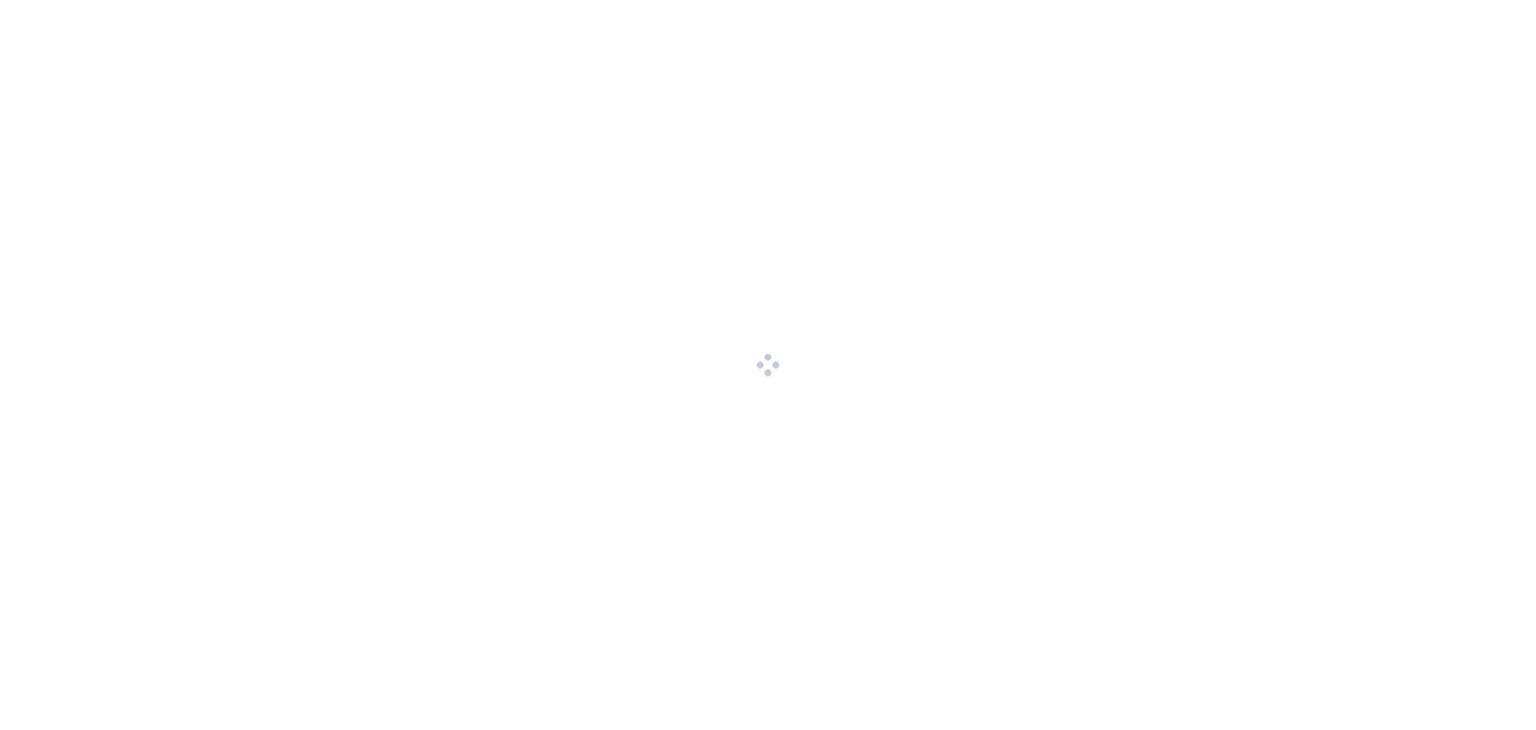 scroll, scrollTop: 0, scrollLeft: 0, axis: both 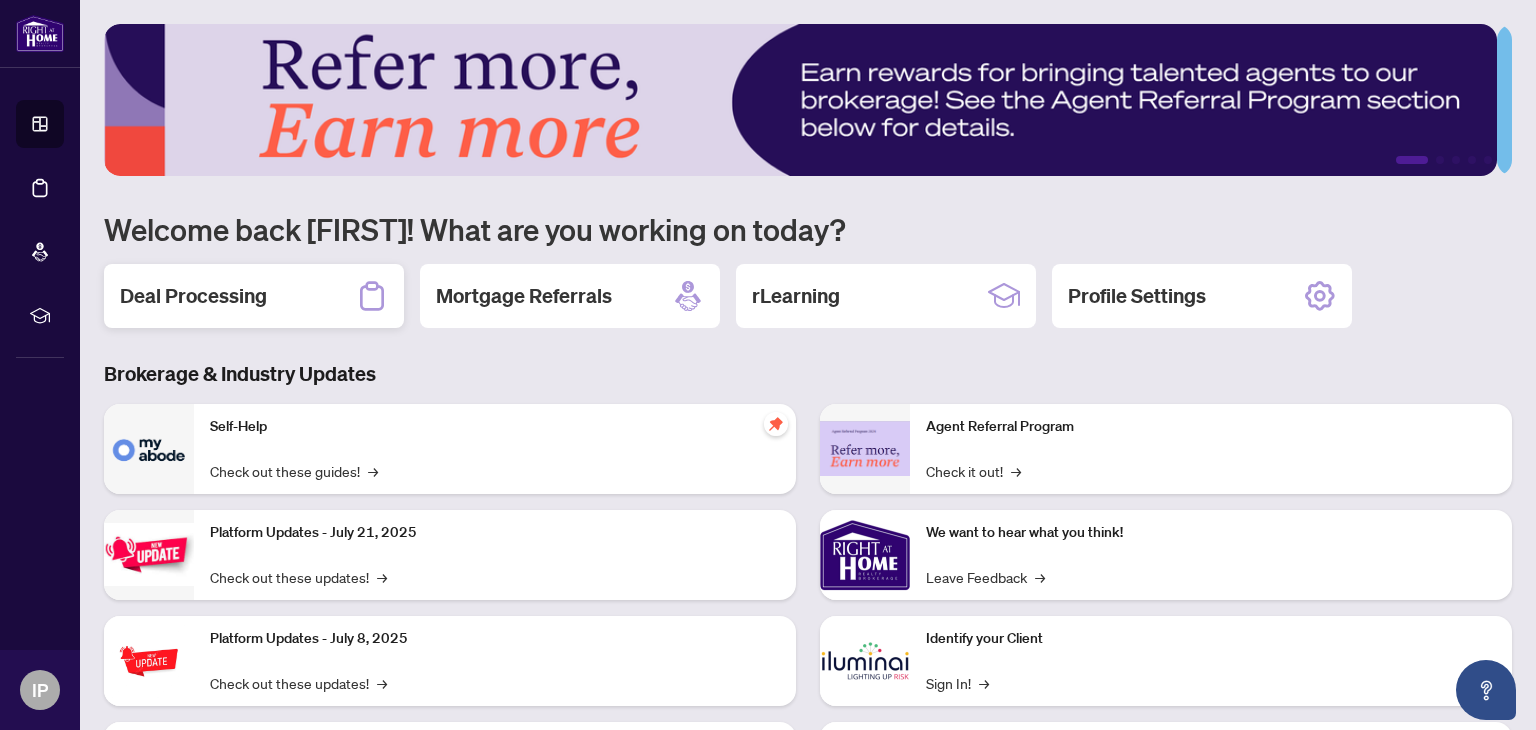 click on "Deal Processing" at bounding box center (193, 296) 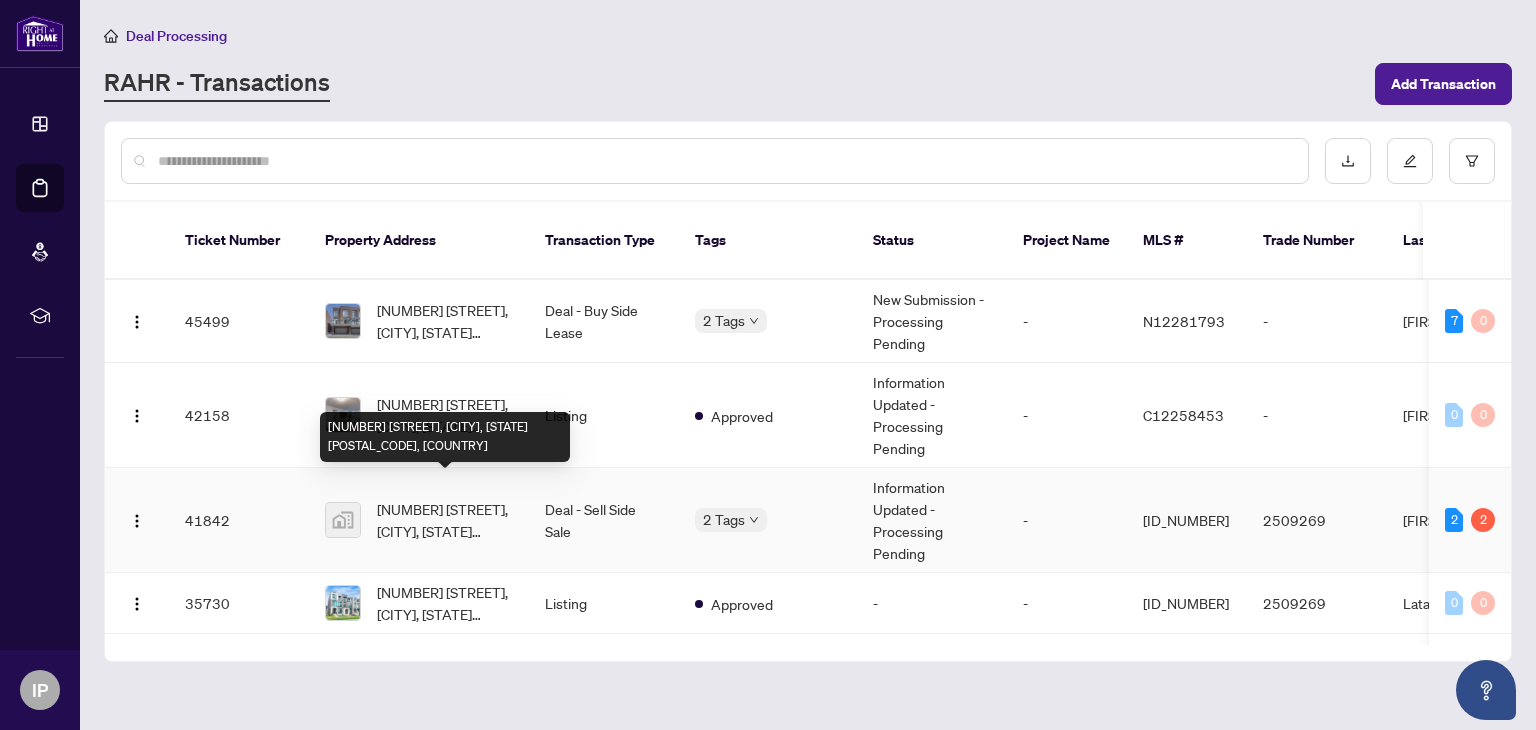 click on "[NUMBER] [STREET], [CITY], [STATE] [POSTAL_CODE], [COUNTRY]" at bounding box center [445, 520] 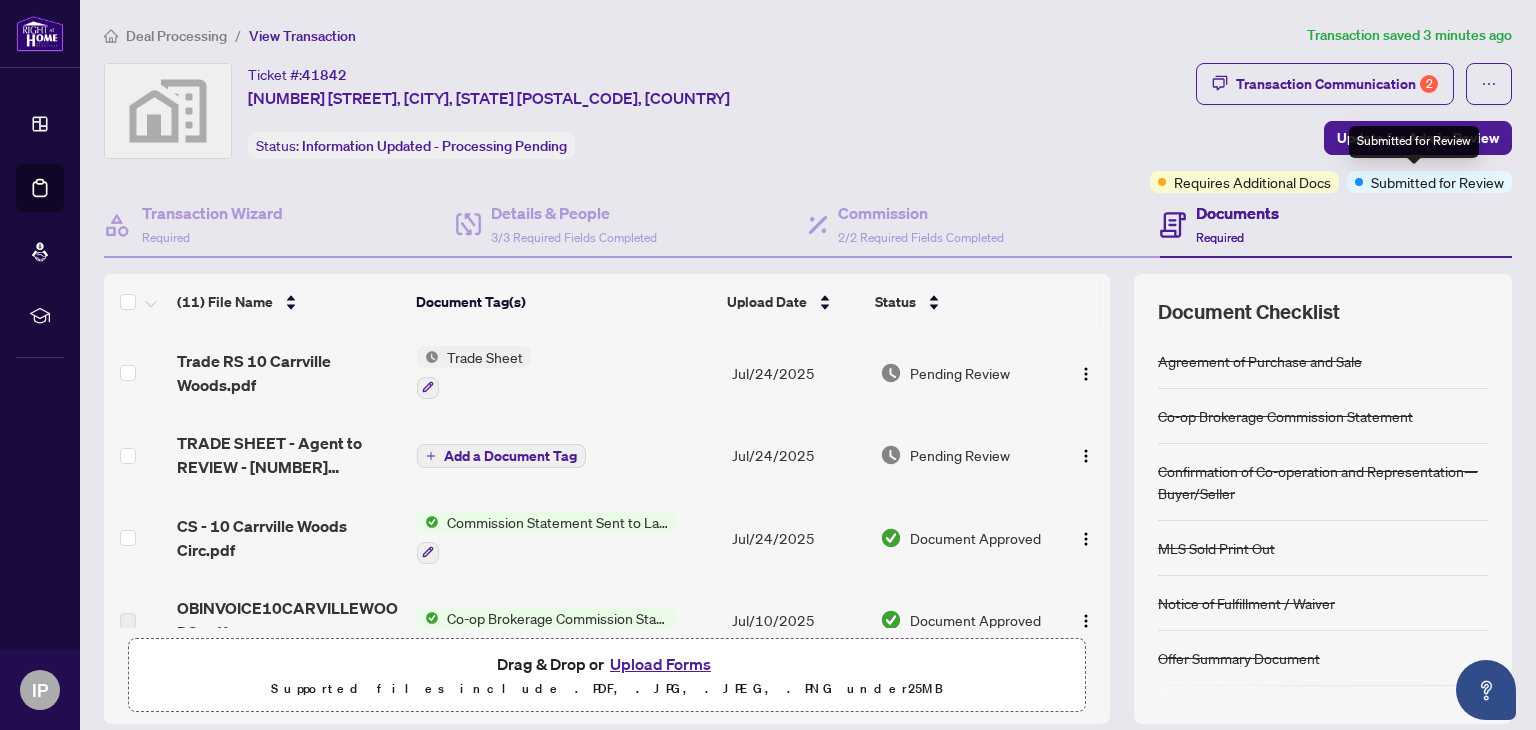 click at bounding box center (1359, 182) 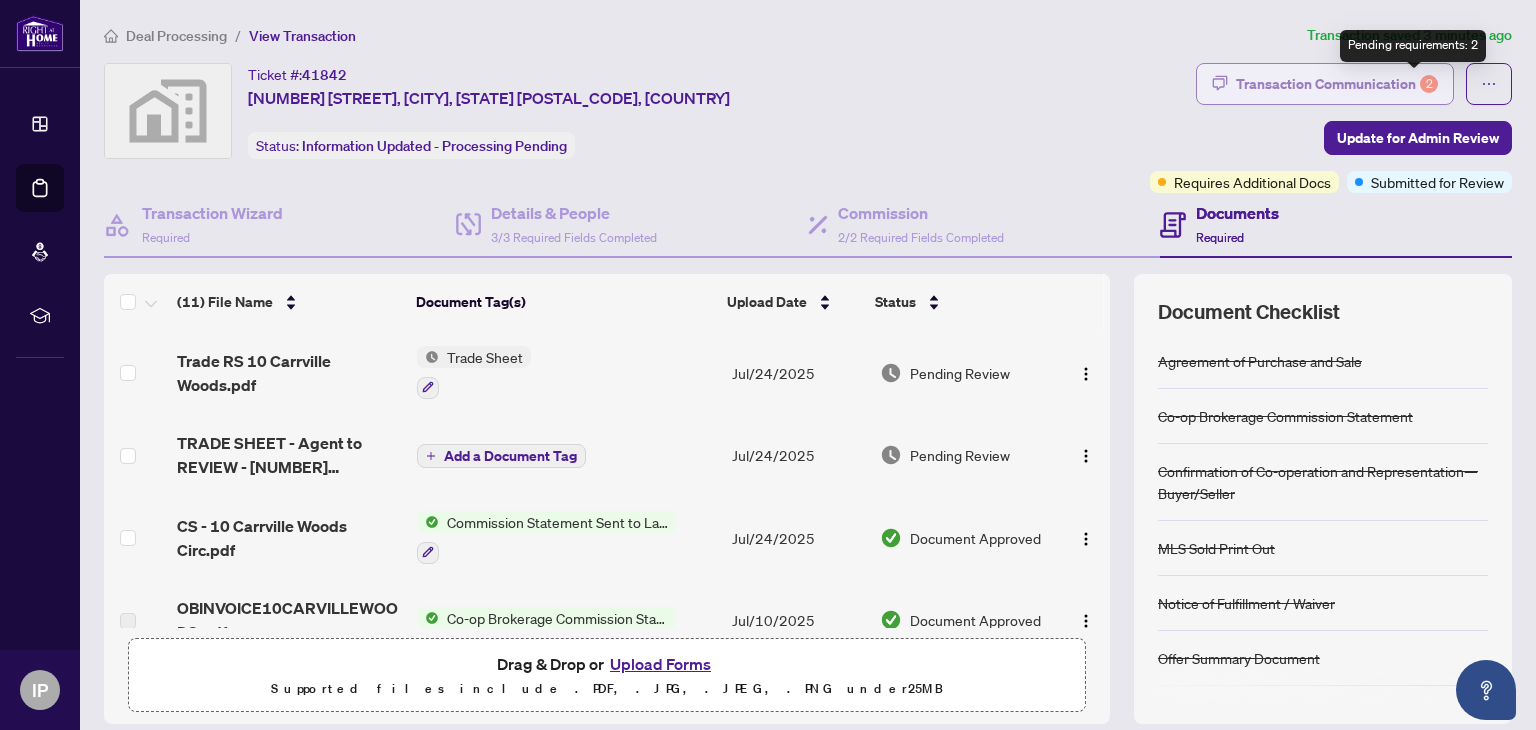 click on "2" at bounding box center (1429, 84) 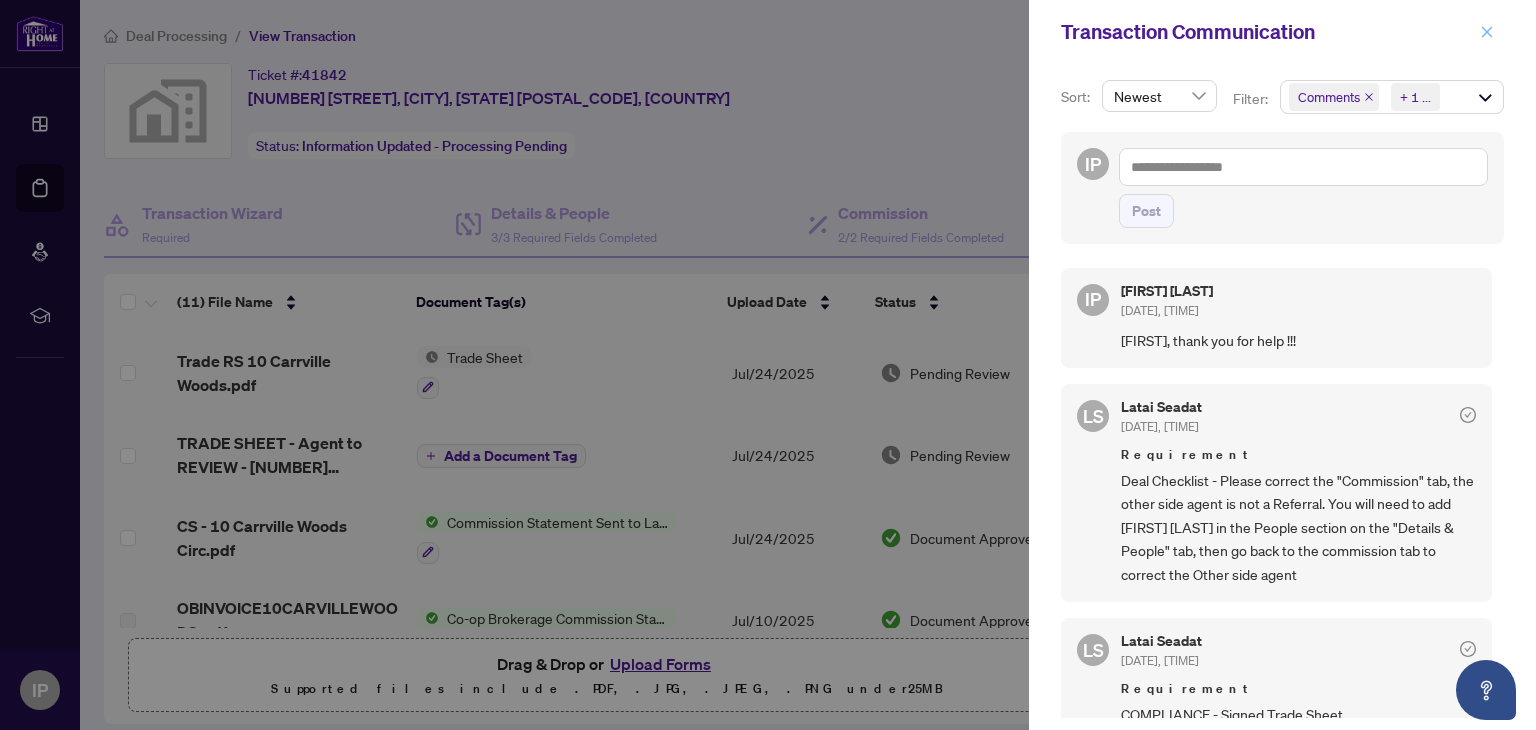 click 